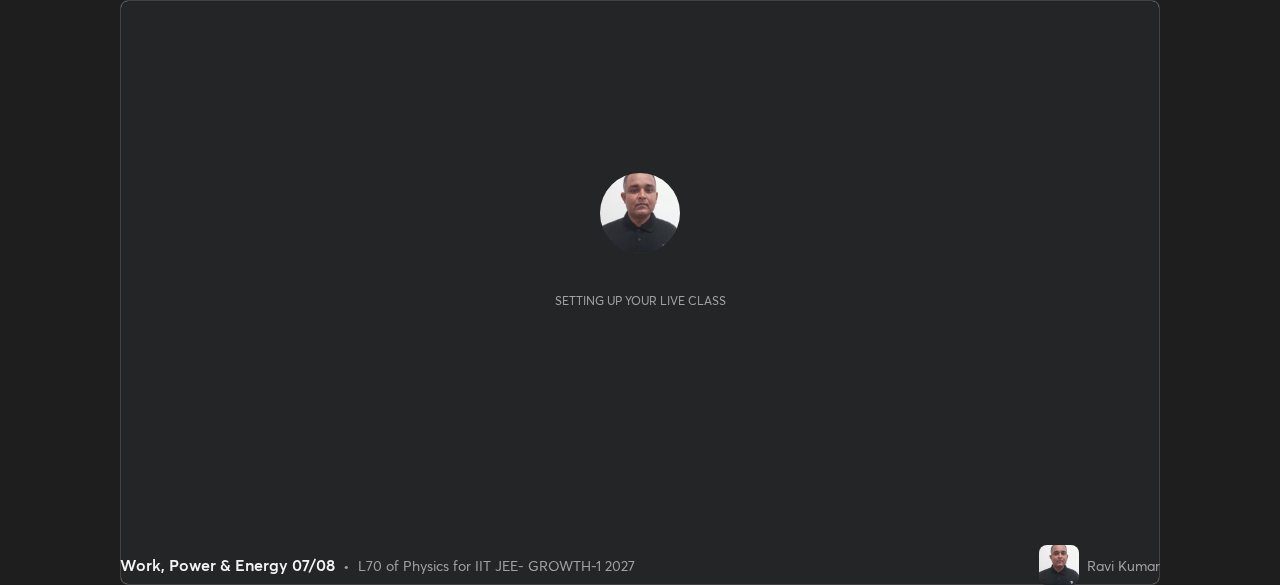 scroll, scrollTop: 0, scrollLeft: 0, axis: both 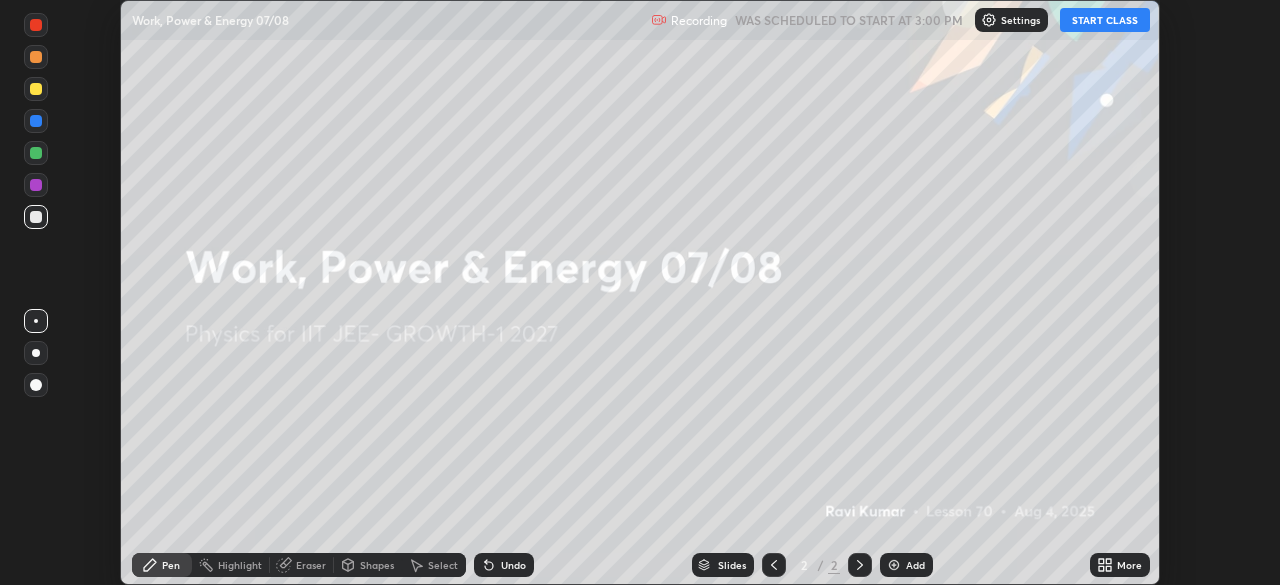 click on "START CLASS" at bounding box center [1105, 20] 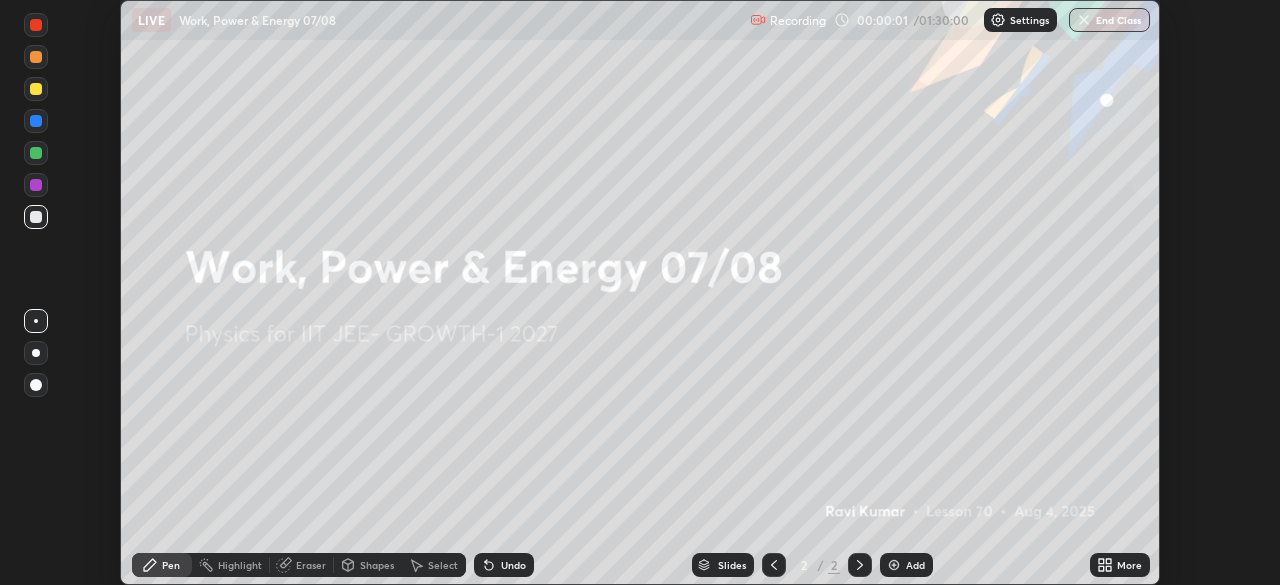 click 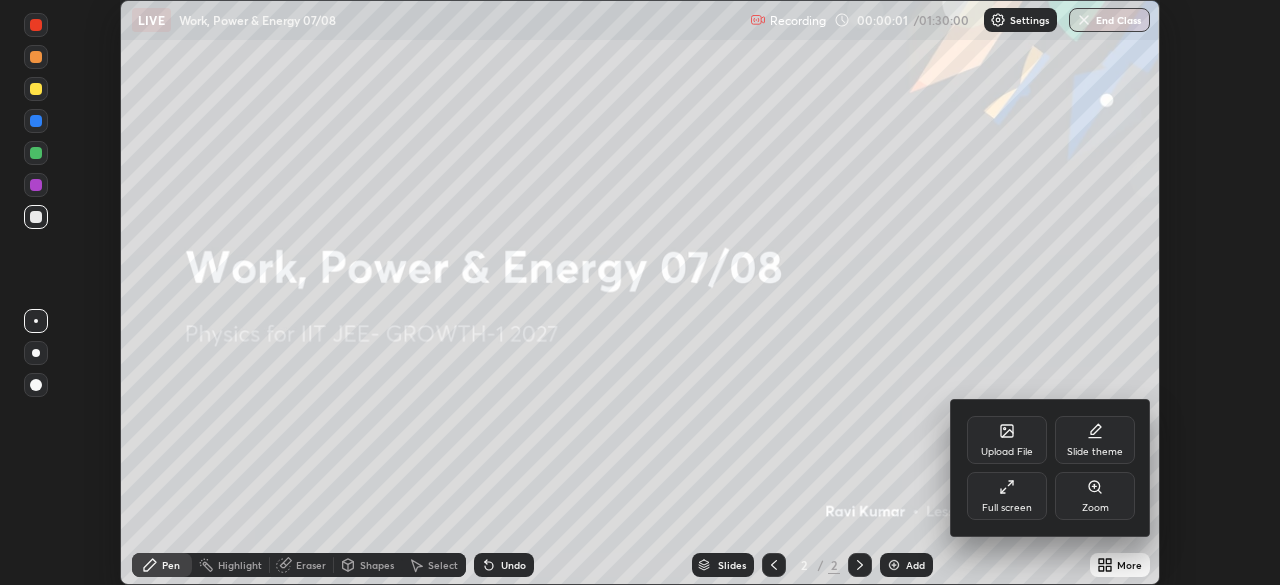 click on "Full screen" at bounding box center [1007, 508] 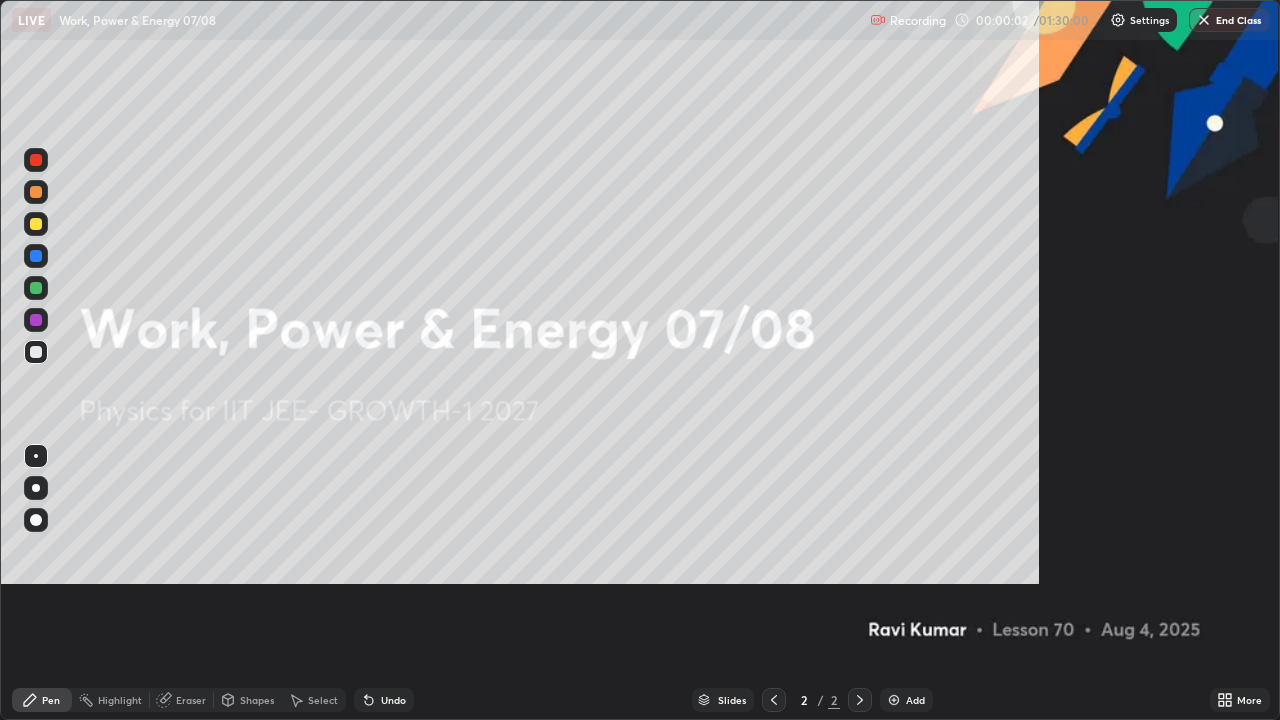 scroll, scrollTop: 99280, scrollLeft: 98720, axis: both 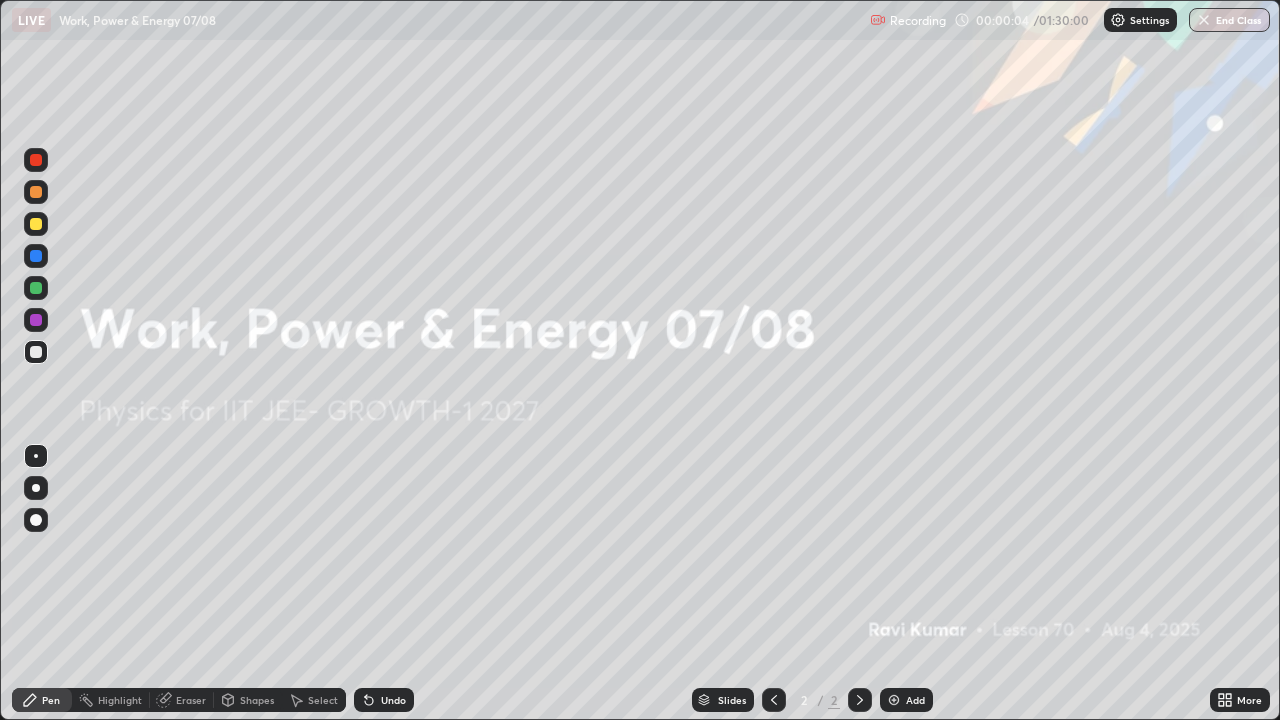 click on "Recording 00:00:04 /  01:30:00 Settings End Class" at bounding box center (1070, 20) 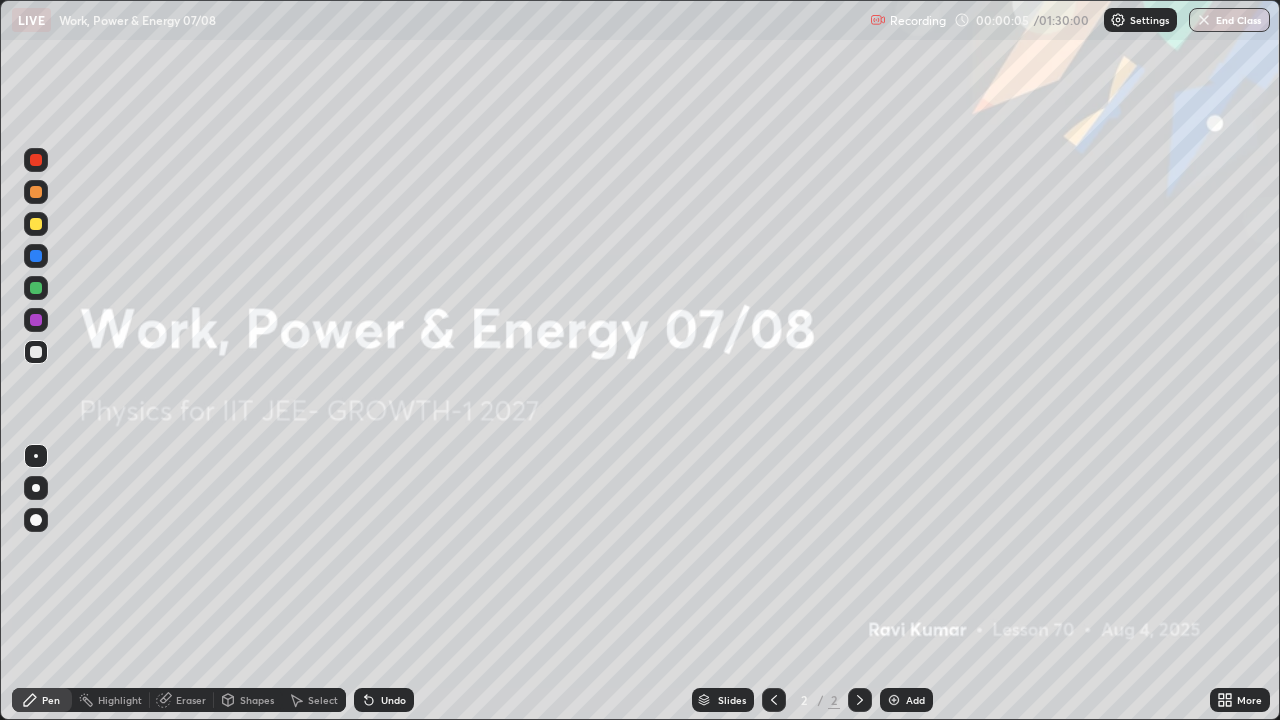click on "Recording 00:00:05 /  01:30:00 Settings End Class" at bounding box center [1070, 20] 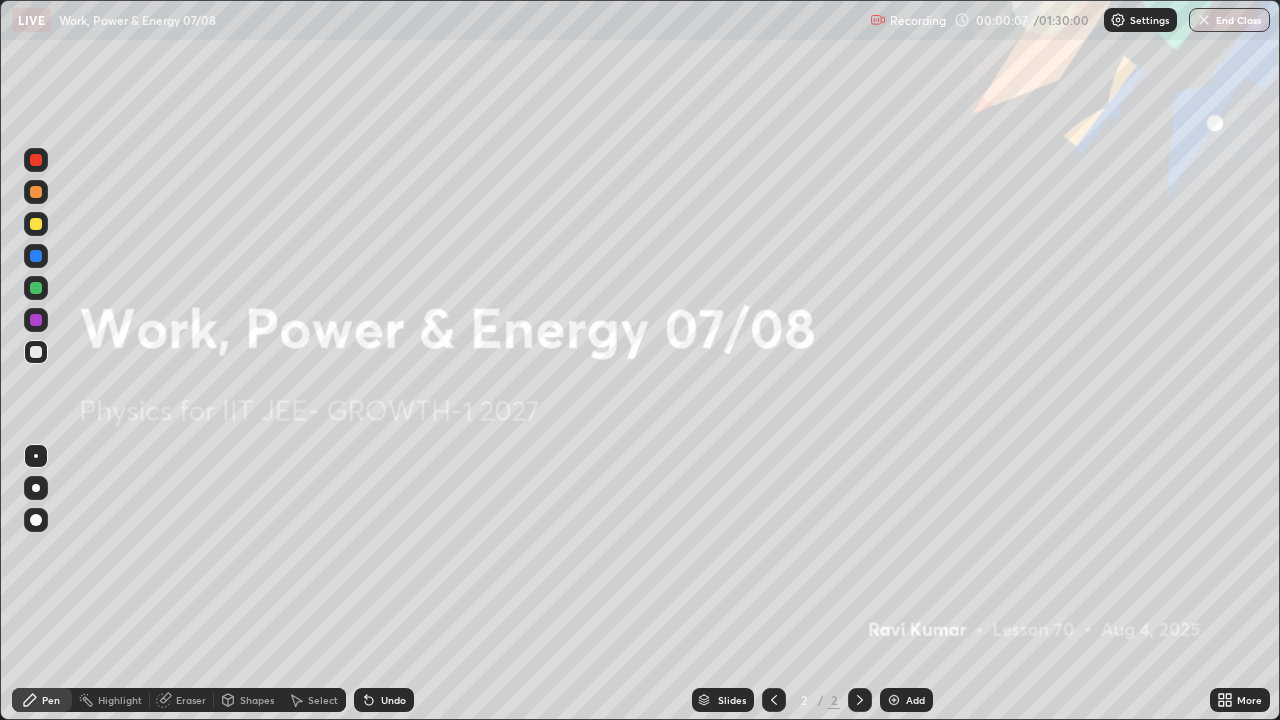 click at bounding box center [878, 20] 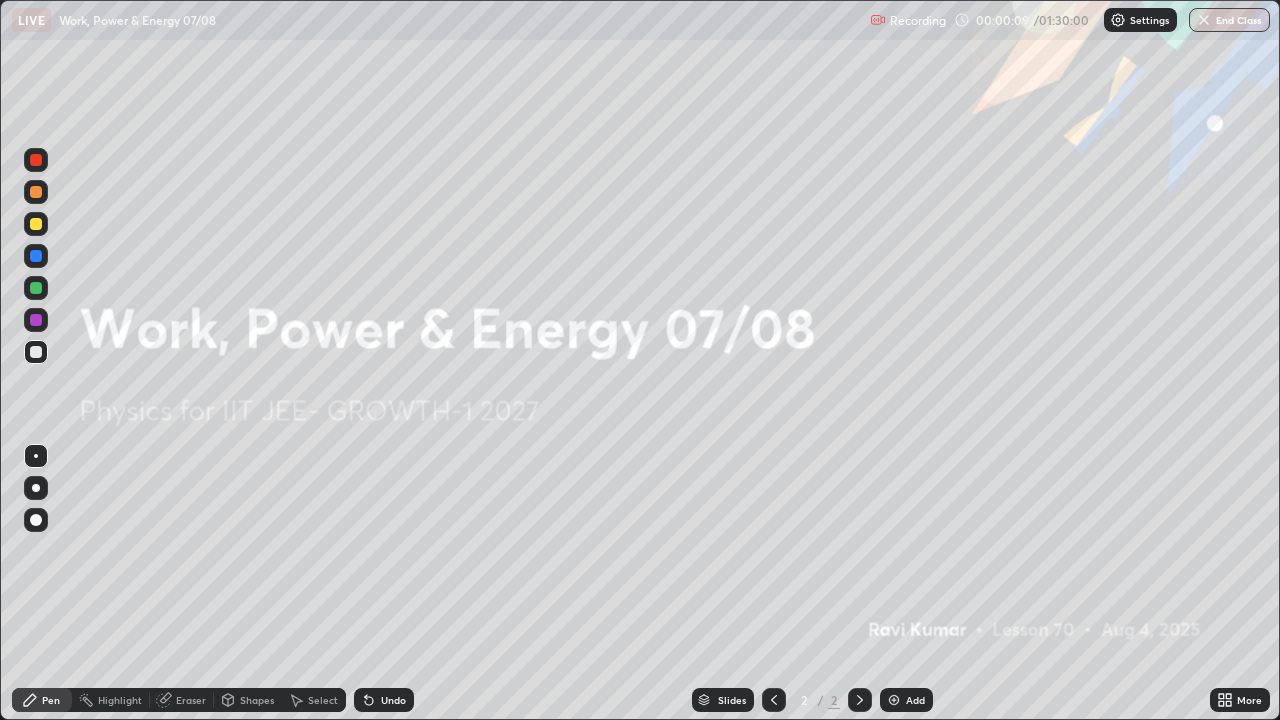 click on "Recording 00:00:09 /  01:30:00 Settings End Class" at bounding box center (1070, 20) 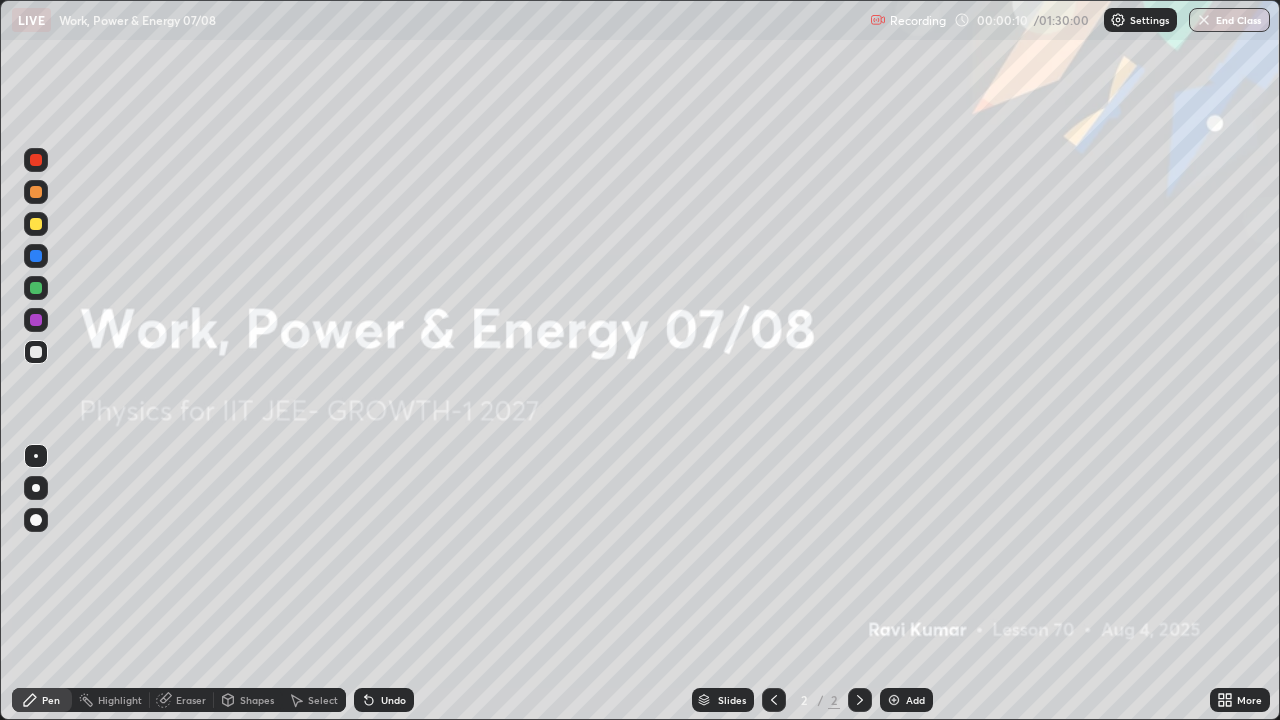 click on "Settings" at bounding box center [1140, 20] 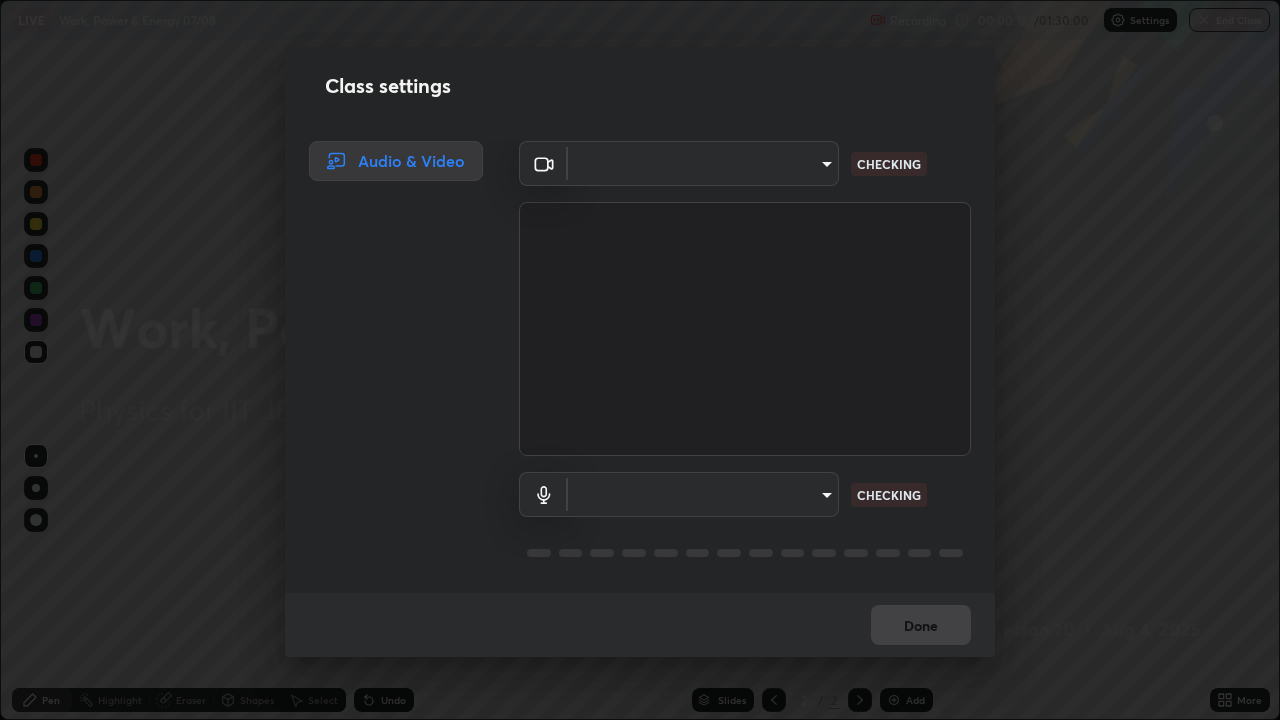 type on "4d63cd10dcc1379e9927399513255d12d620b7bbb39ca773e0f9116a90128a71" 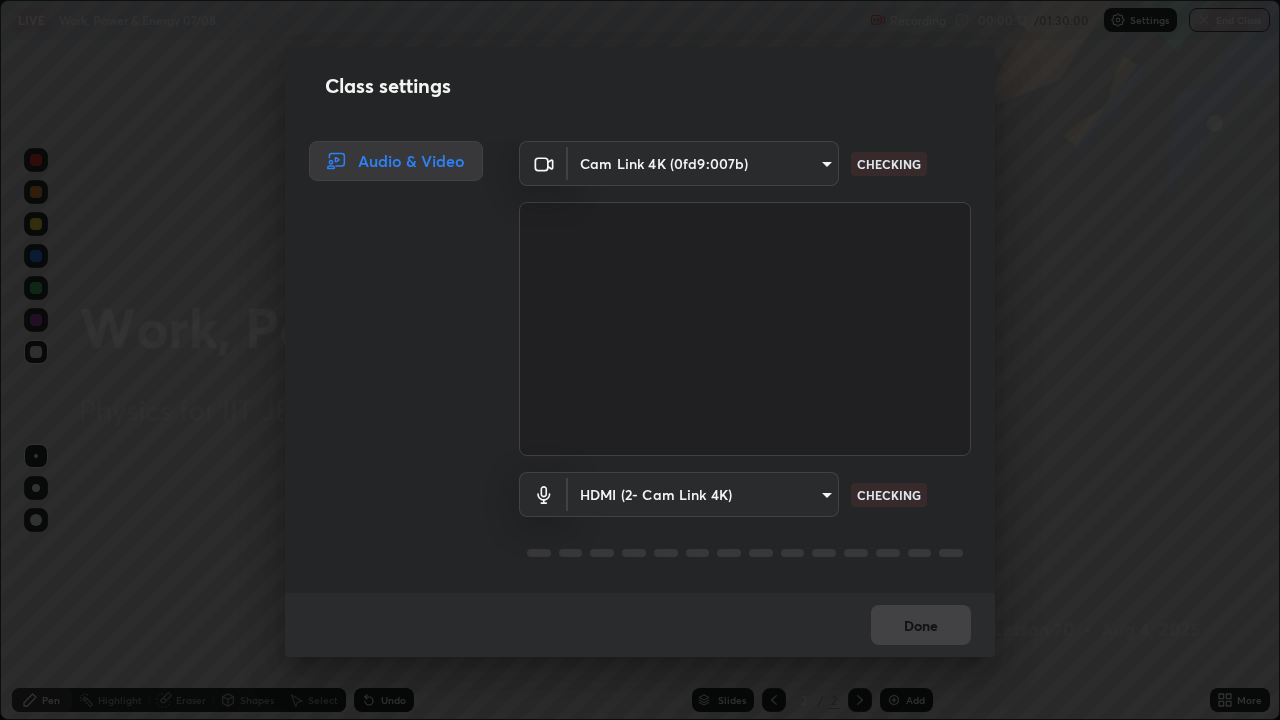 scroll, scrollTop: 2, scrollLeft: 0, axis: vertical 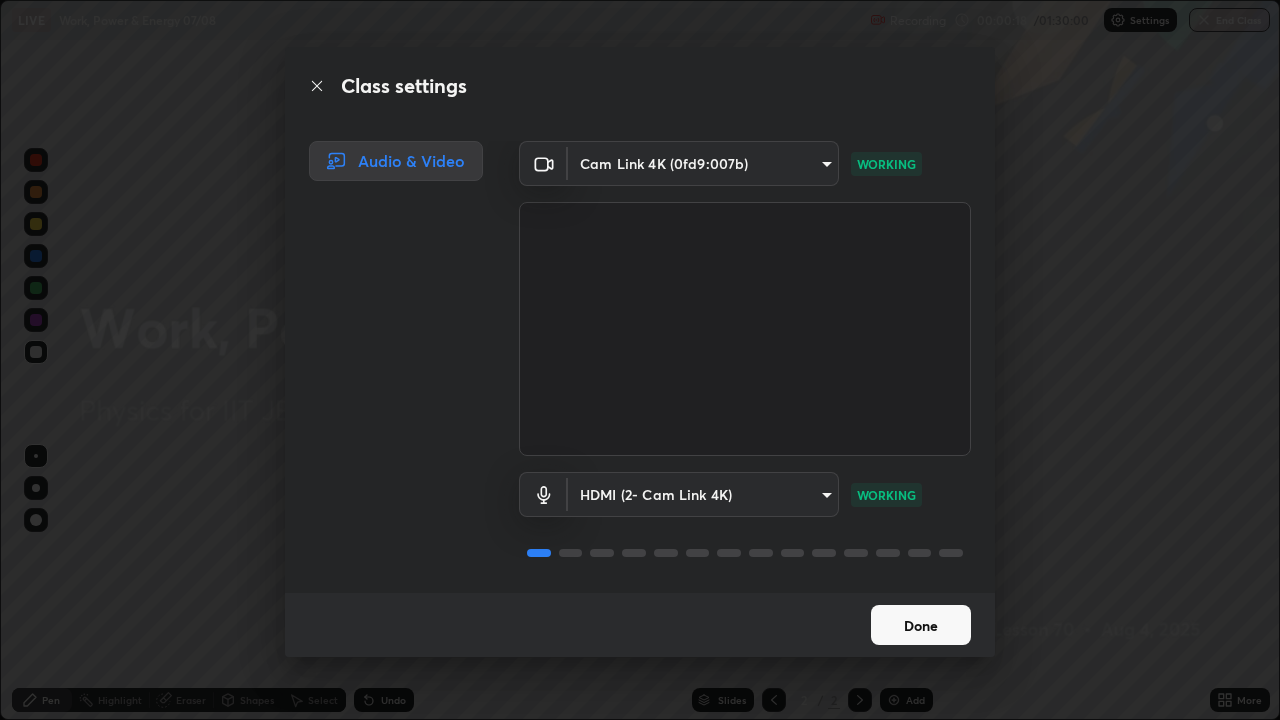 click on "Done" at bounding box center [921, 625] 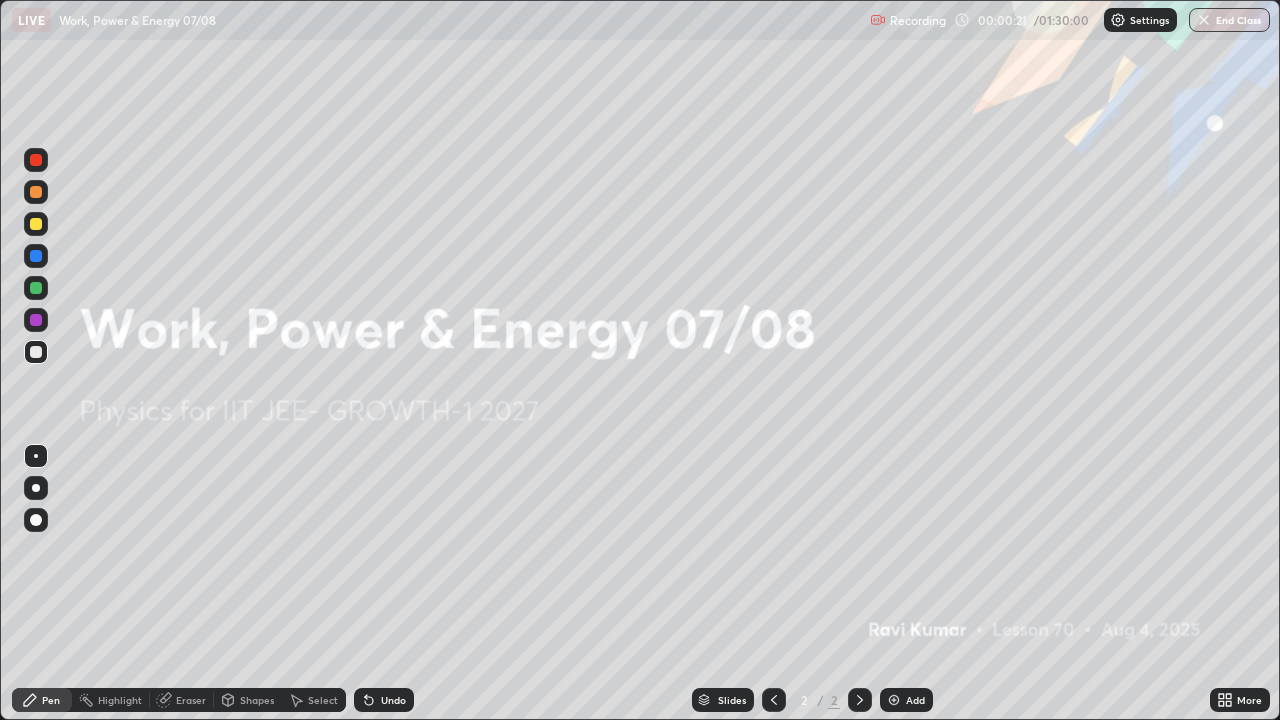 click at bounding box center (894, 700) 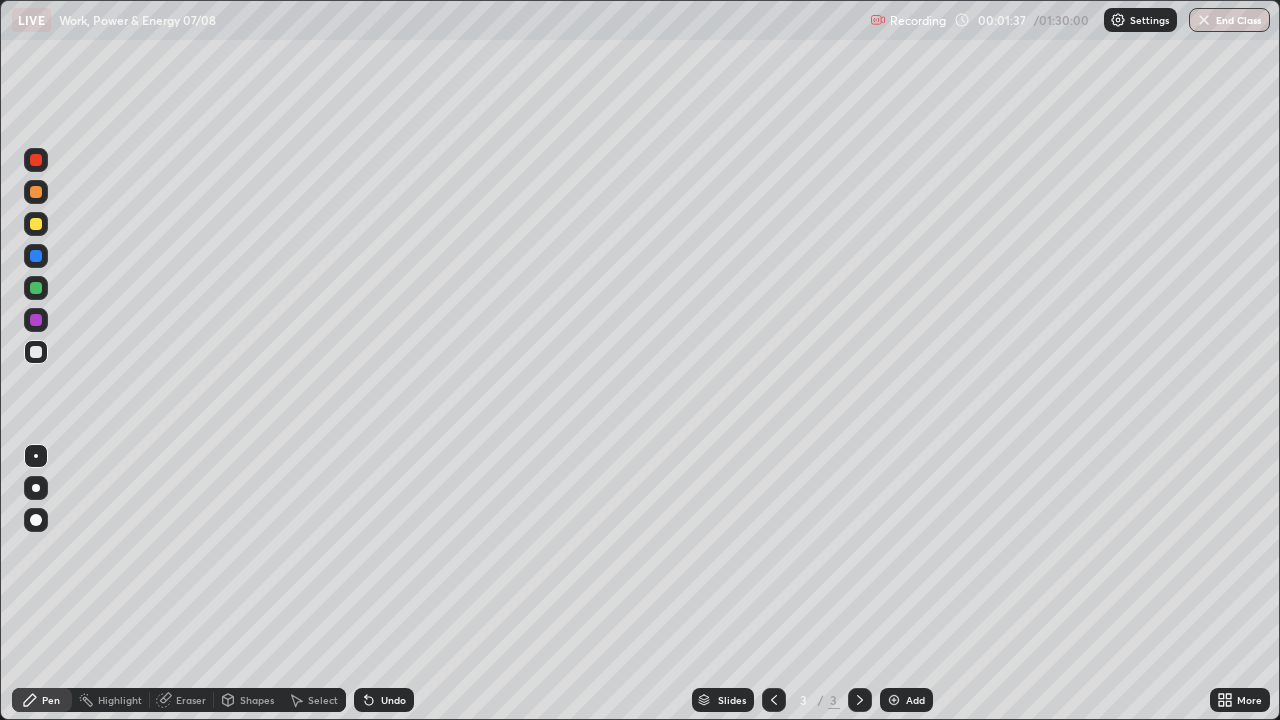 click at bounding box center [36, 224] 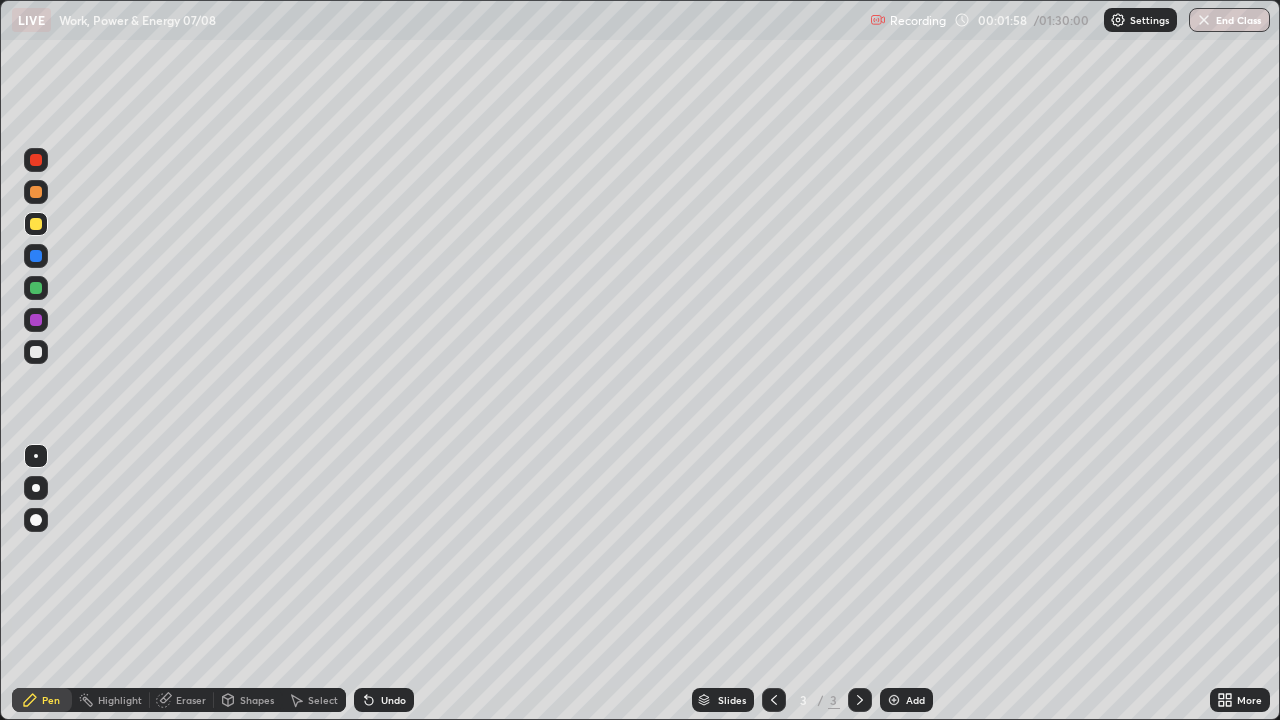 click at bounding box center [36, 352] 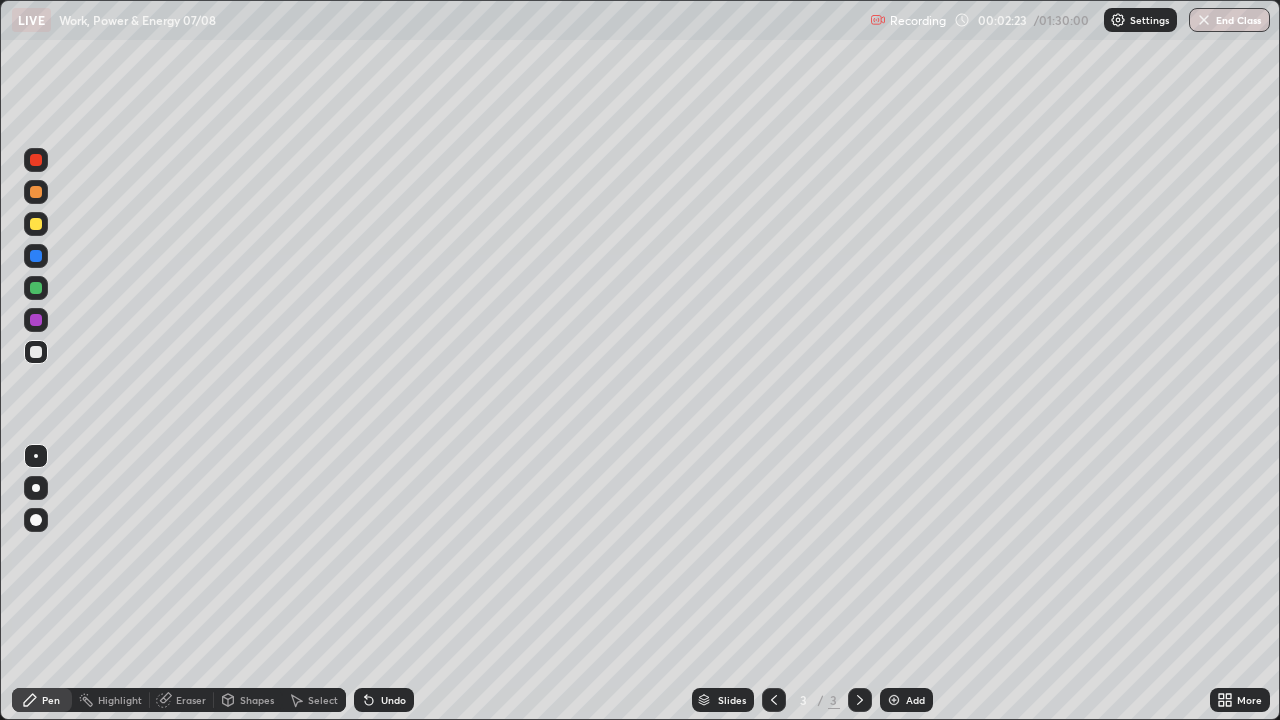click on "Undo" at bounding box center (393, 700) 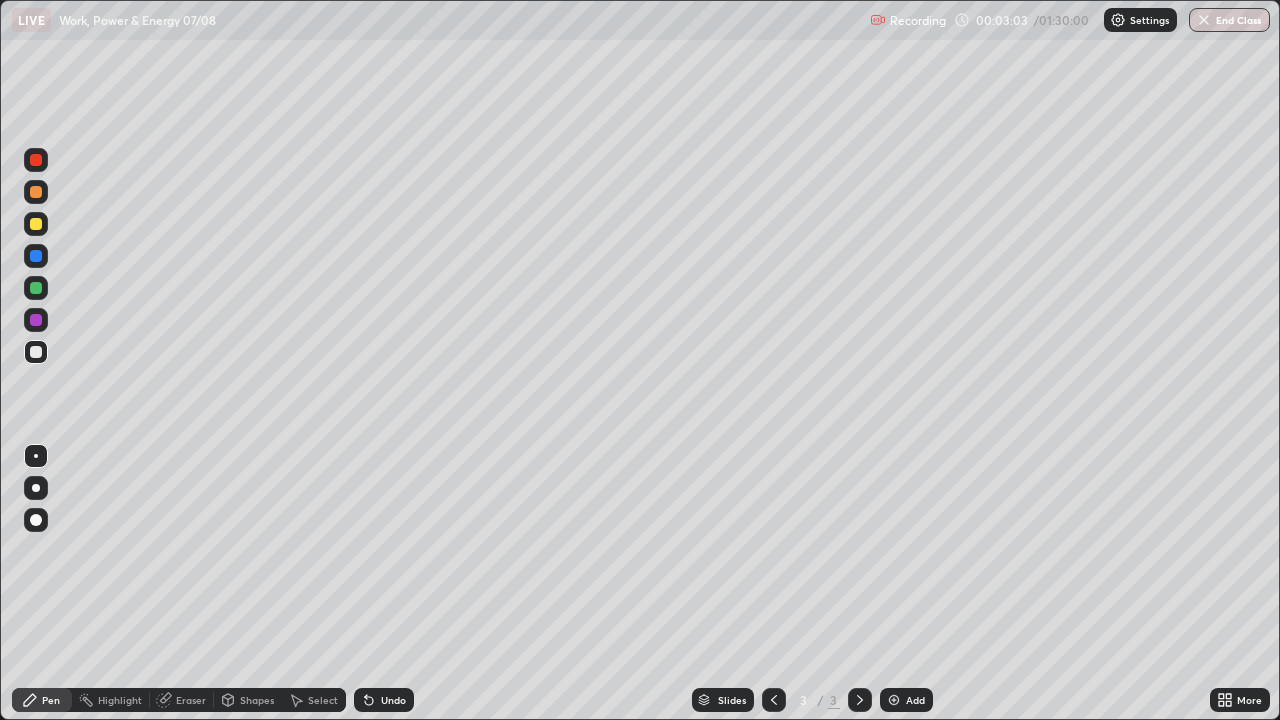 click at bounding box center [36, 224] 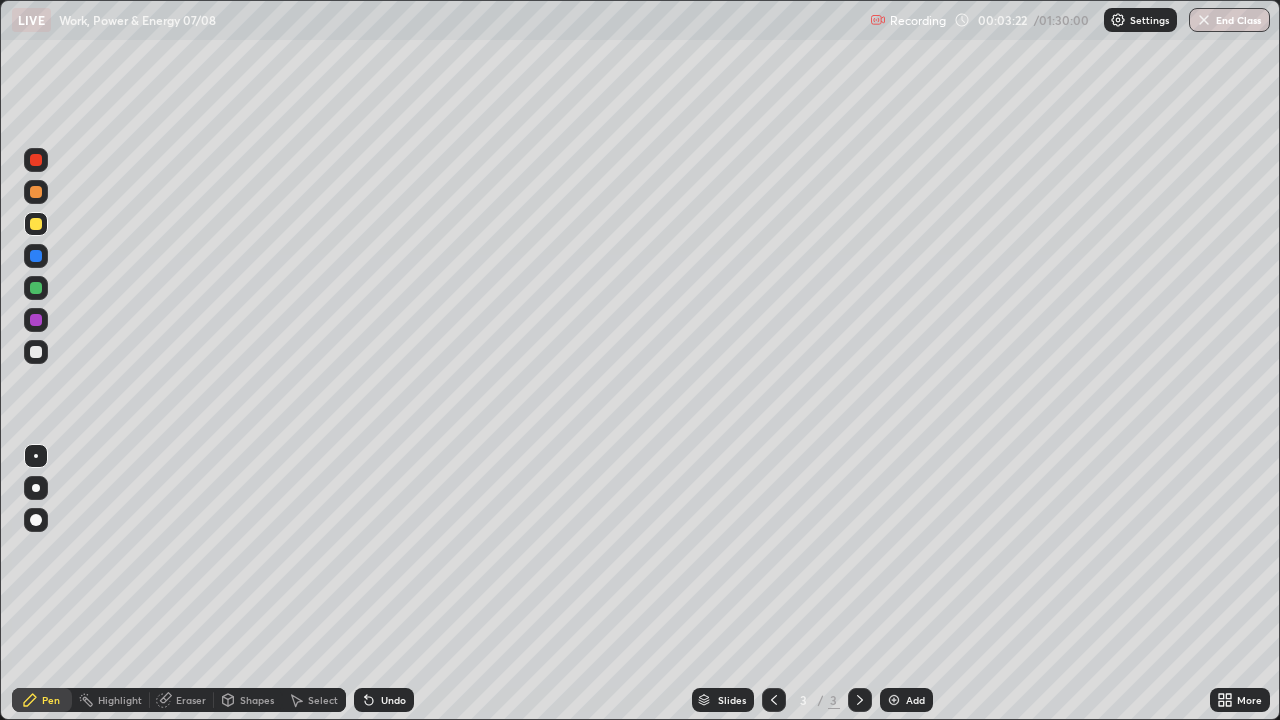 click at bounding box center [36, 352] 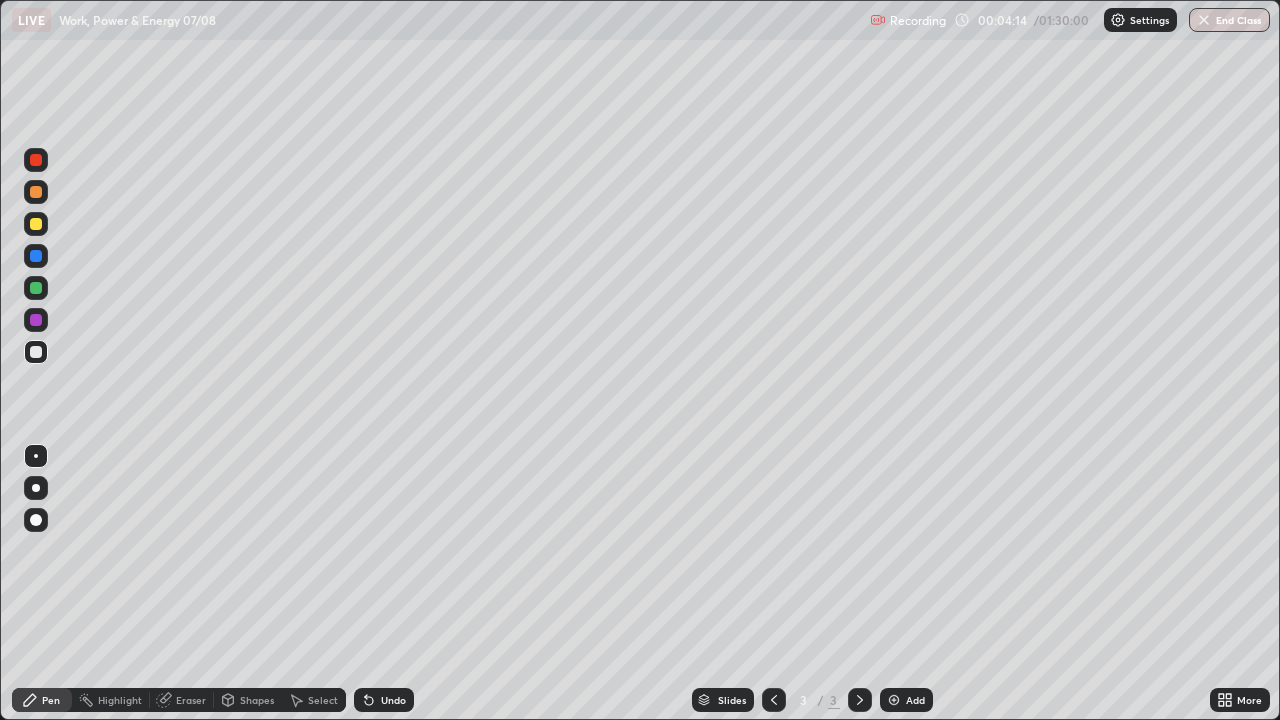 click 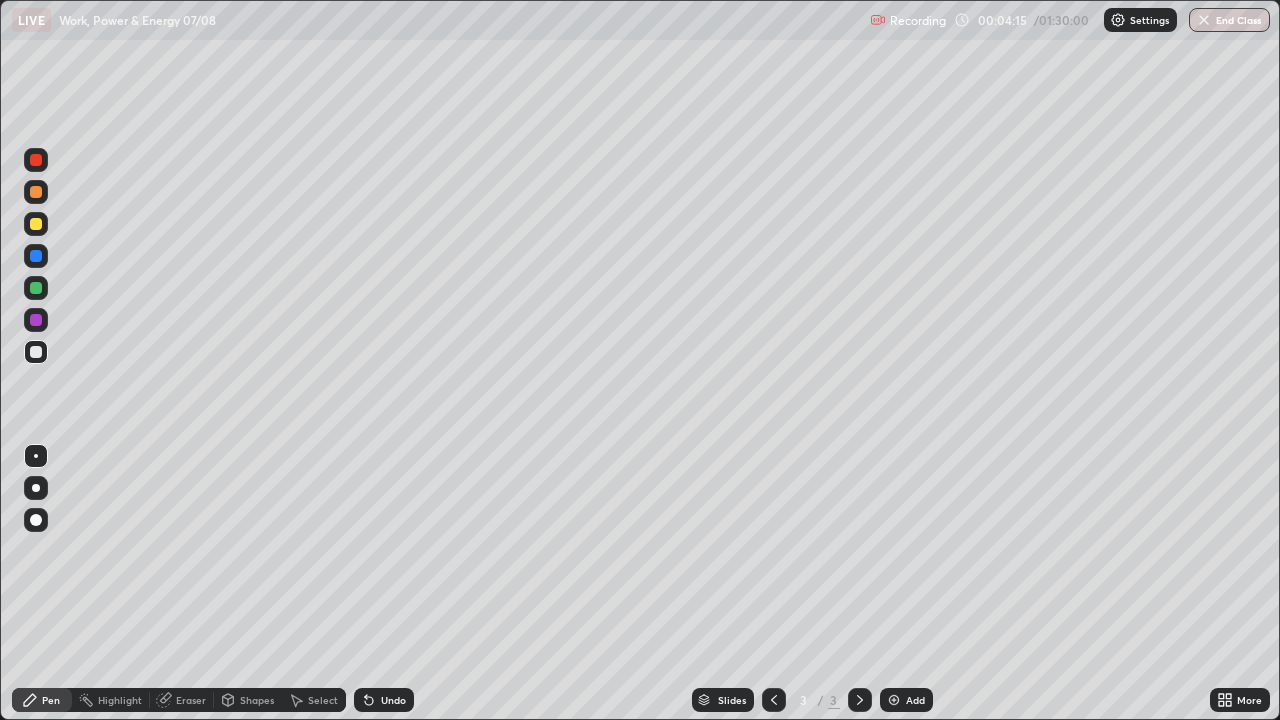 click 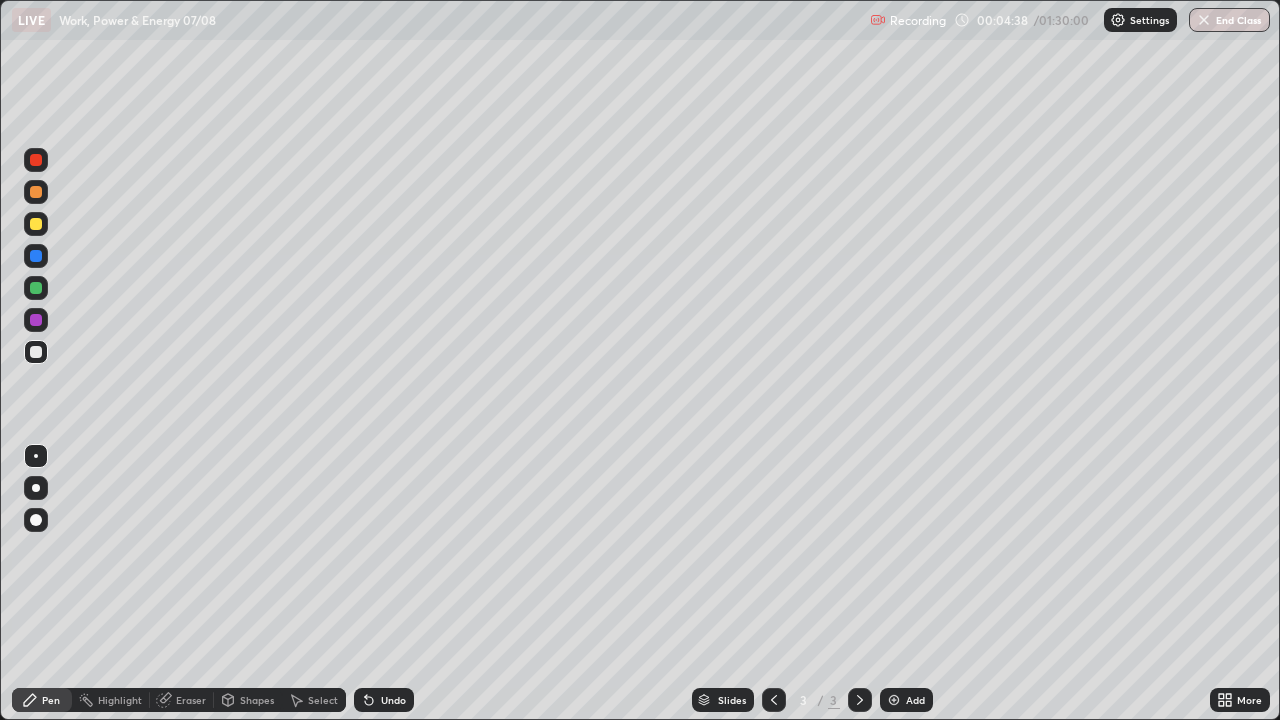 click on "Eraser" at bounding box center [191, 700] 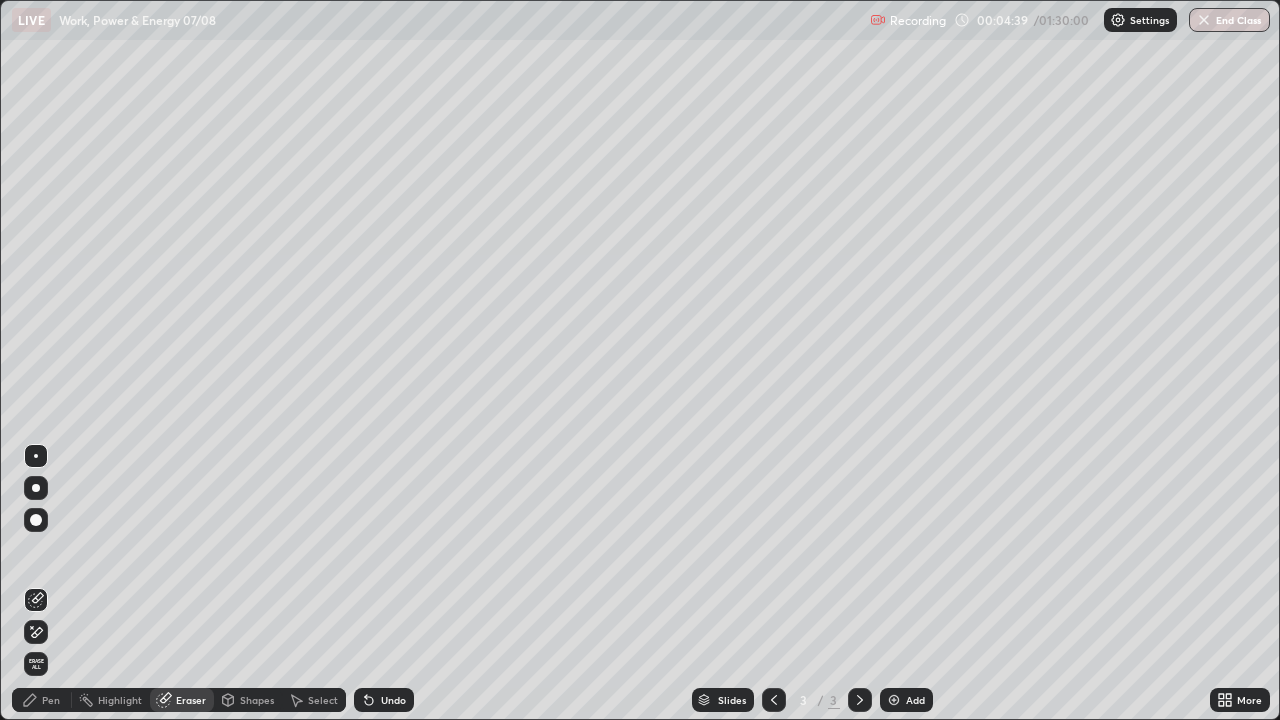 click 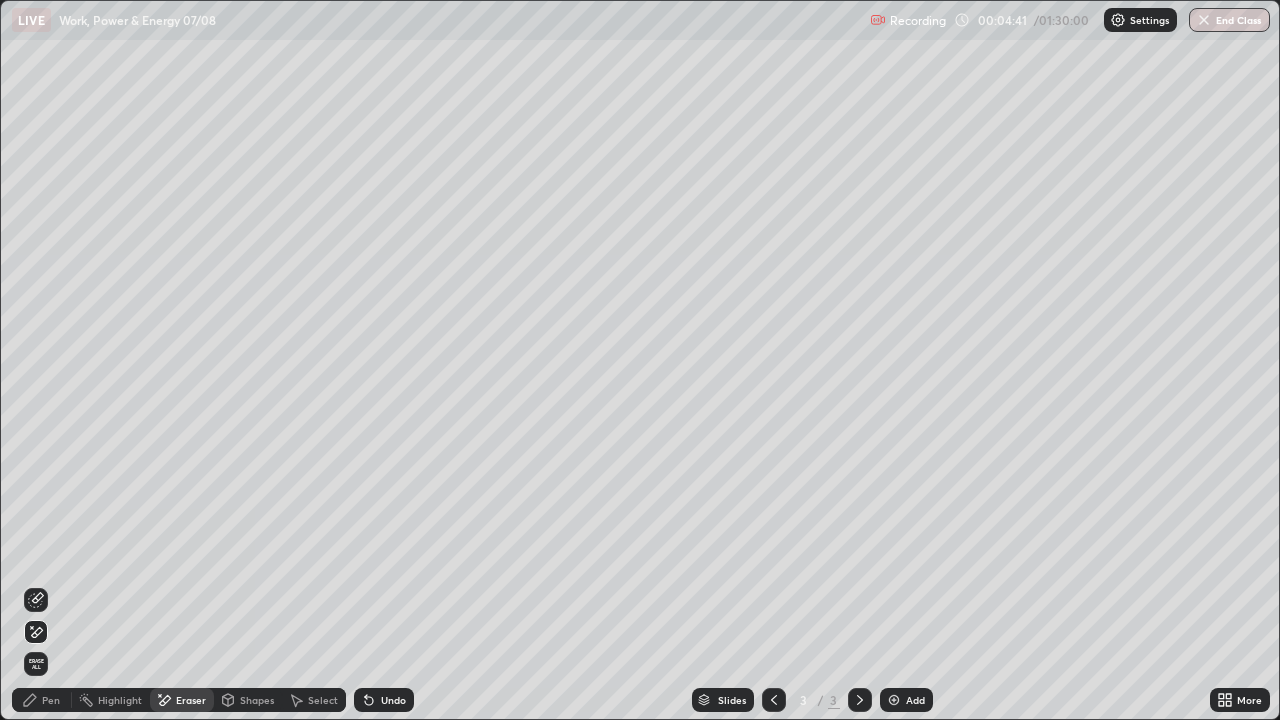 click on "Pen" at bounding box center [42, 700] 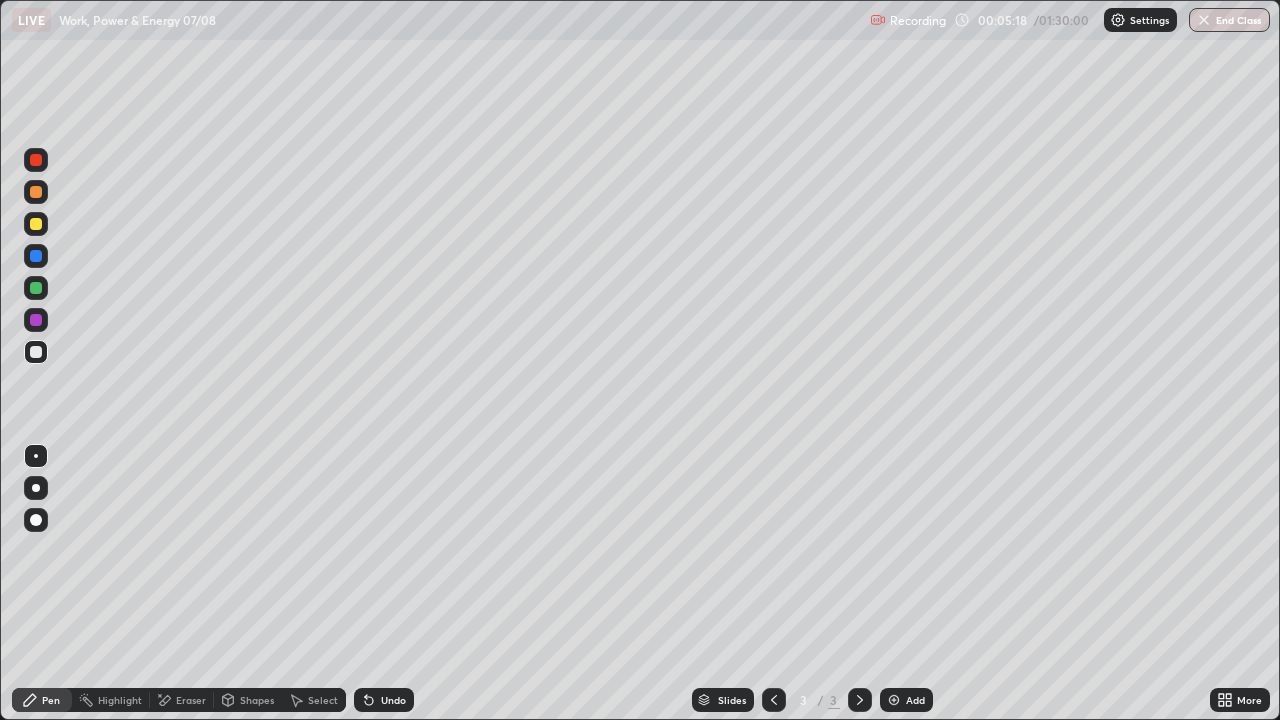click 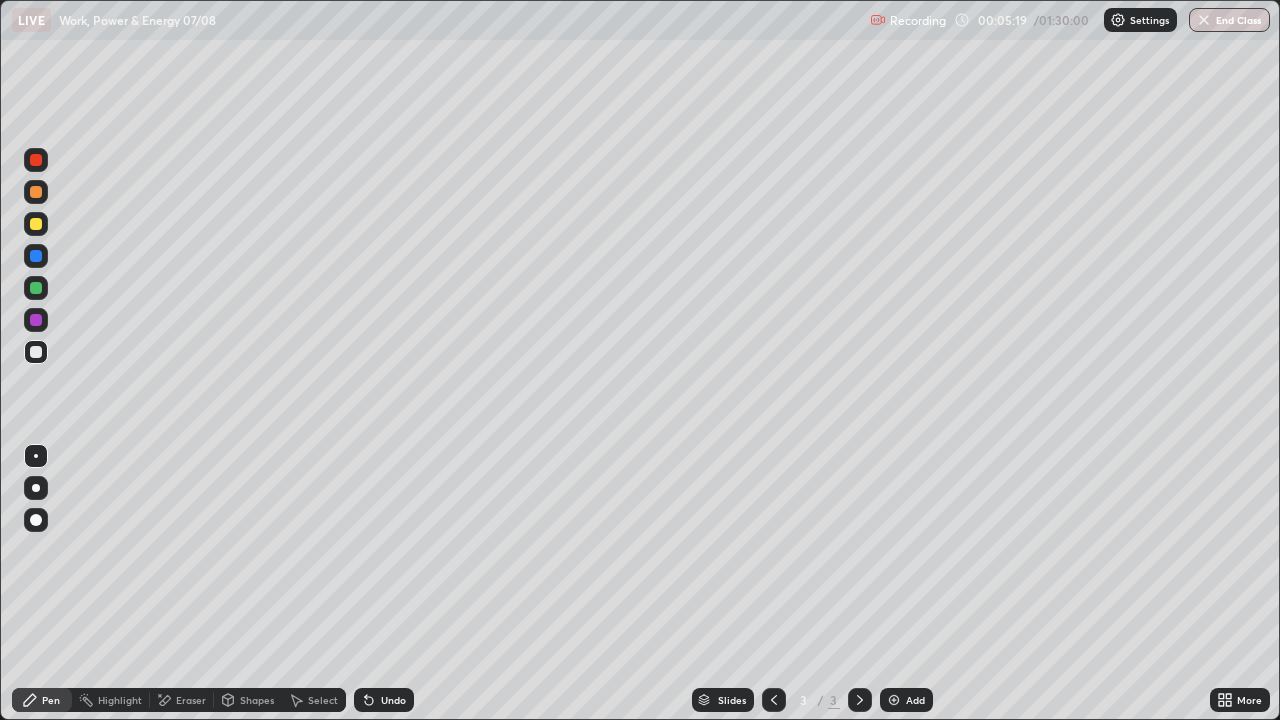 click 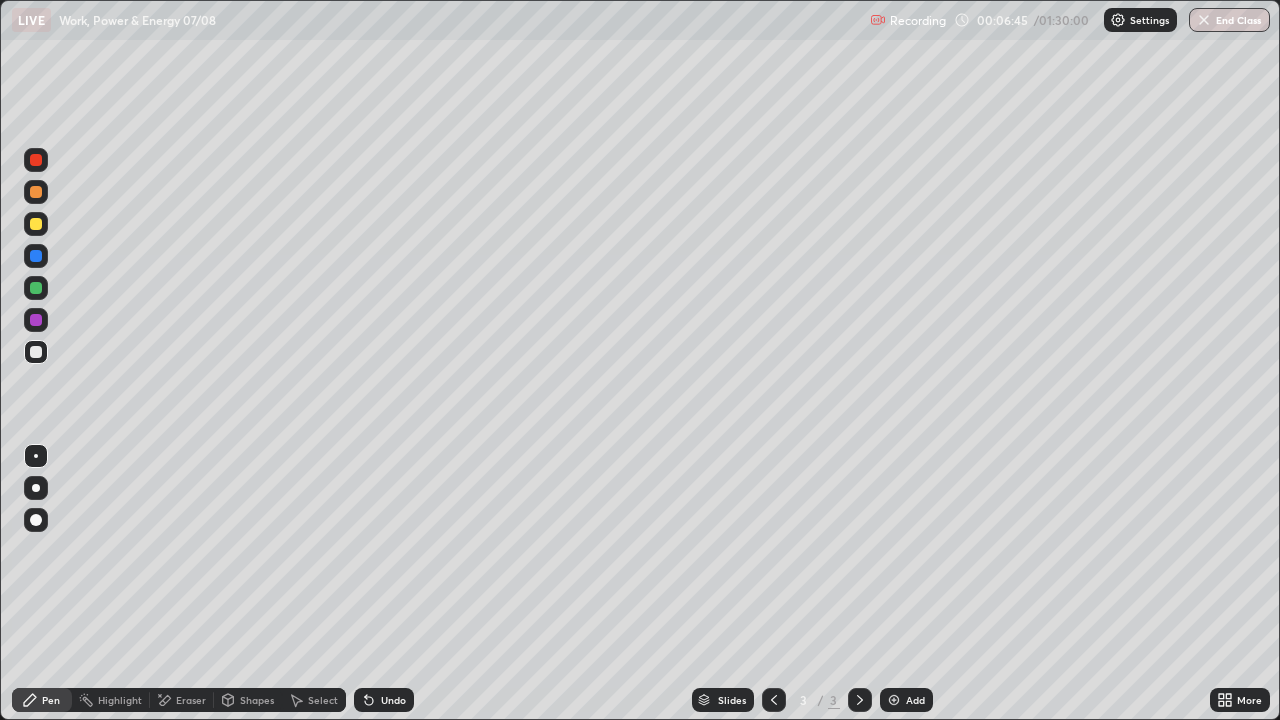 click on "Undo" at bounding box center (393, 700) 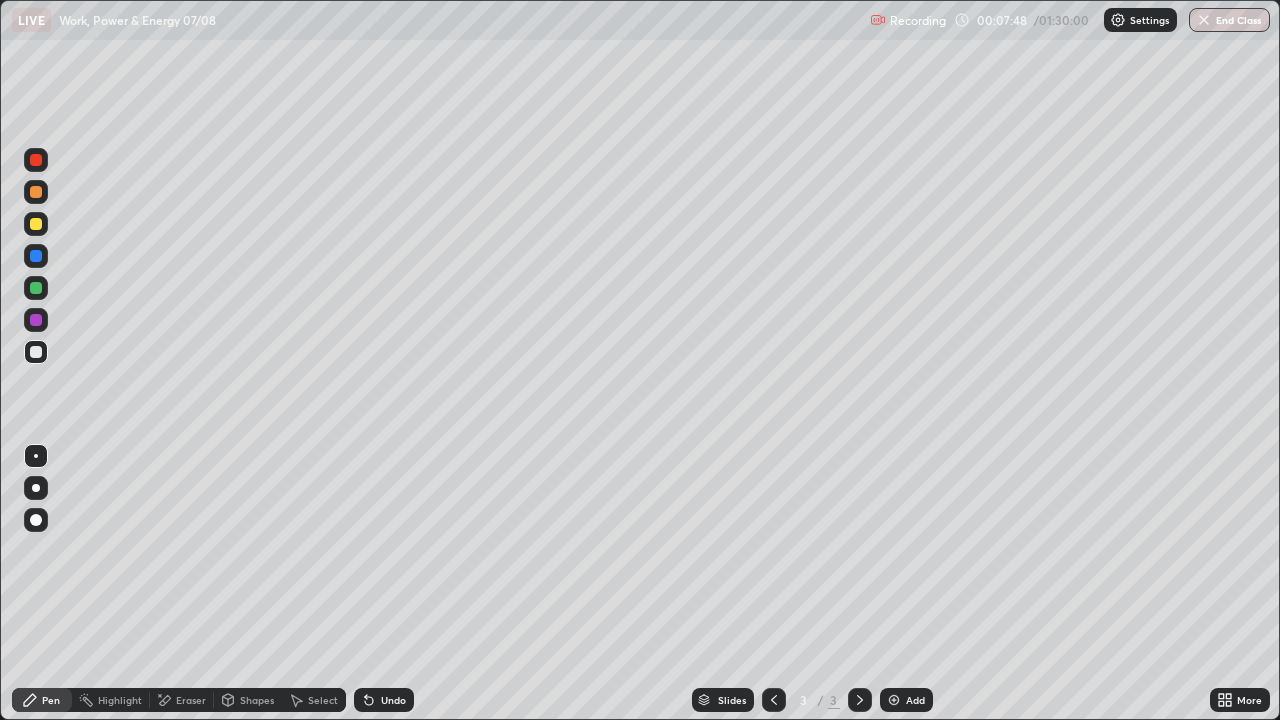 click on "Undo" at bounding box center [393, 700] 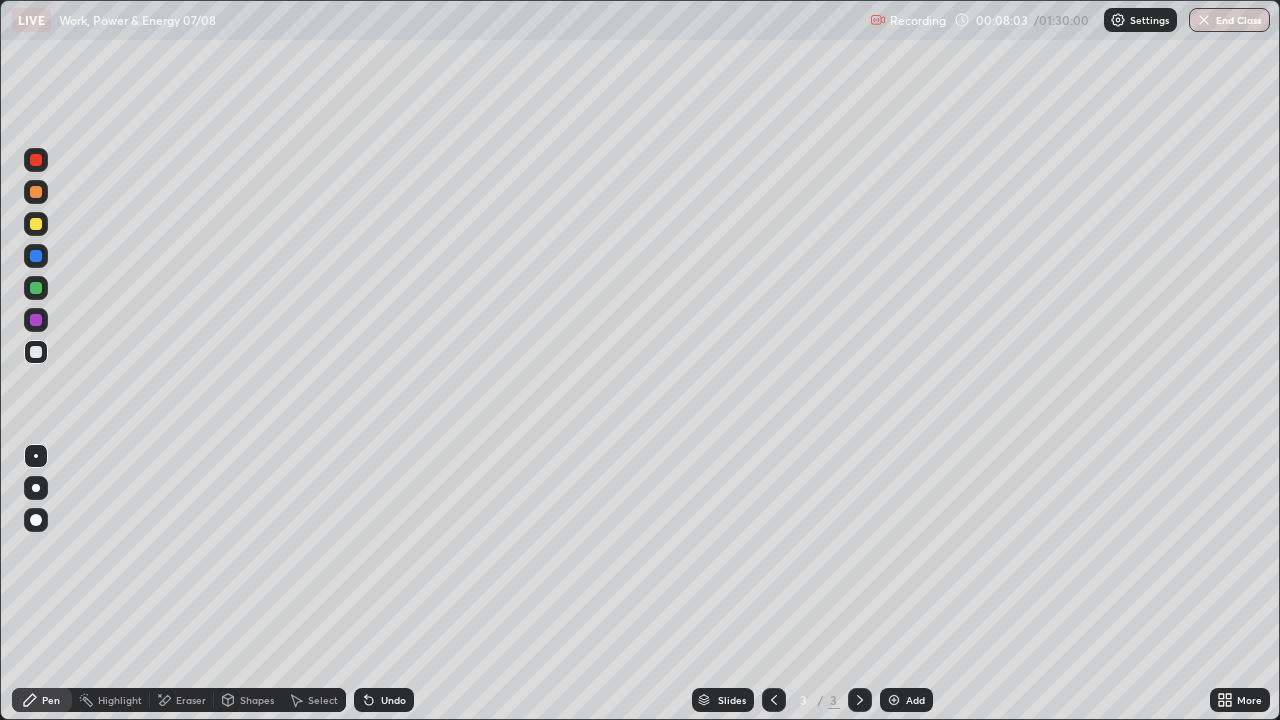 click on "Undo" at bounding box center [393, 700] 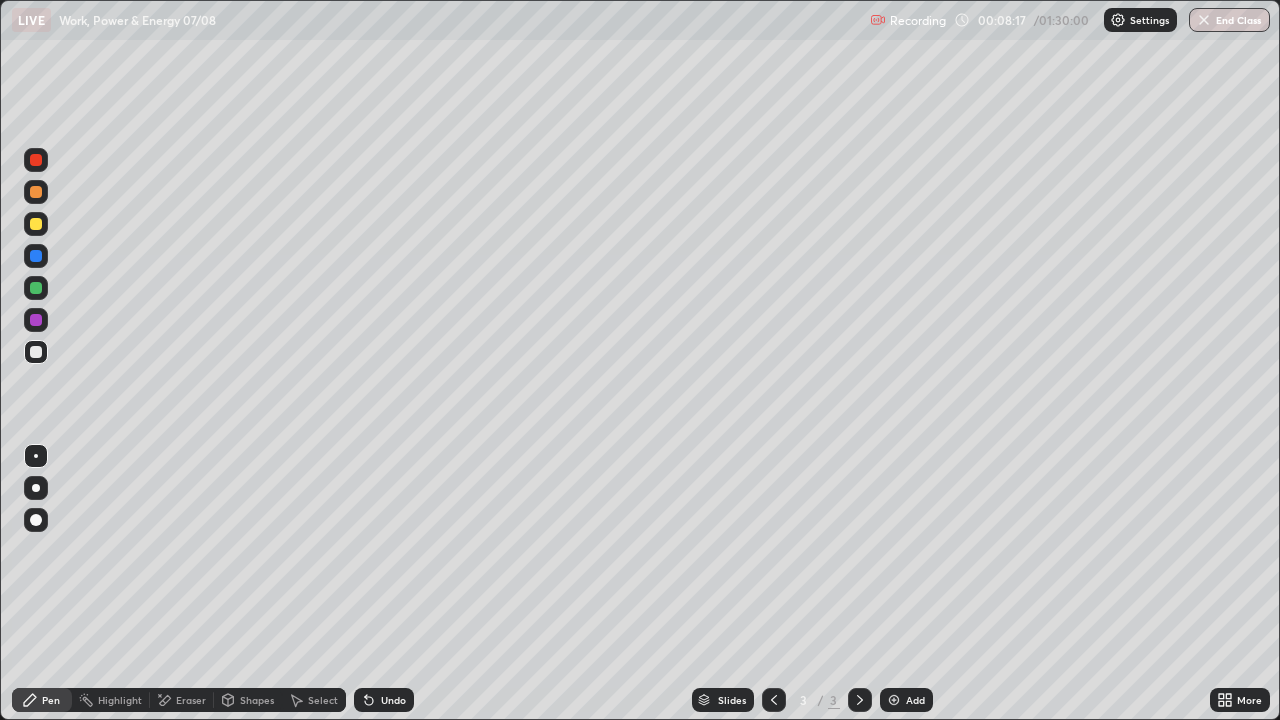 click at bounding box center (36, 224) 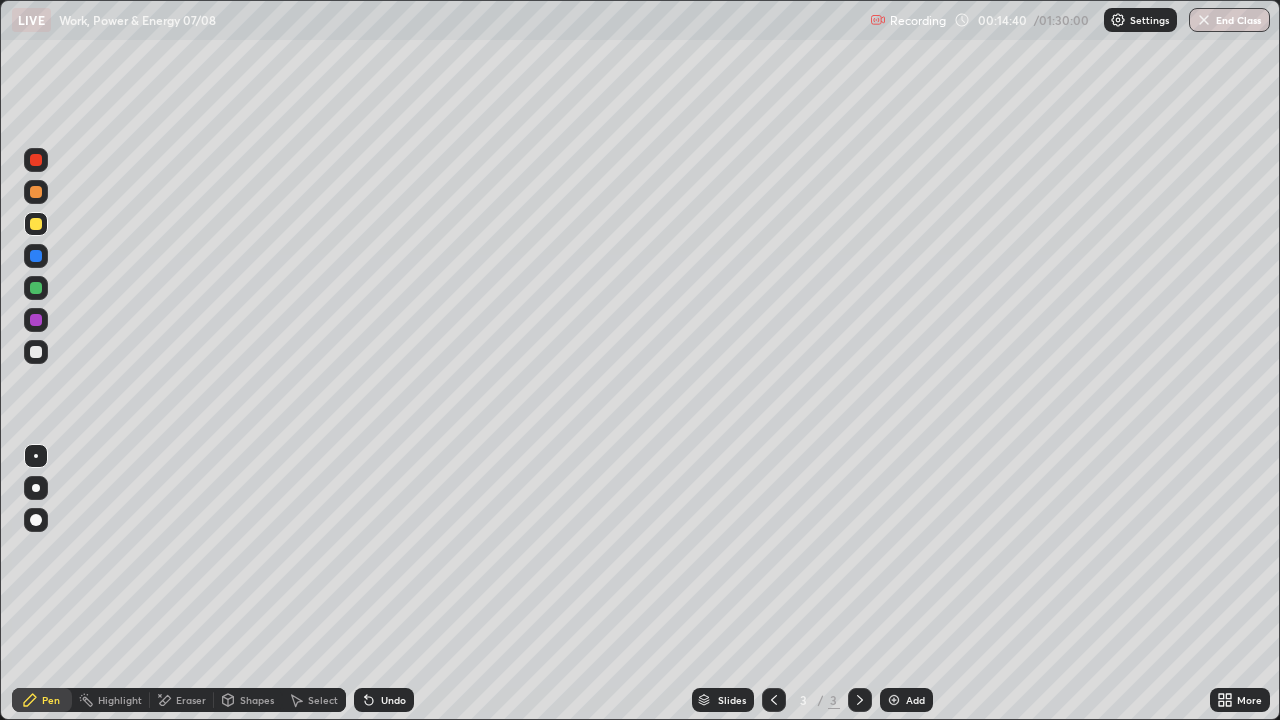 click at bounding box center (36, 352) 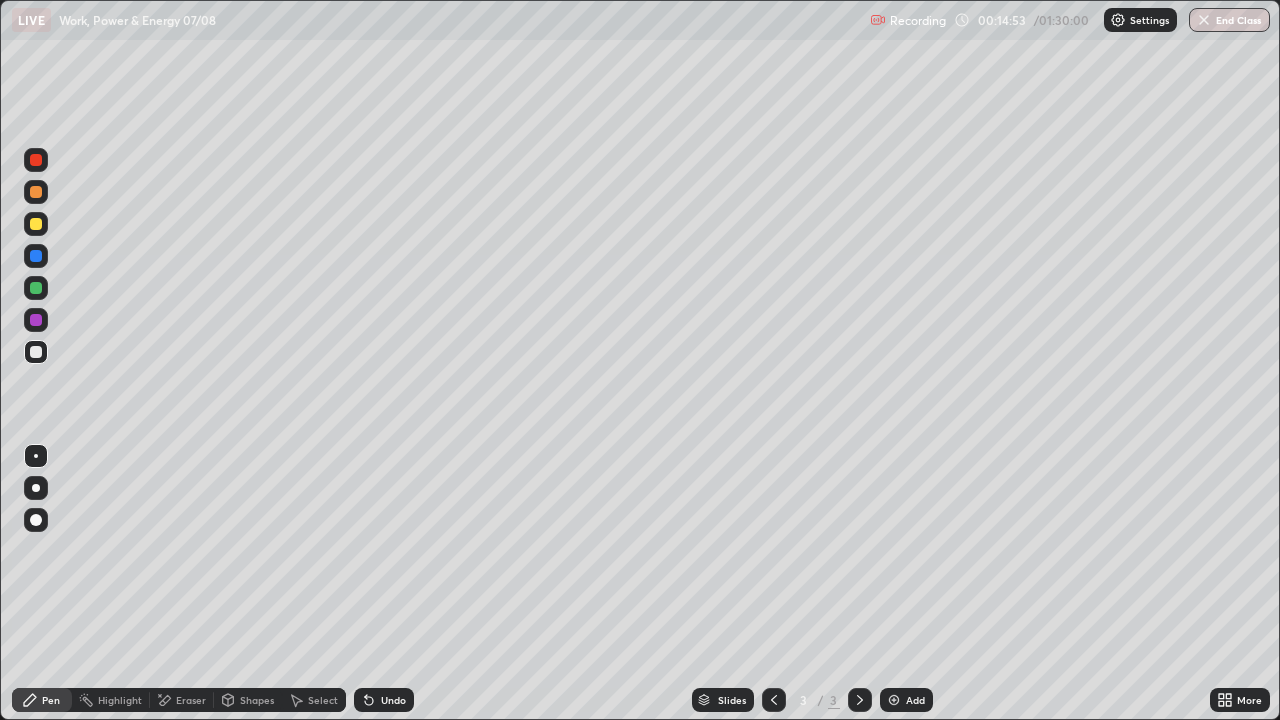 click 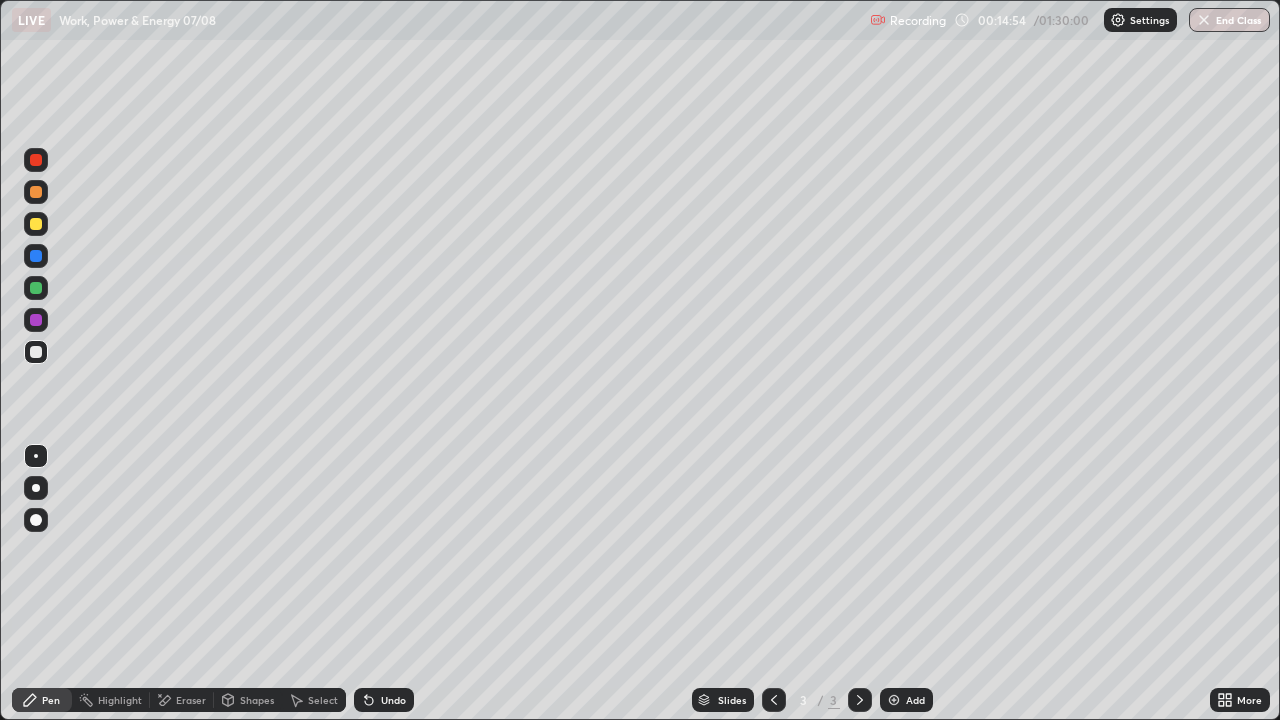 click on "Add" at bounding box center (906, 700) 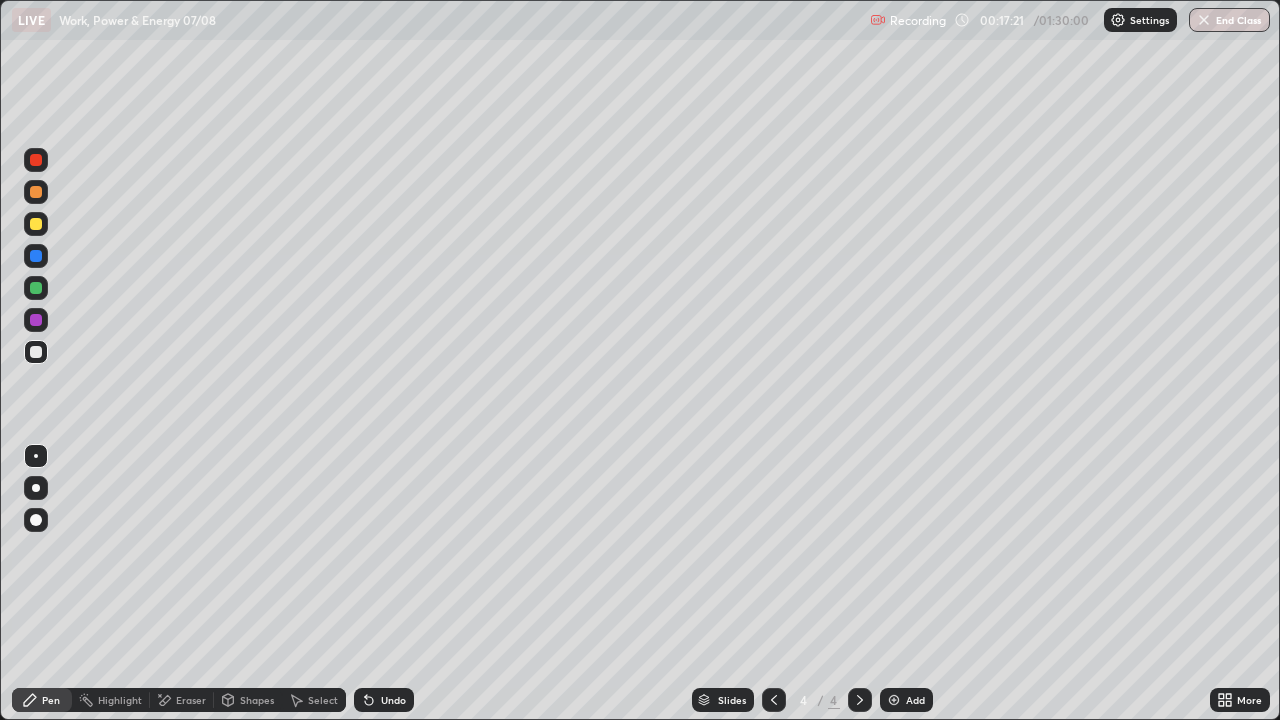 click on "Undo" at bounding box center [393, 700] 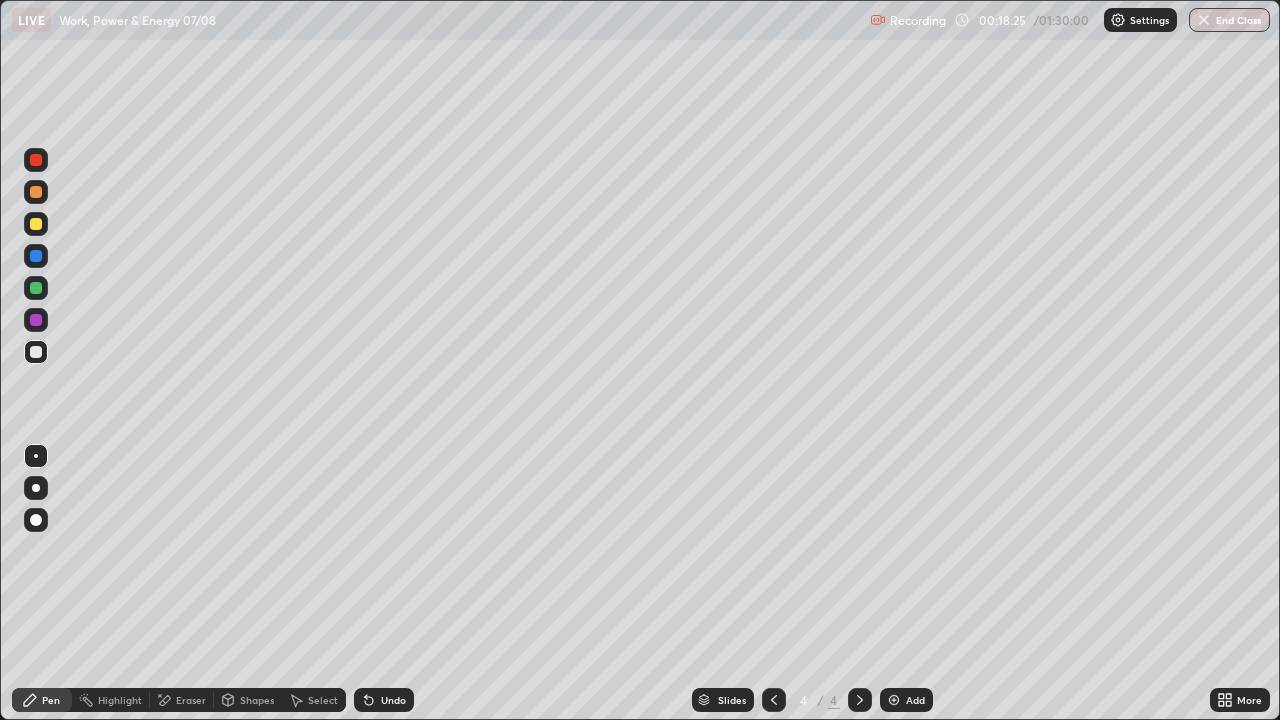 click on "Undo" at bounding box center [384, 700] 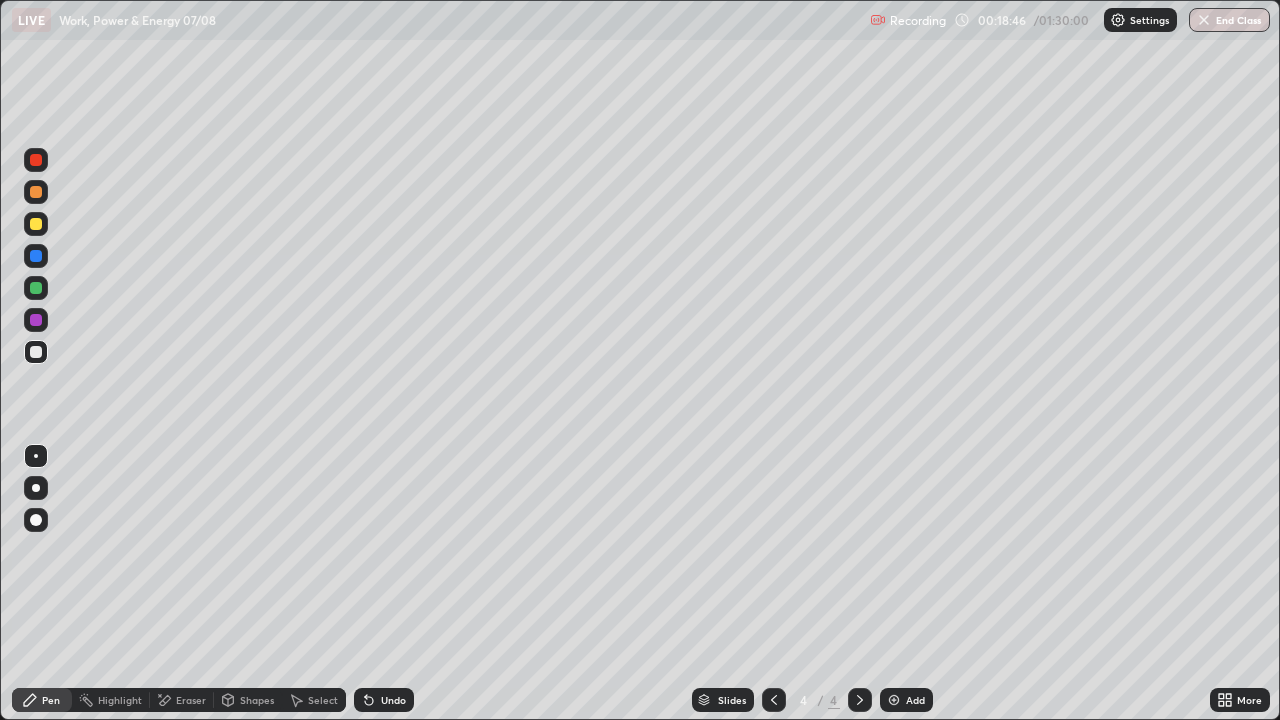 click on "Undo" at bounding box center [393, 700] 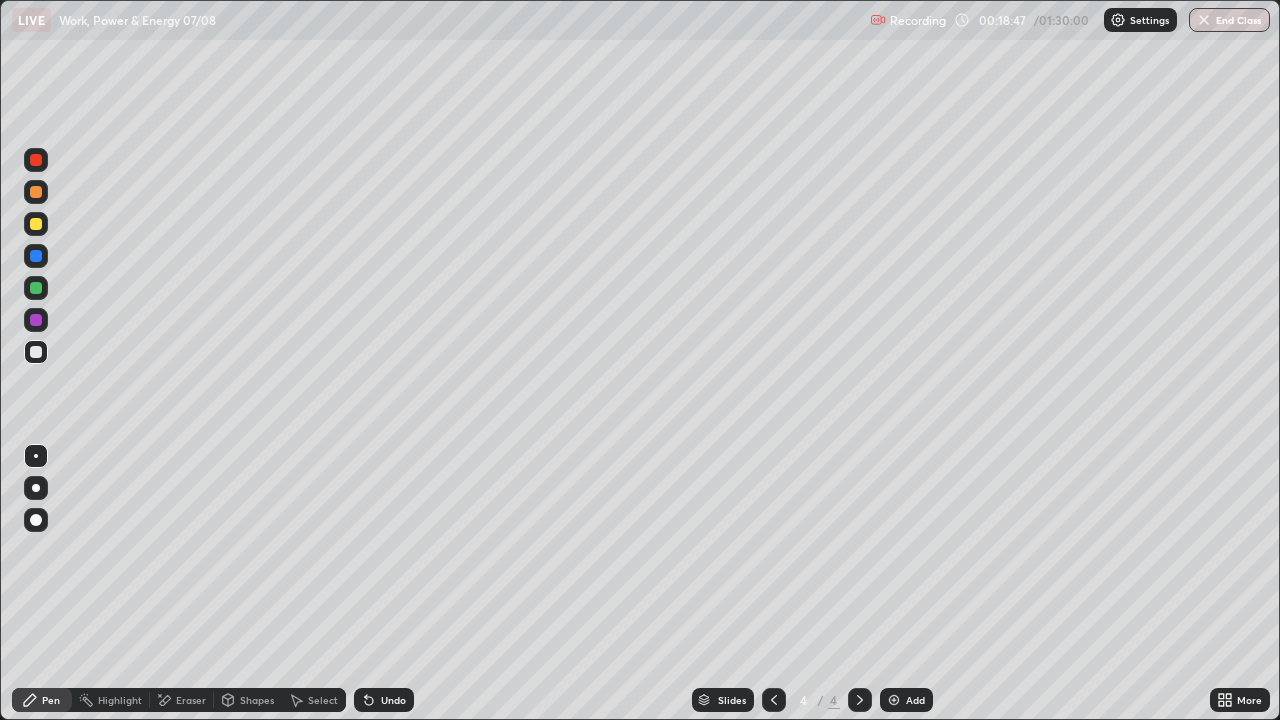 click on "Undo" at bounding box center (393, 700) 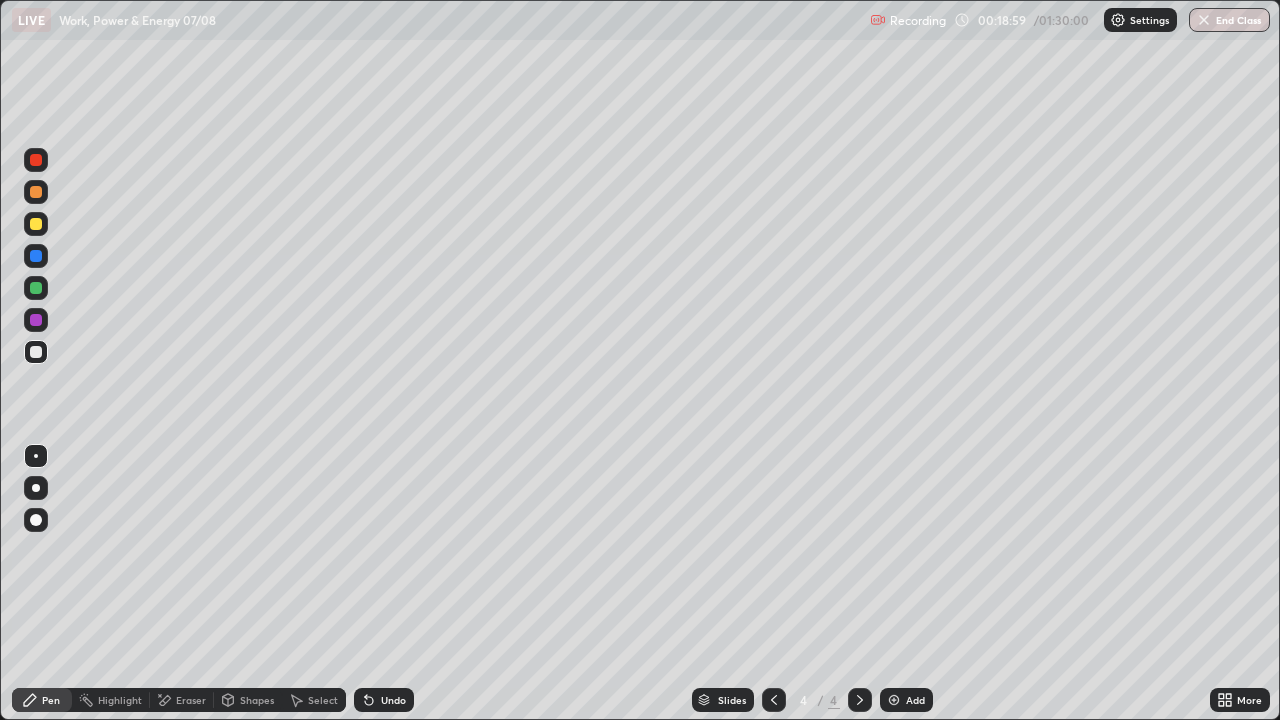 click on "Undo" at bounding box center (384, 700) 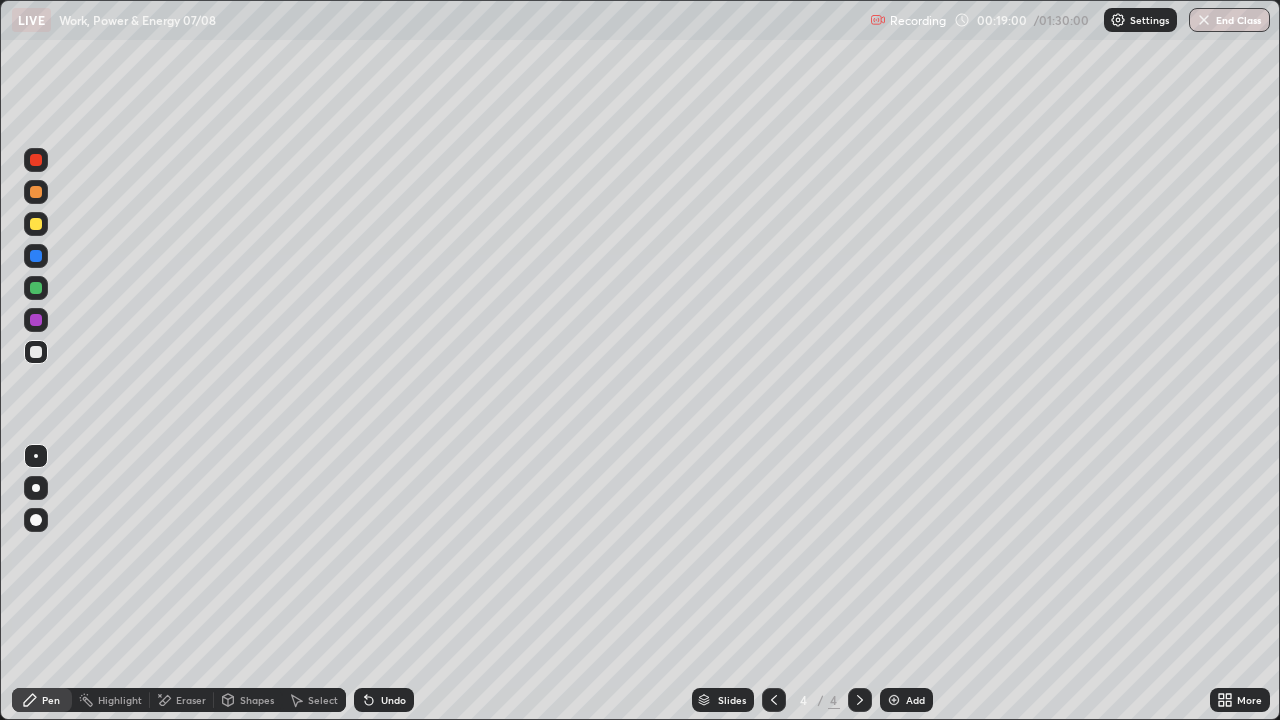 click on "Undo" at bounding box center [384, 700] 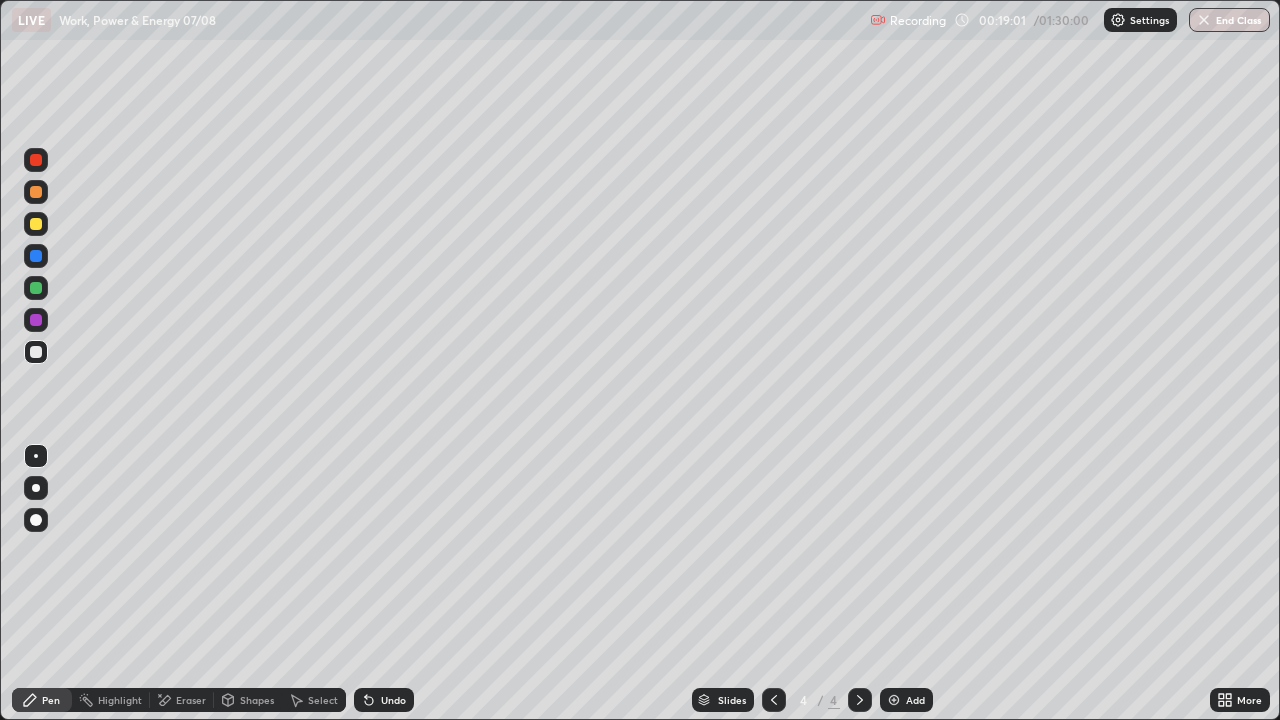 click on "Undo" at bounding box center (384, 700) 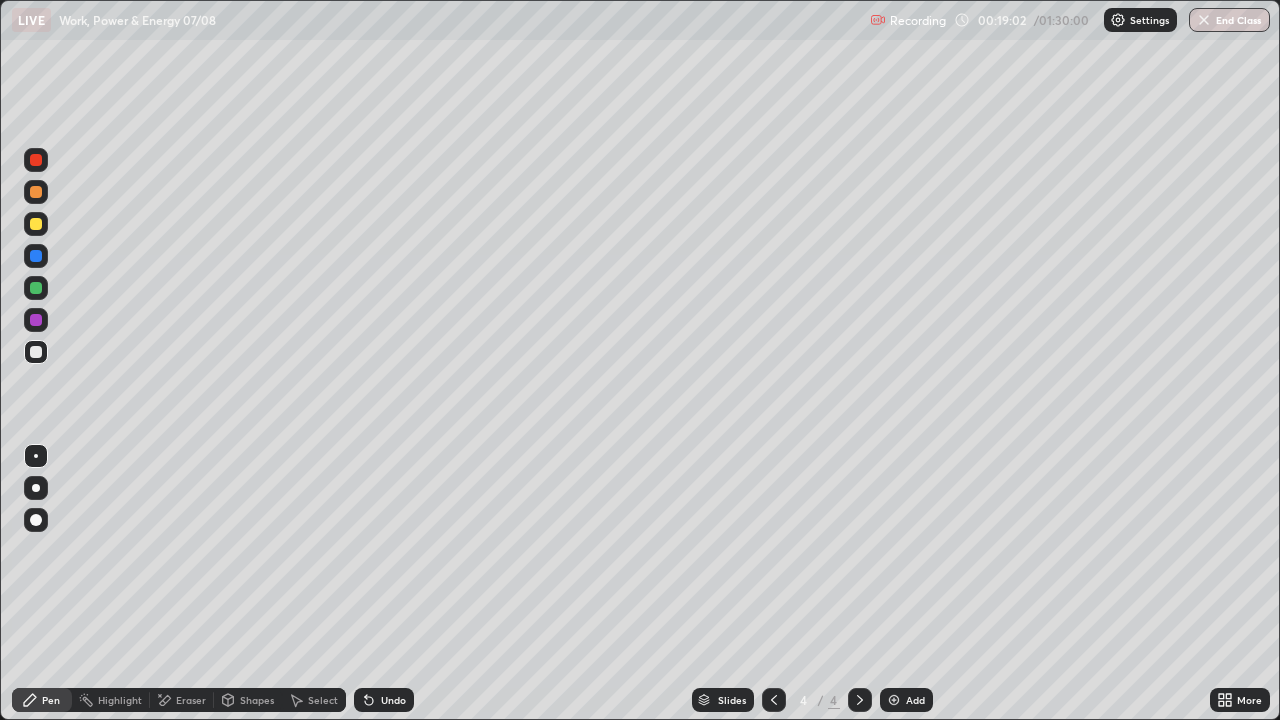 click 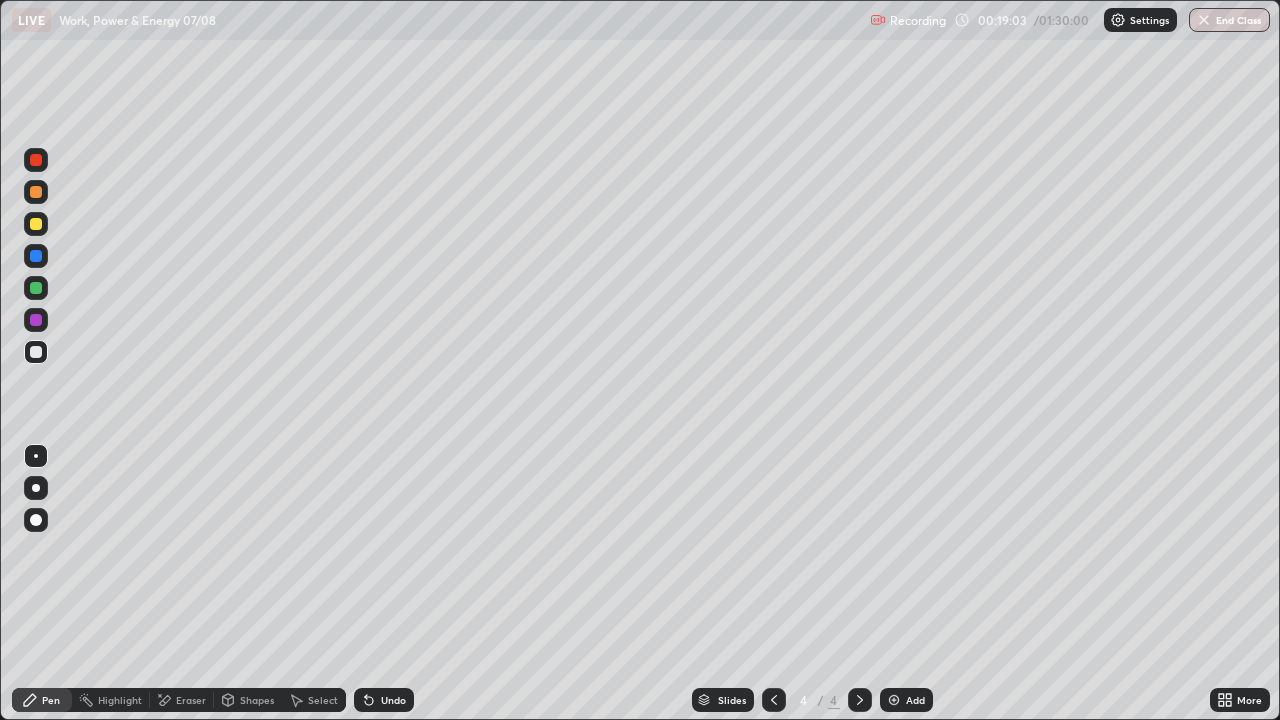 click 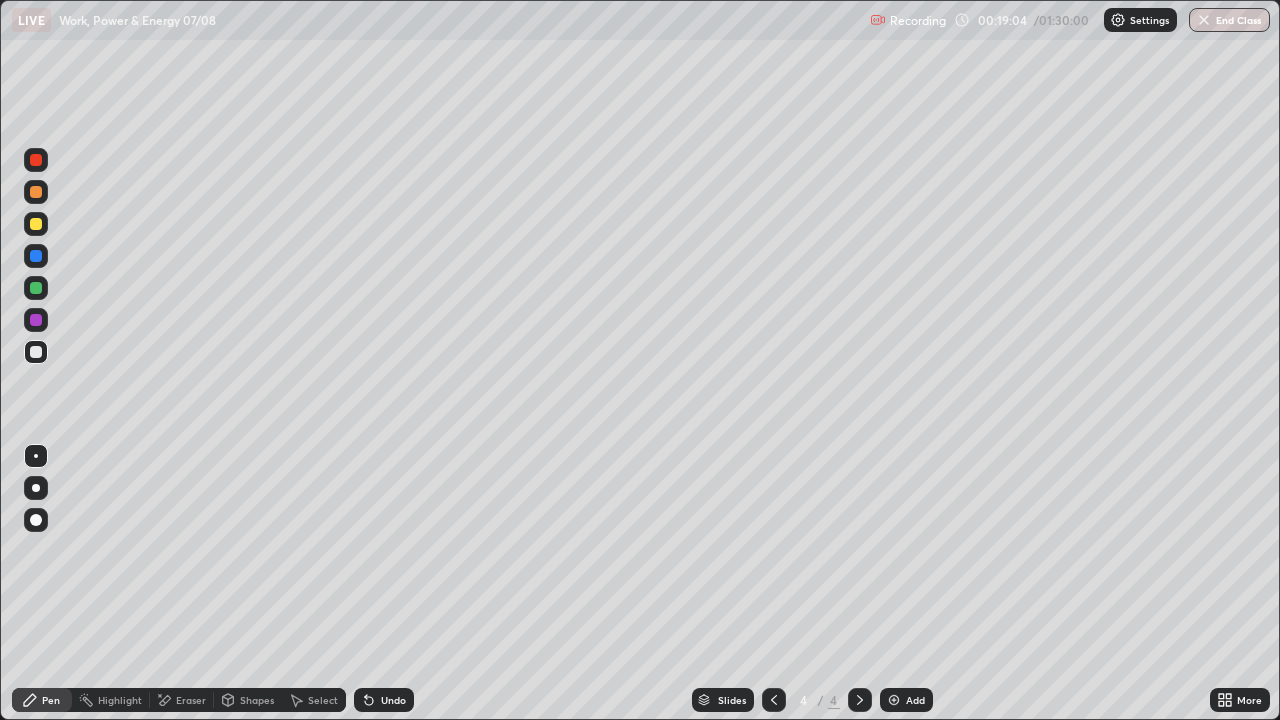 click 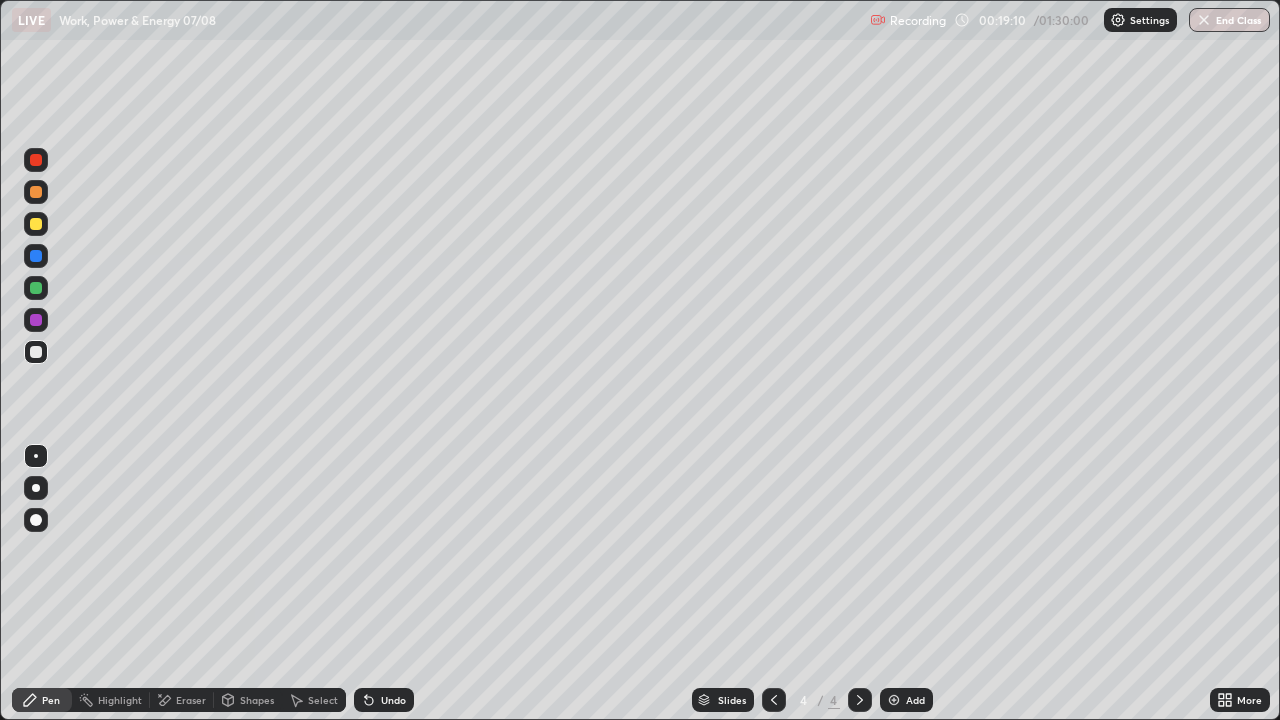 click 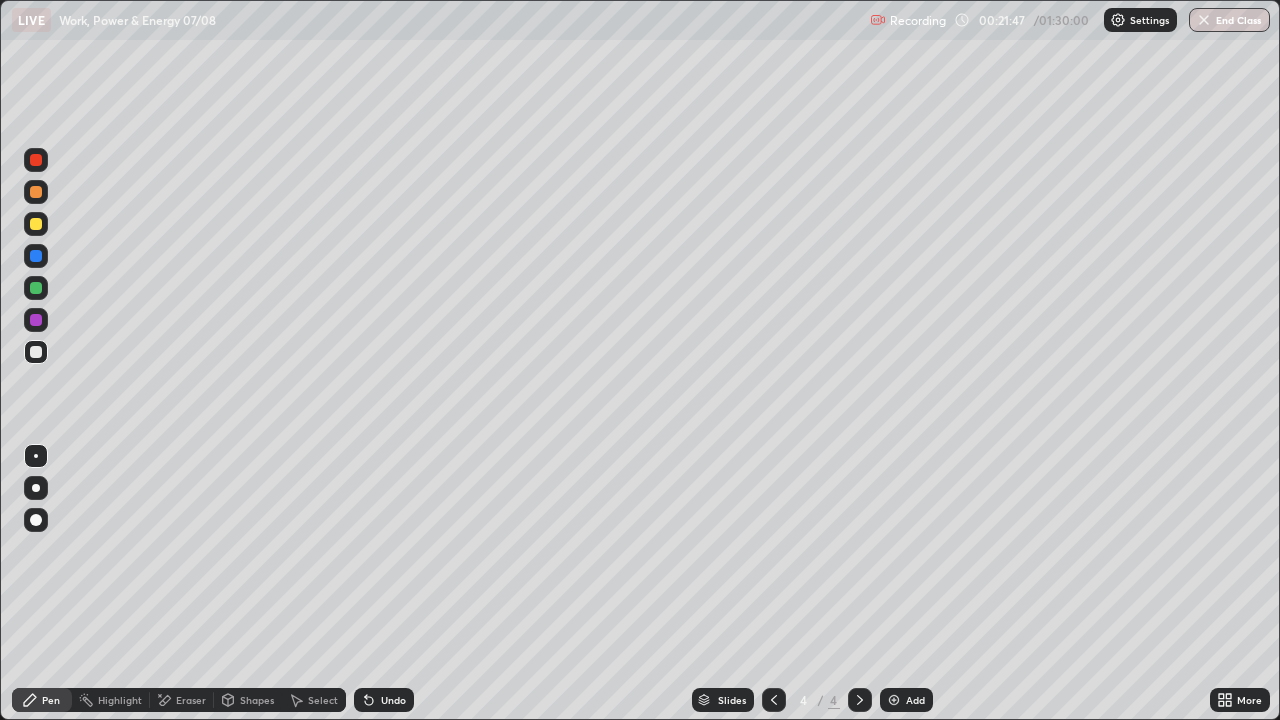 click on "Undo" at bounding box center (384, 700) 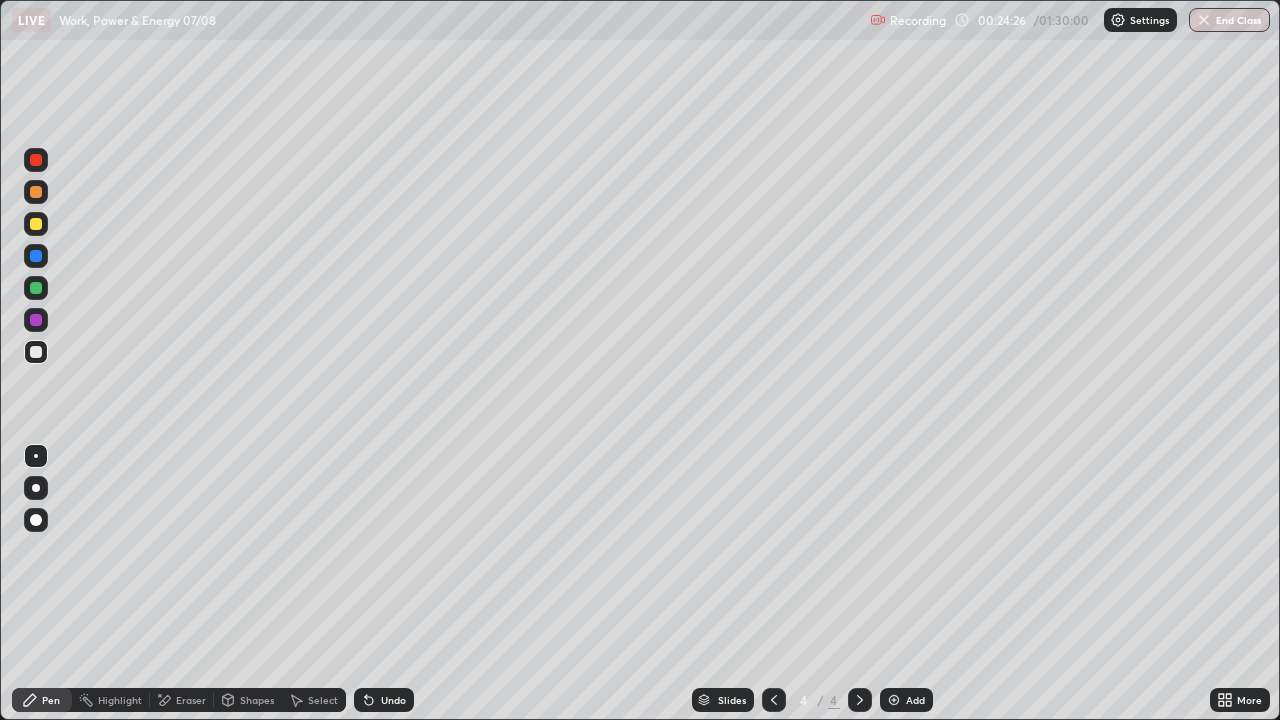 click at bounding box center (36, 224) 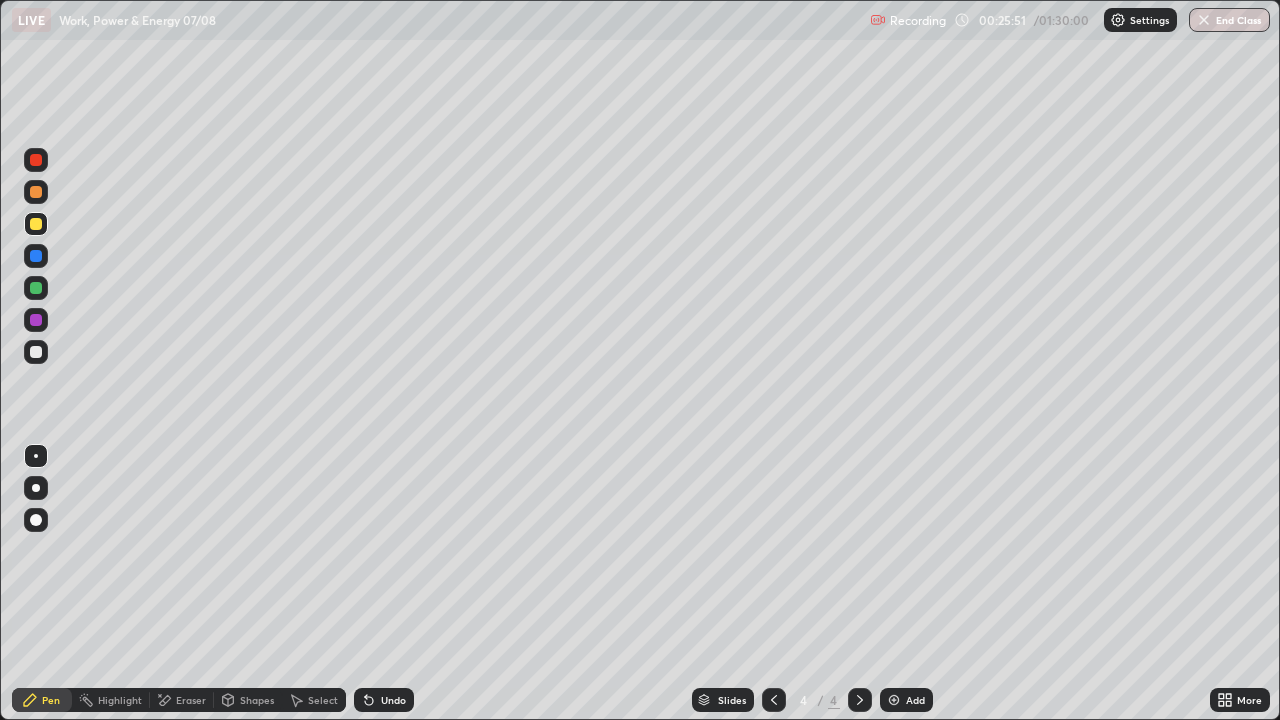 click on "Undo" at bounding box center (393, 700) 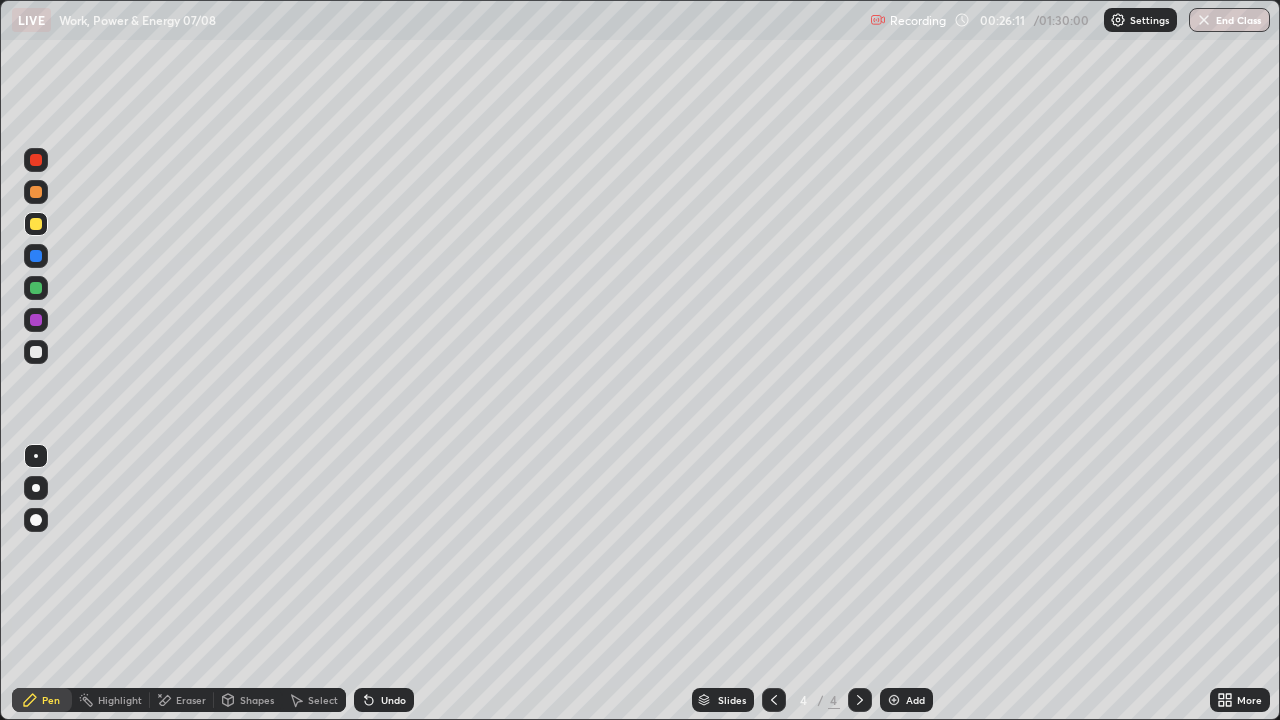 click on "Undo" at bounding box center (384, 700) 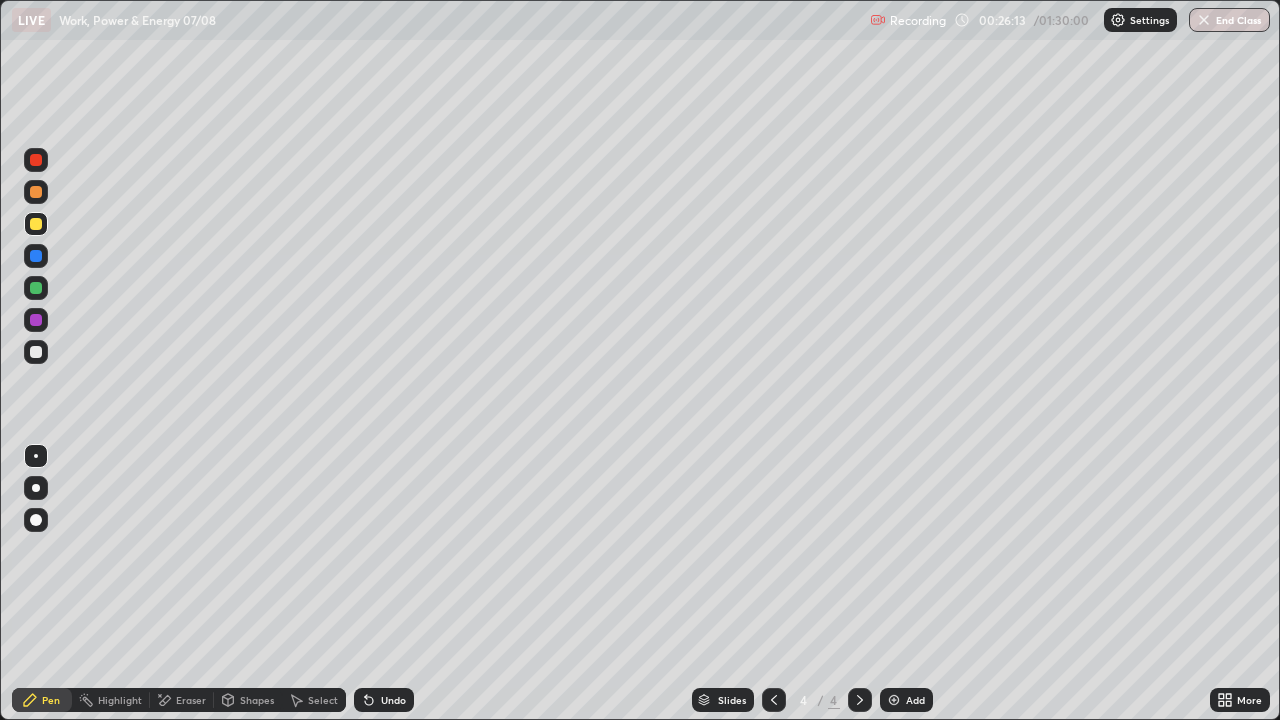 click on "Undo" at bounding box center (393, 700) 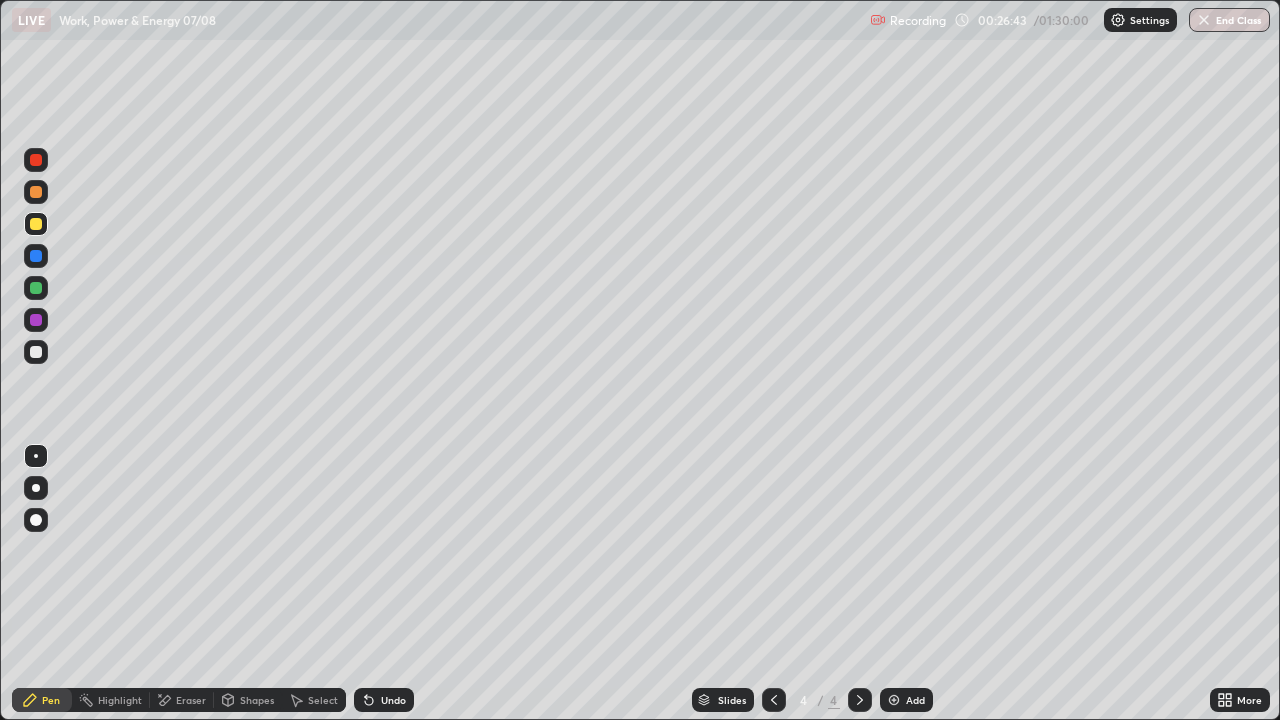 click on "Undo" at bounding box center (393, 700) 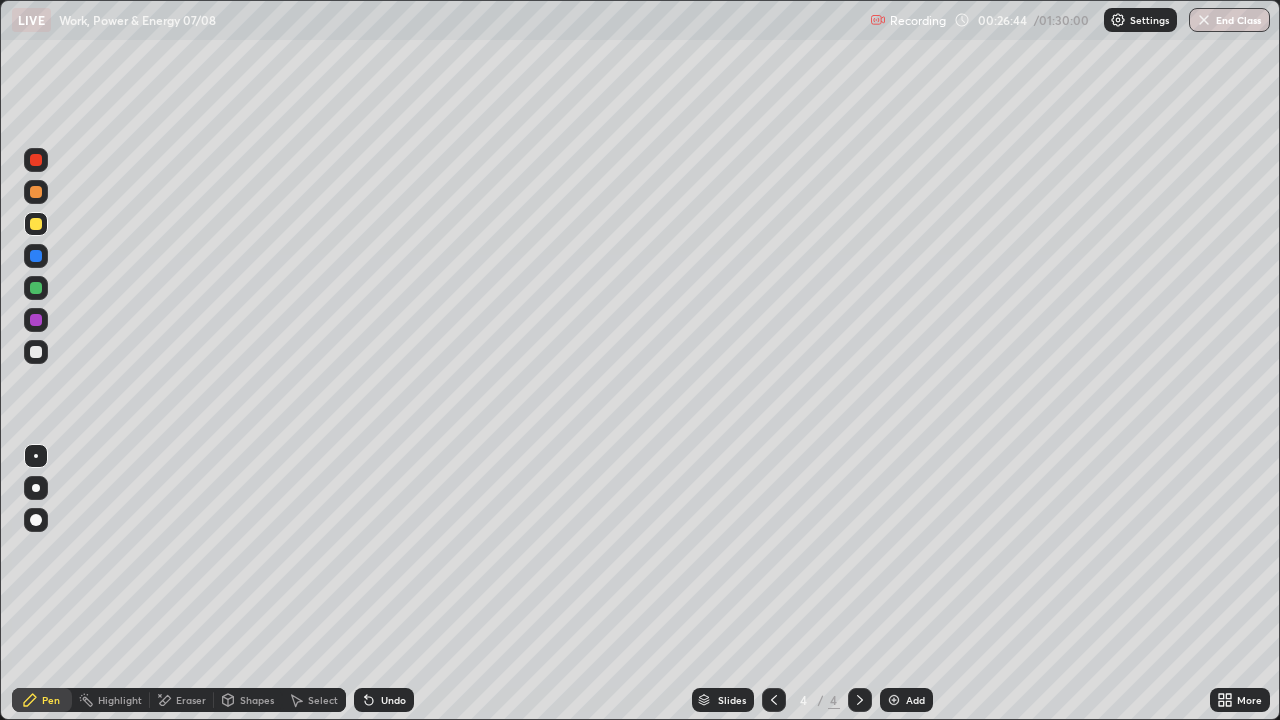click at bounding box center (36, 160) 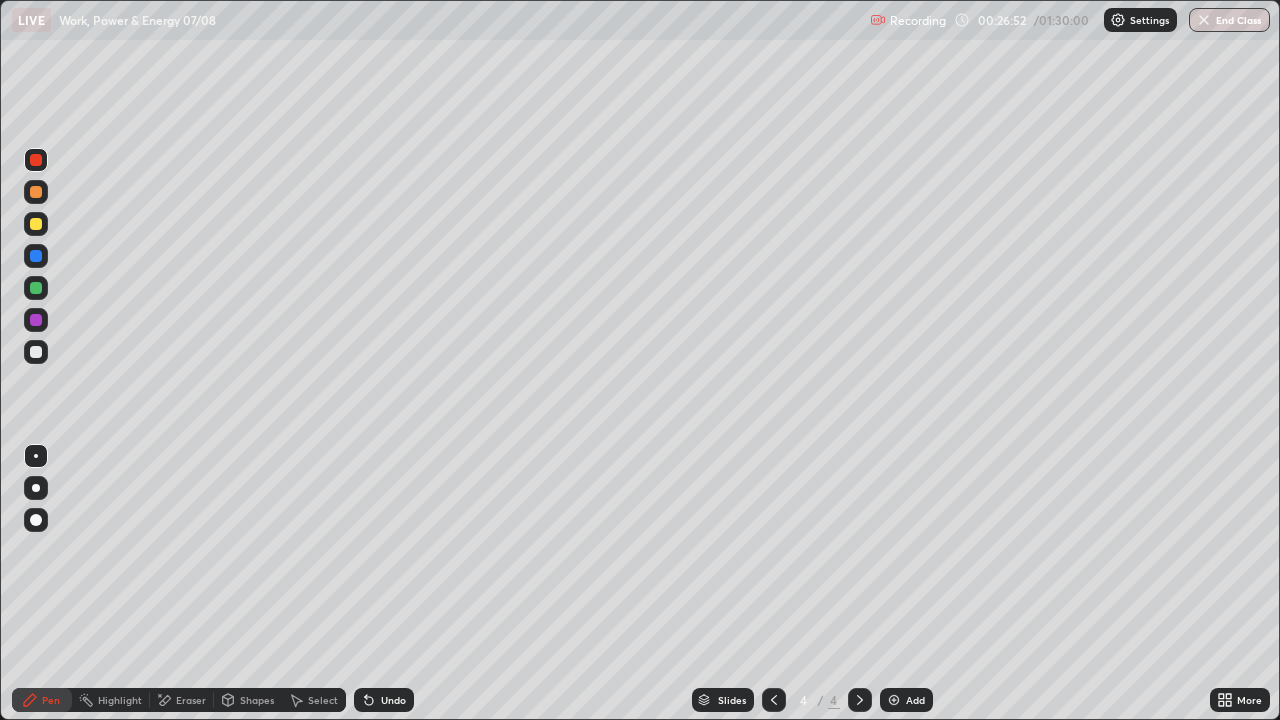 click on "Undo" at bounding box center (384, 700) 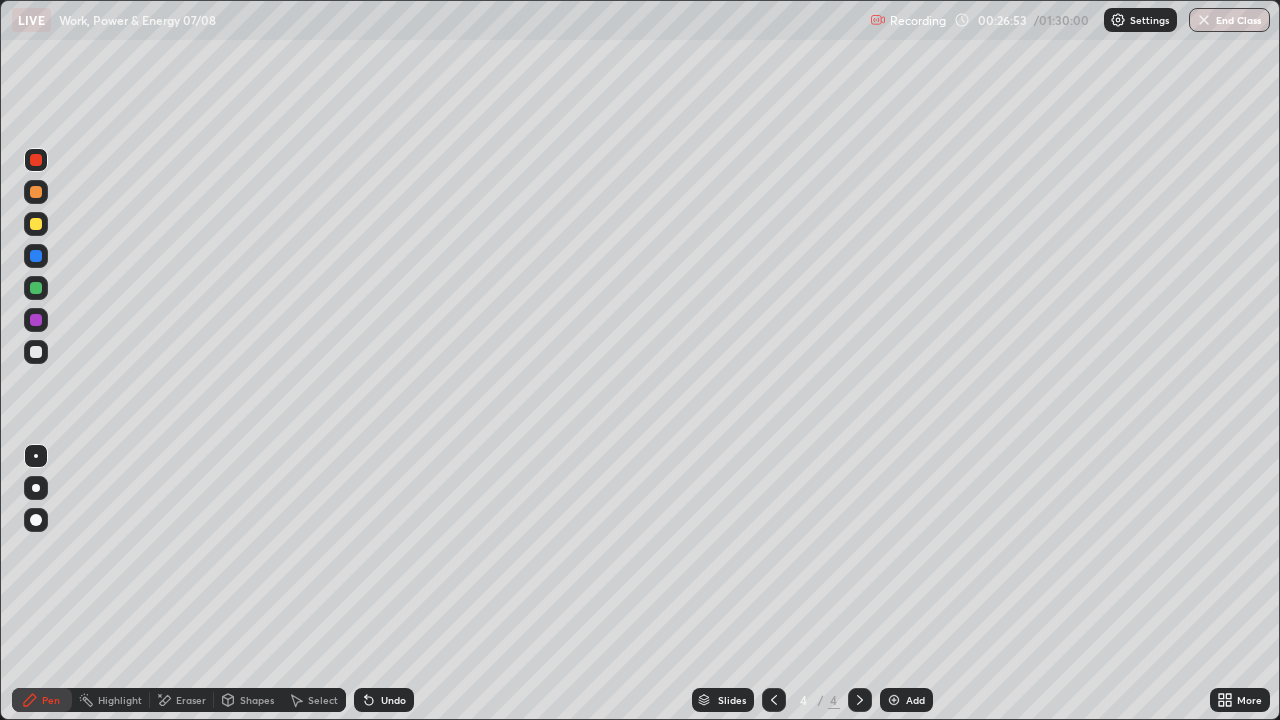 click on "Undo" at bounding box center [384, 700] 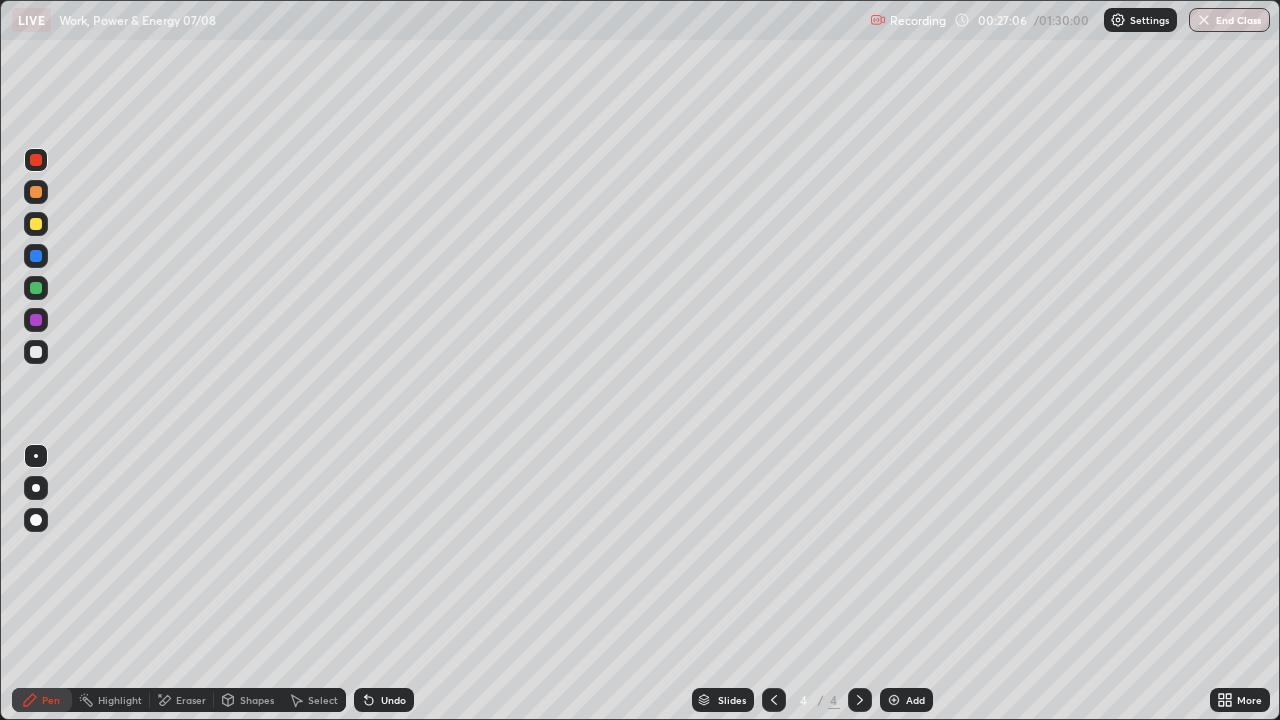 click on "Undo" at bounding box center (393, 700) 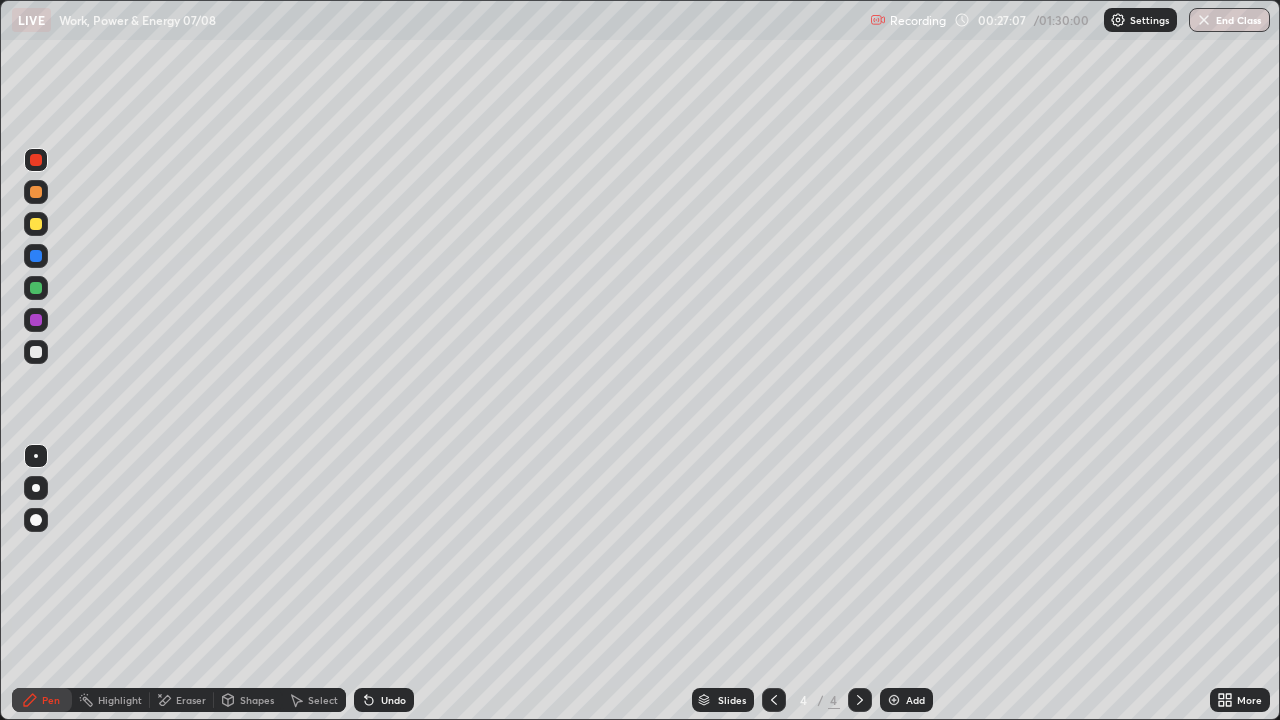 click on "Undo" at bounding box center [393, 700] 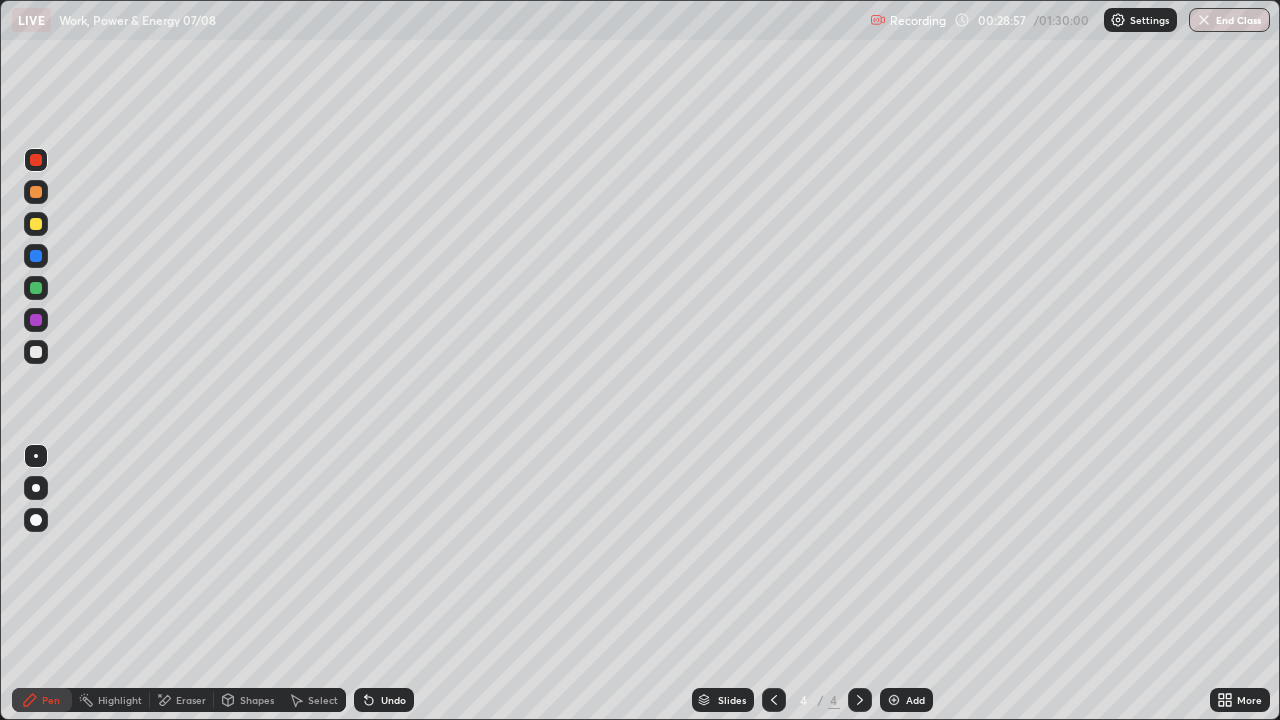 click 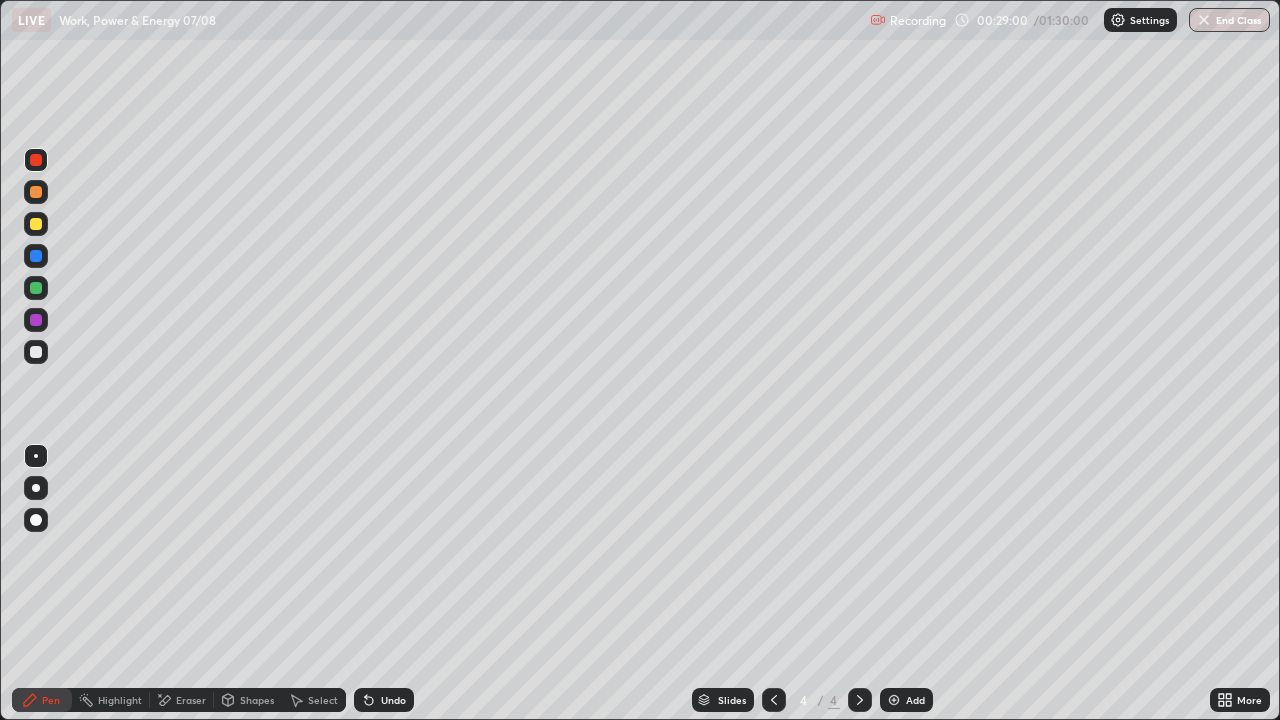 click on "Add" at bounding box center (906, 700) 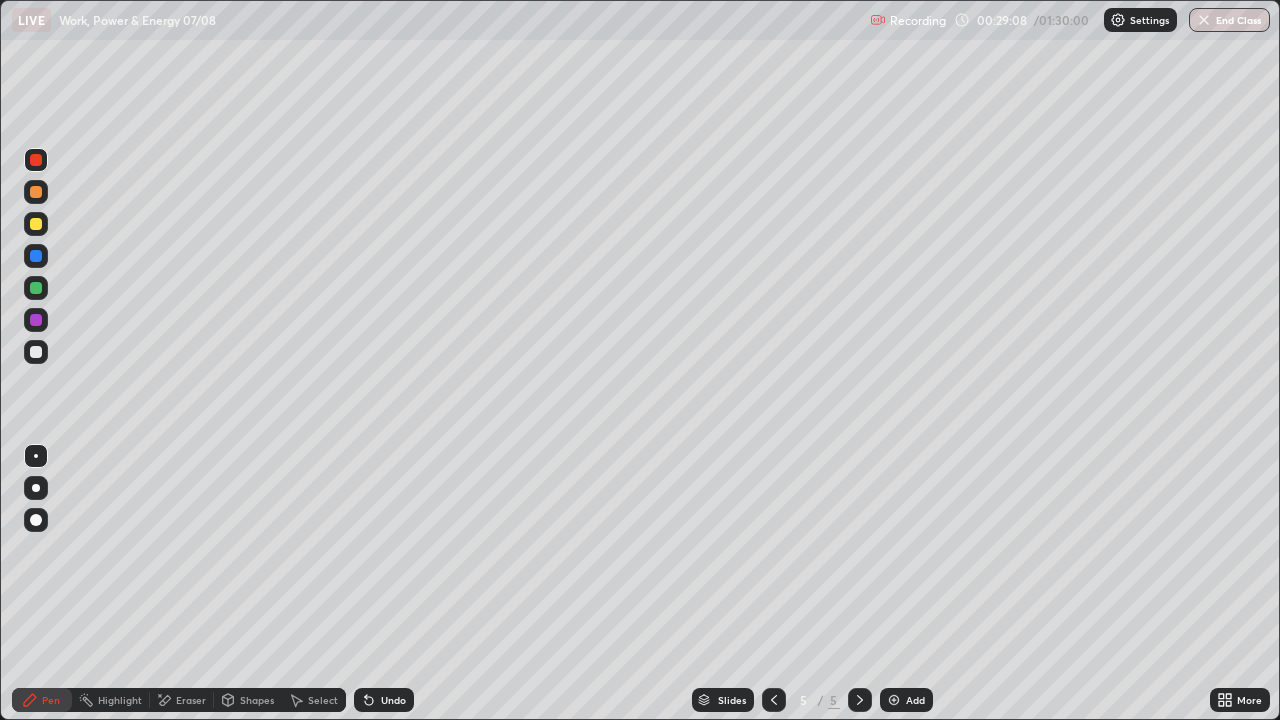 click on "Undo" at bounding box center [393, 700] 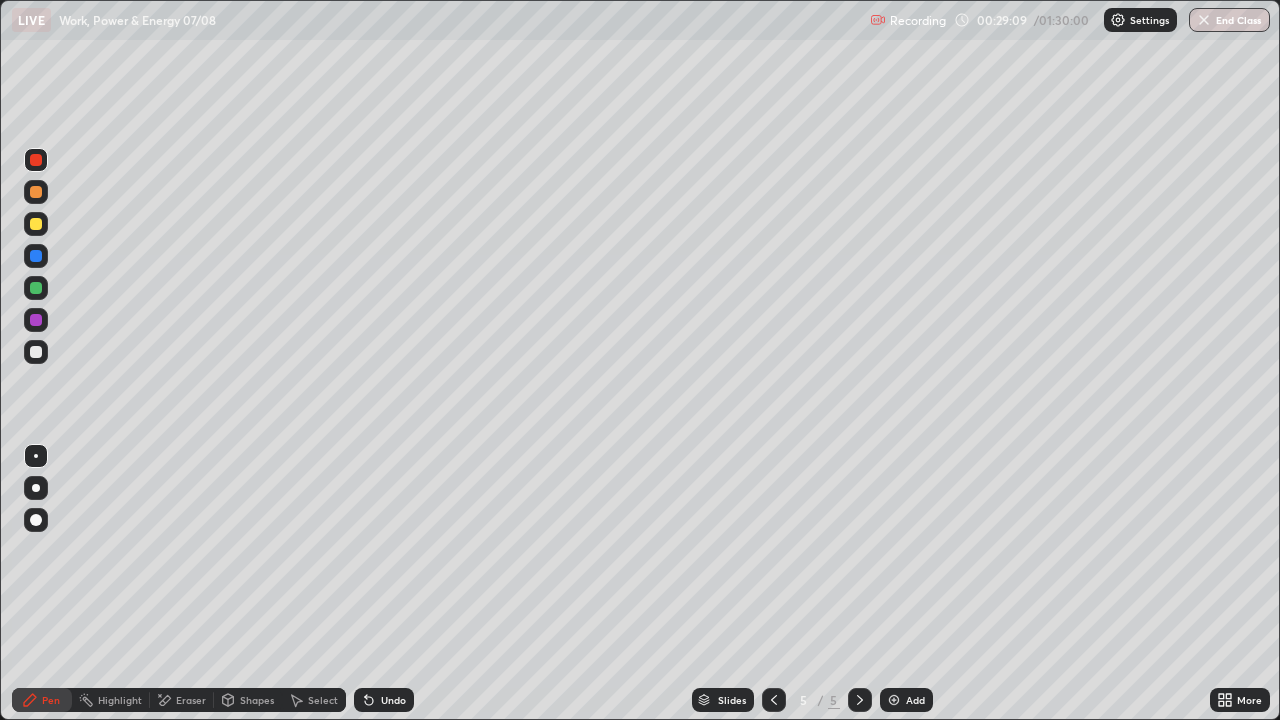 click at bounding box center [36, 224] 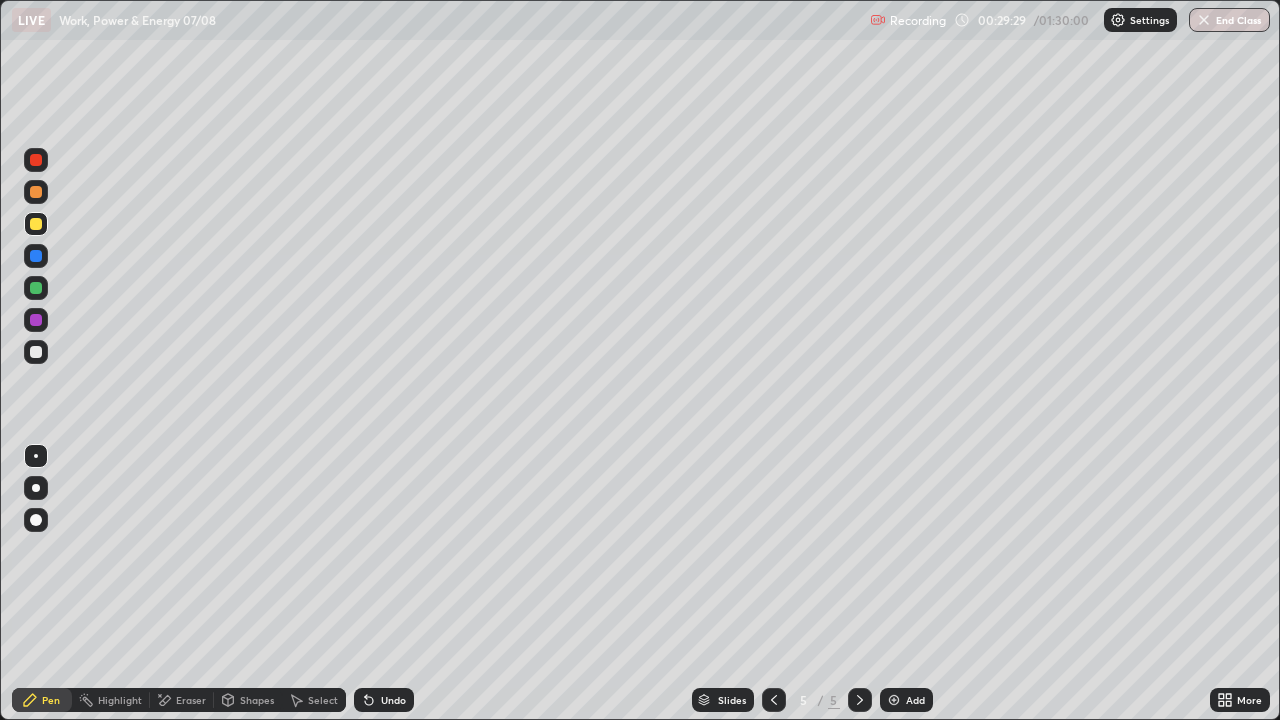click at bounding box center [36, 352] 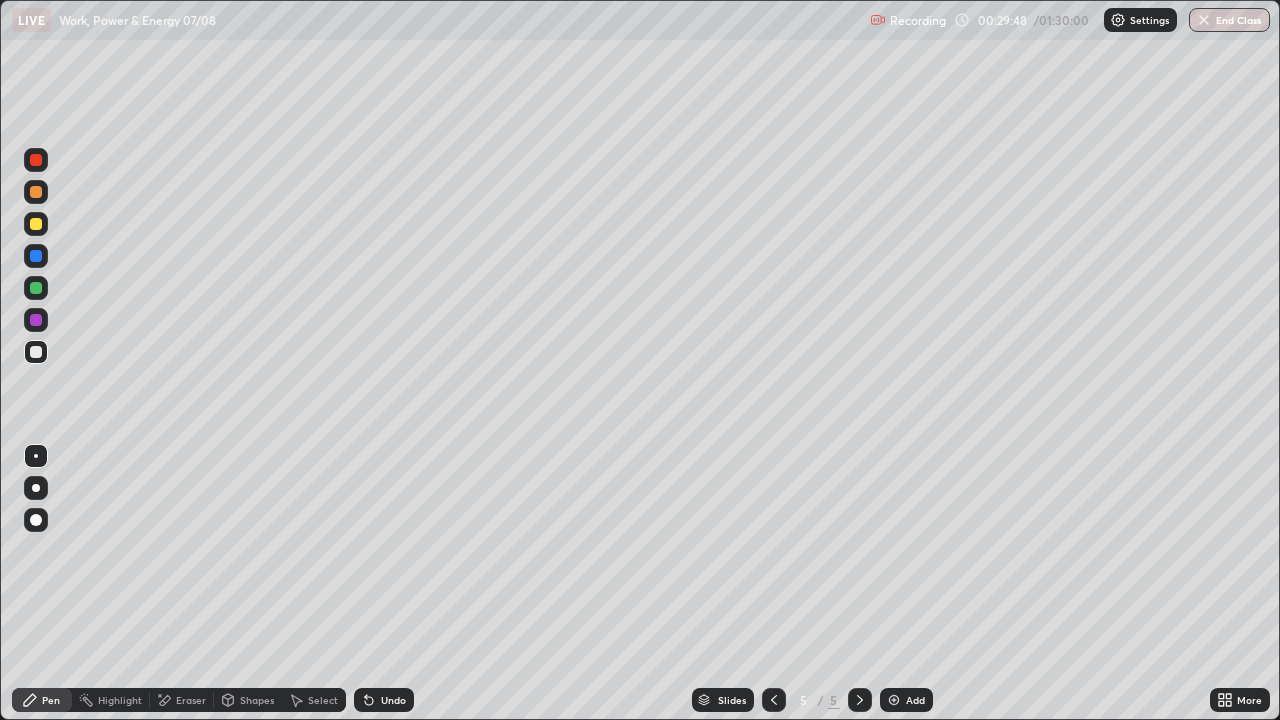 click 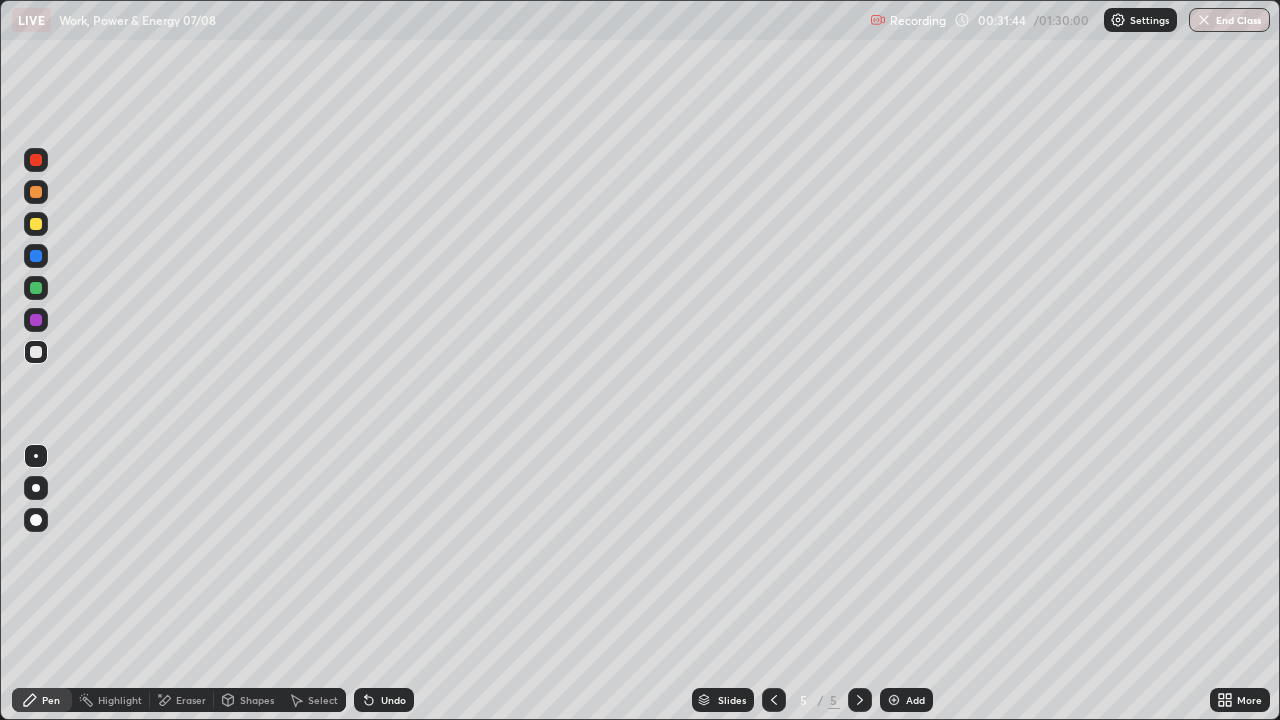 click on "Undo" at bounding box center (393, 700) 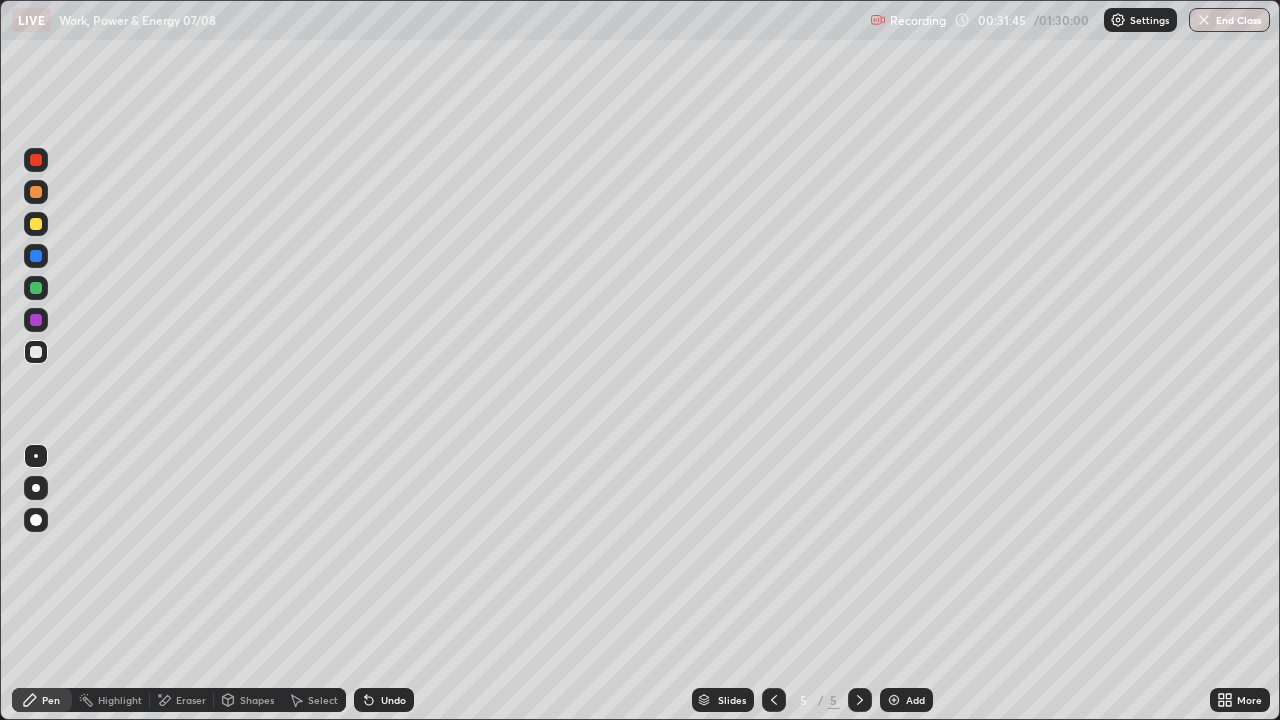 click on "Undo" at bounding box center [384, 700] 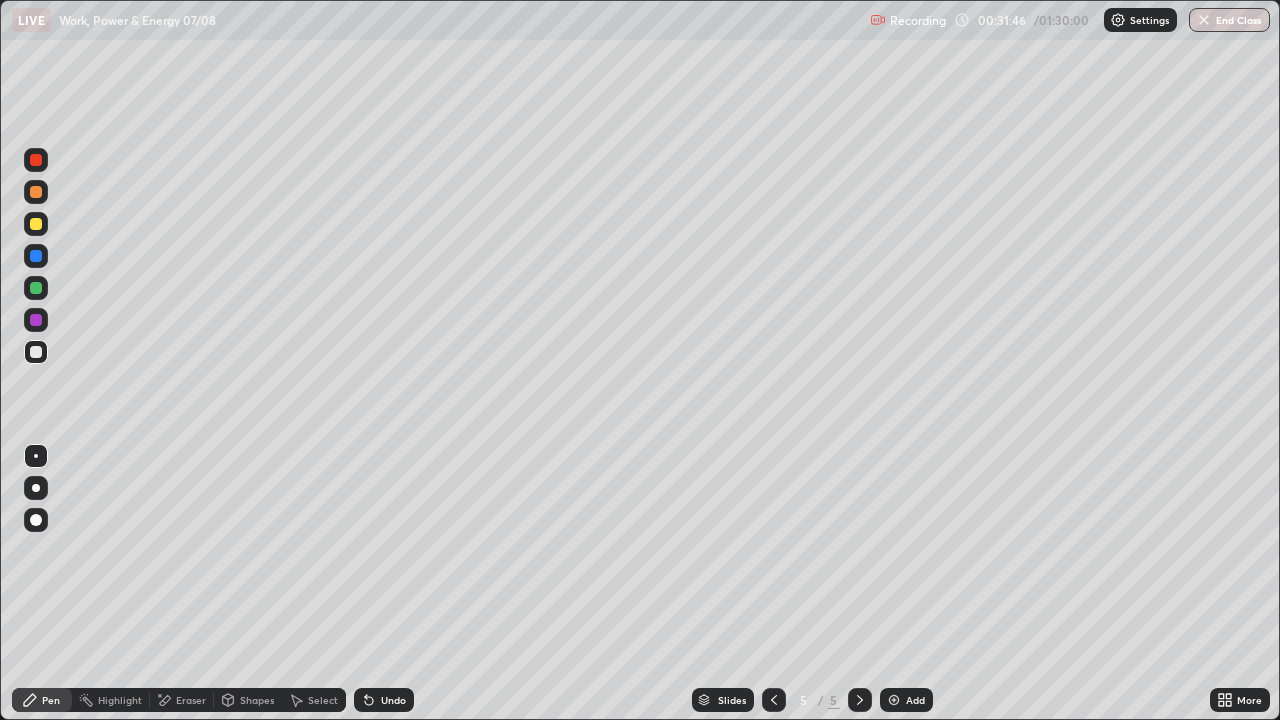 click on "Undo" at bounding box center [384, 700] 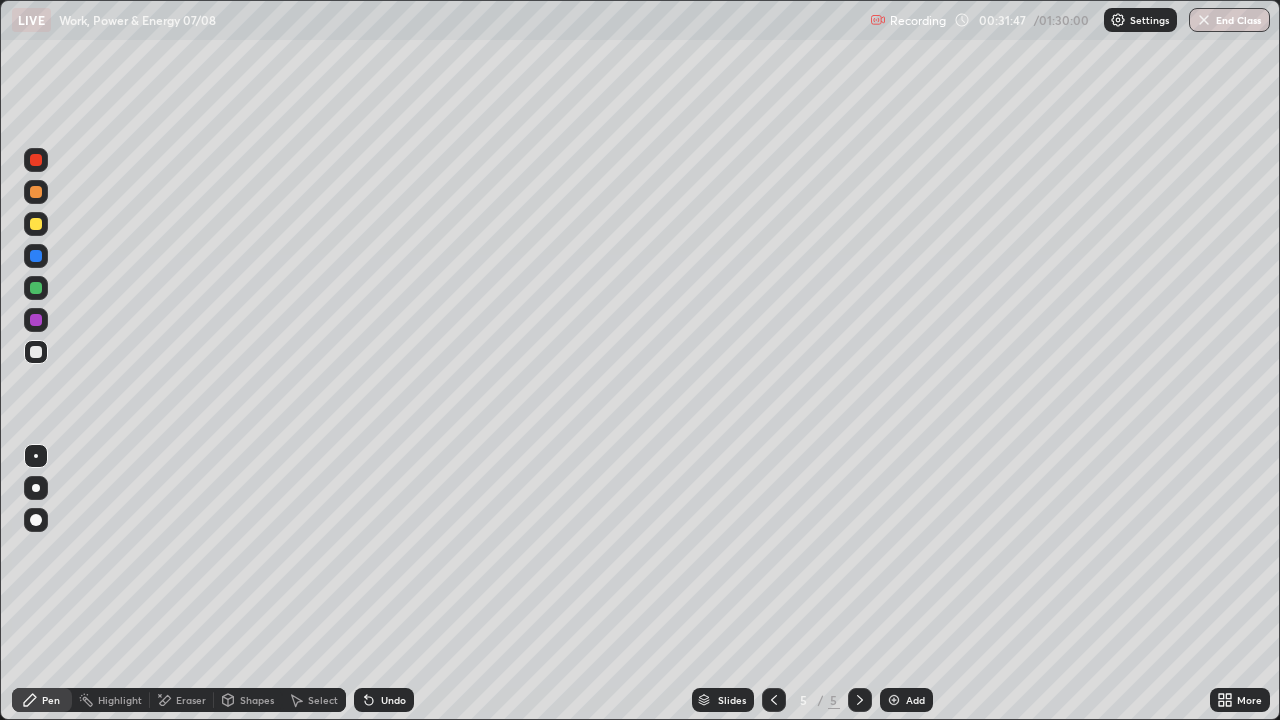 click 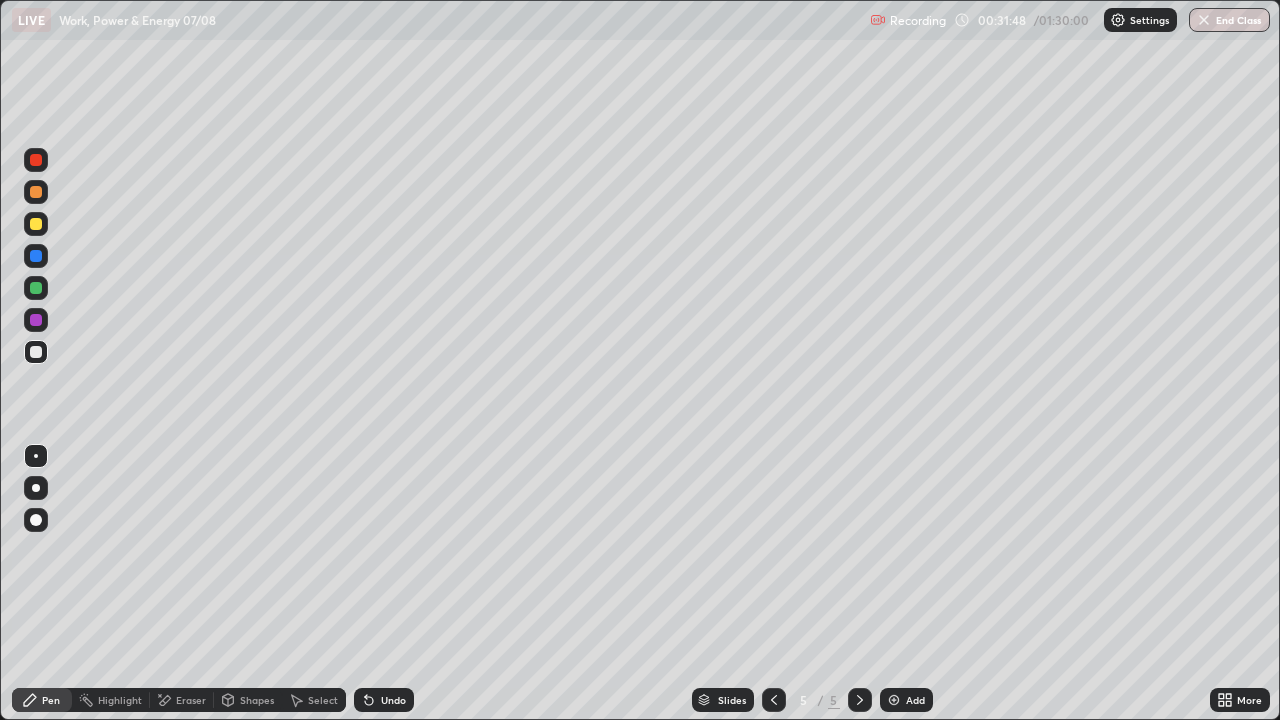 click on "Undo" at bounding box center (384, 700) 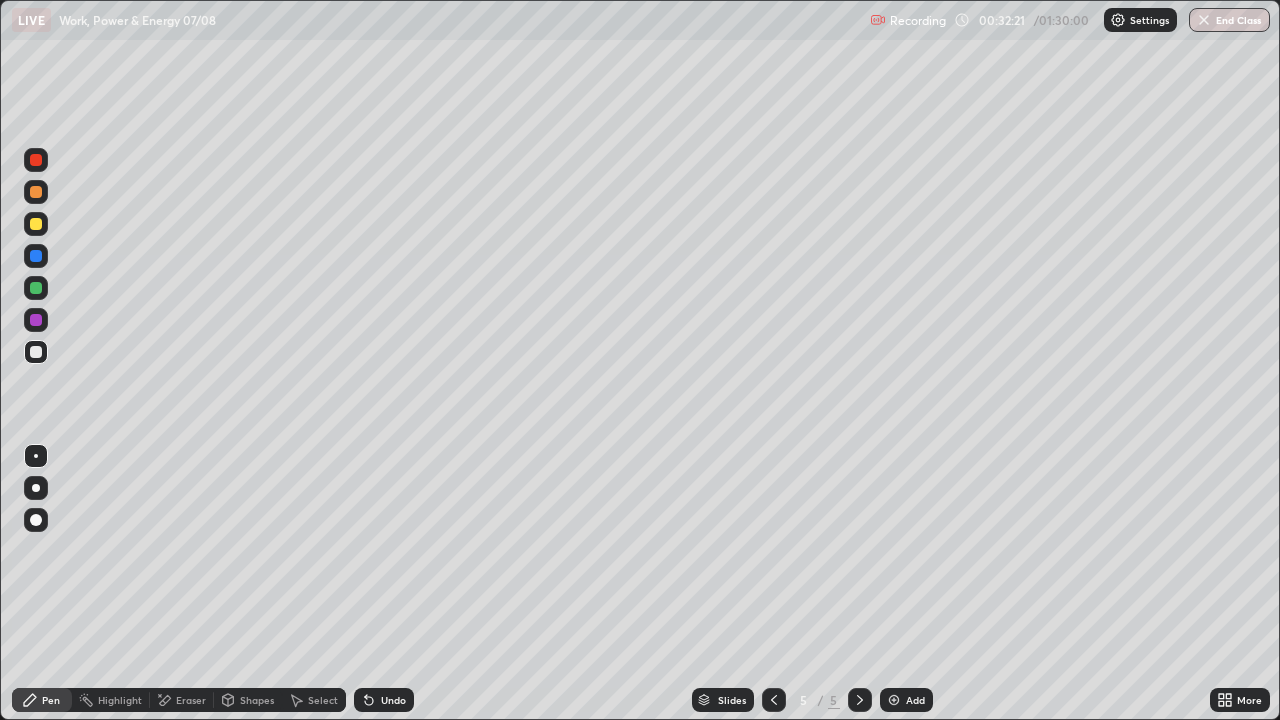 click at bounding box center [36, 256] 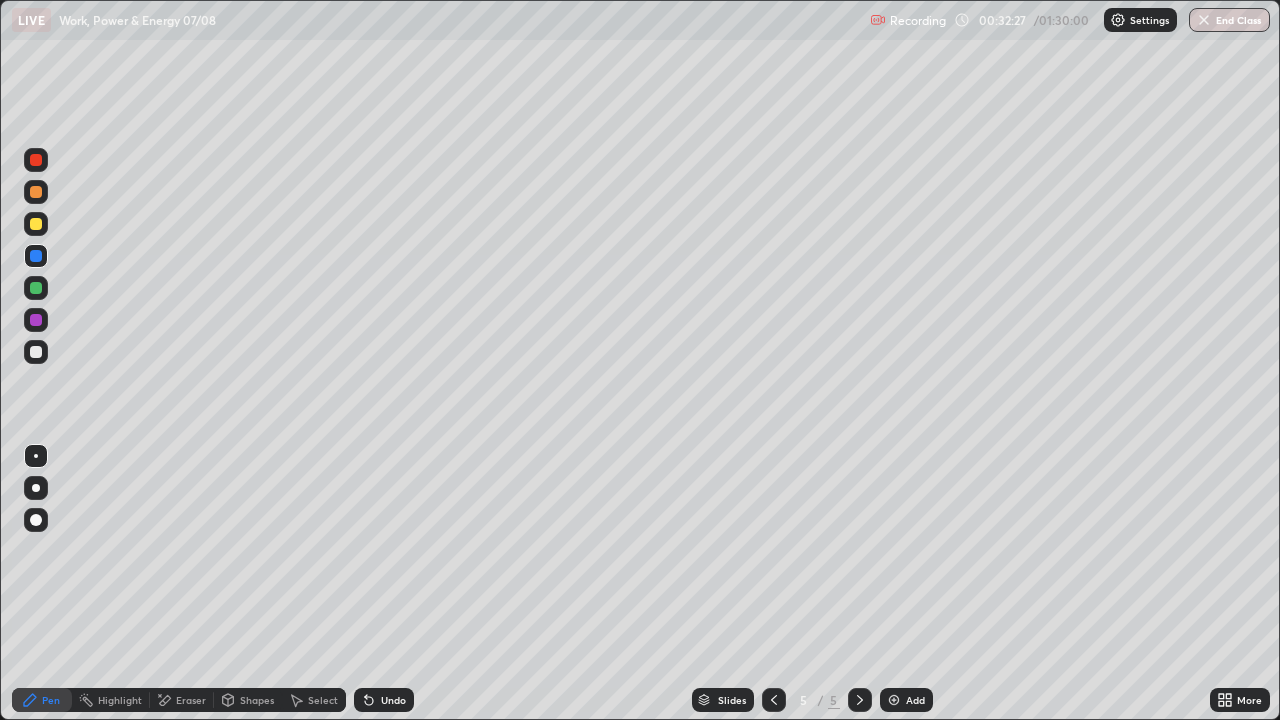 click at bounding box center [36, 224] 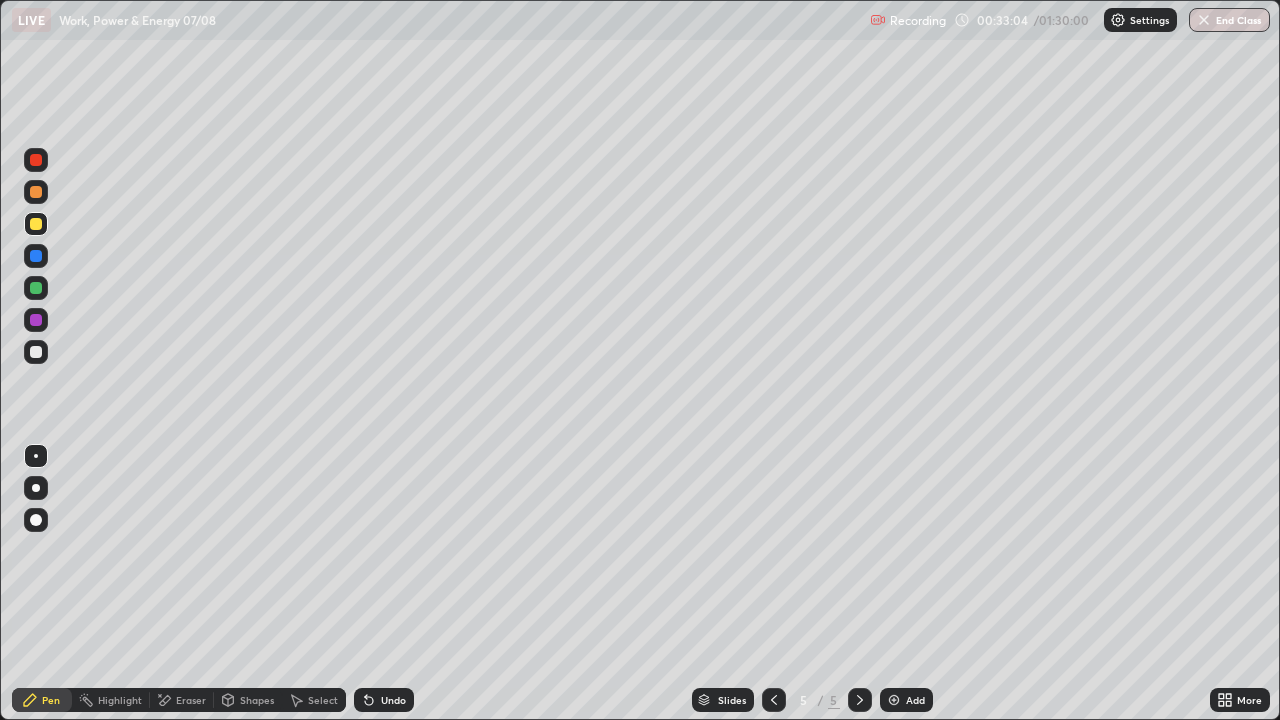click on "Undo" at bounding box center (384, 700) 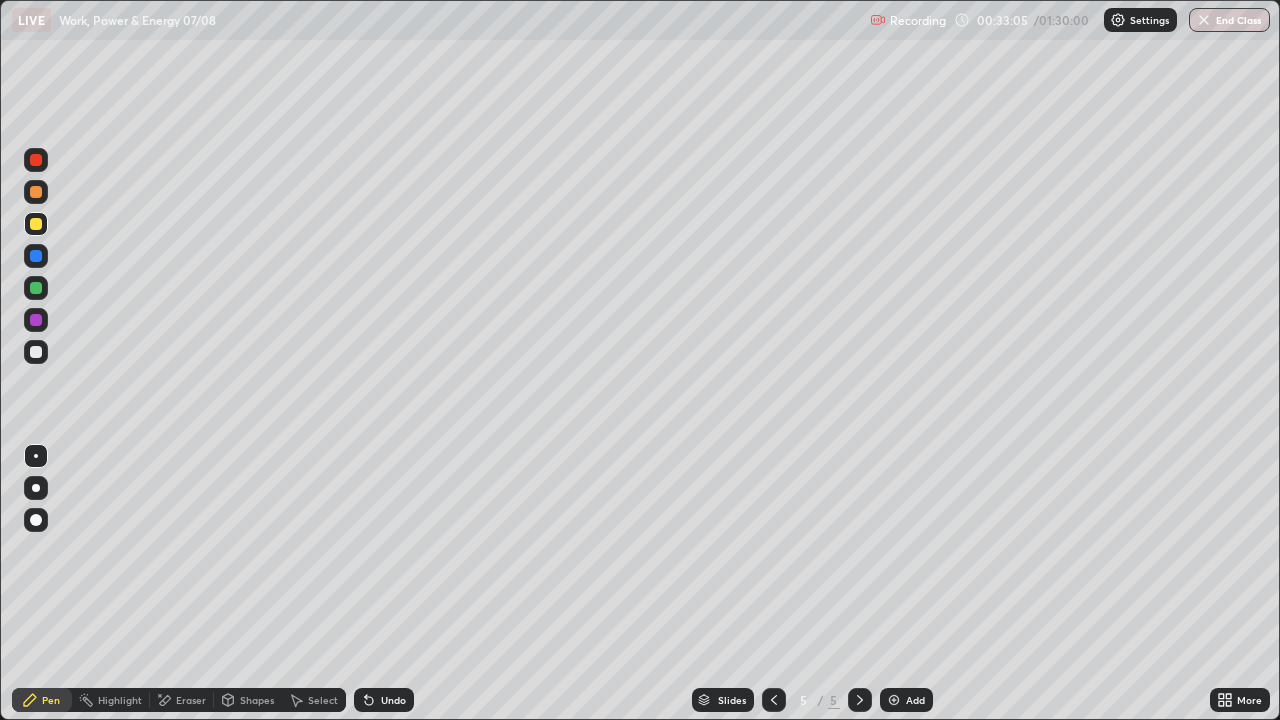 click 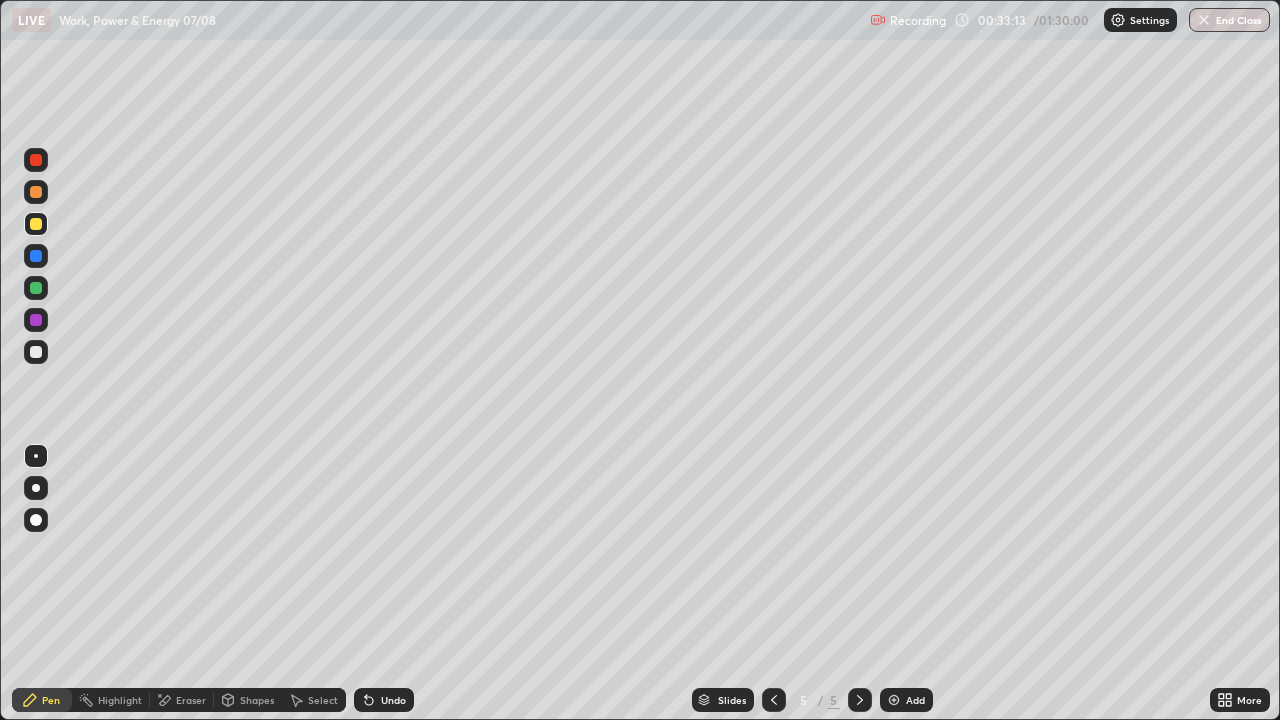 click 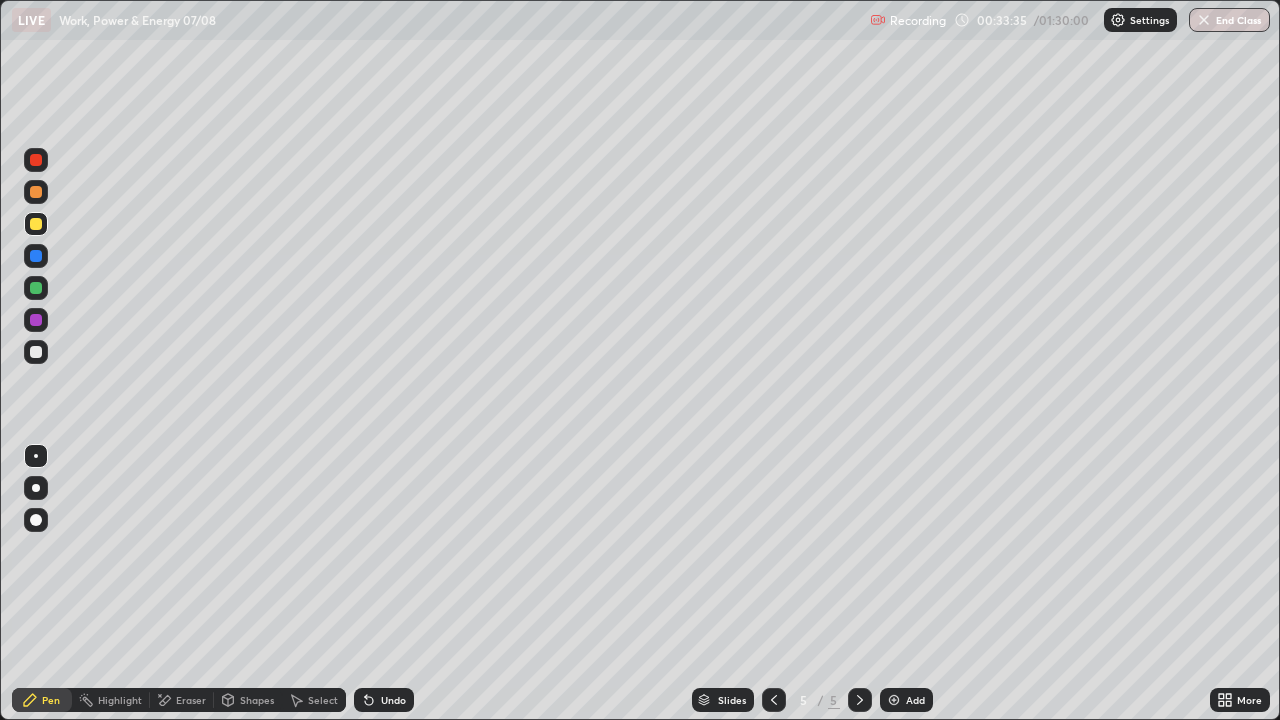 click at bounding box center [36, 288] 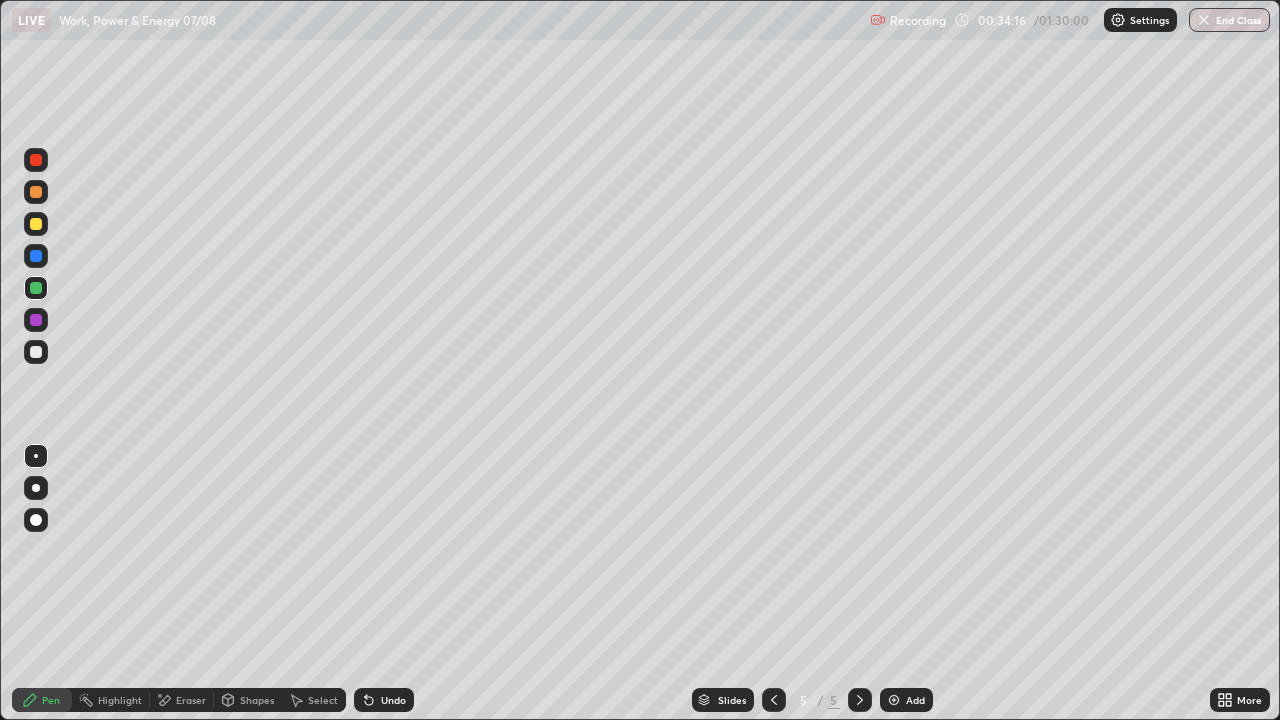 click at bounding box center (36, 224) 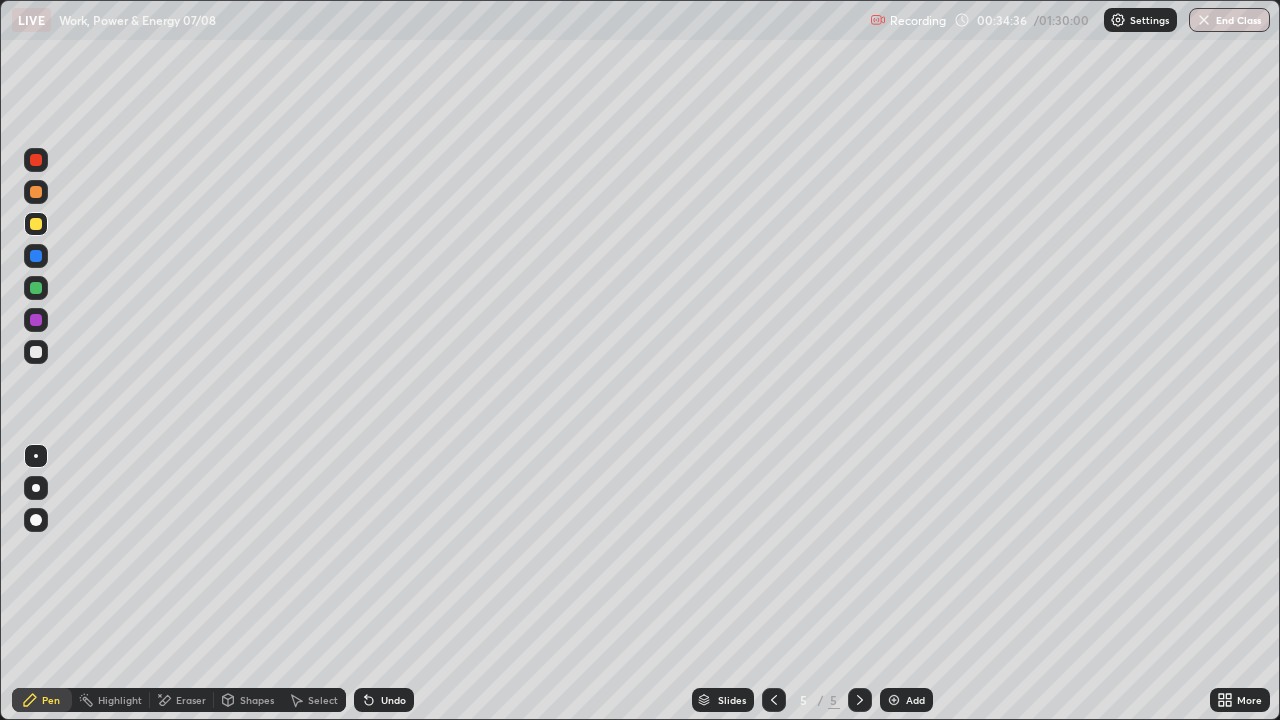click on "Undo" at bounding box center [384, 700] 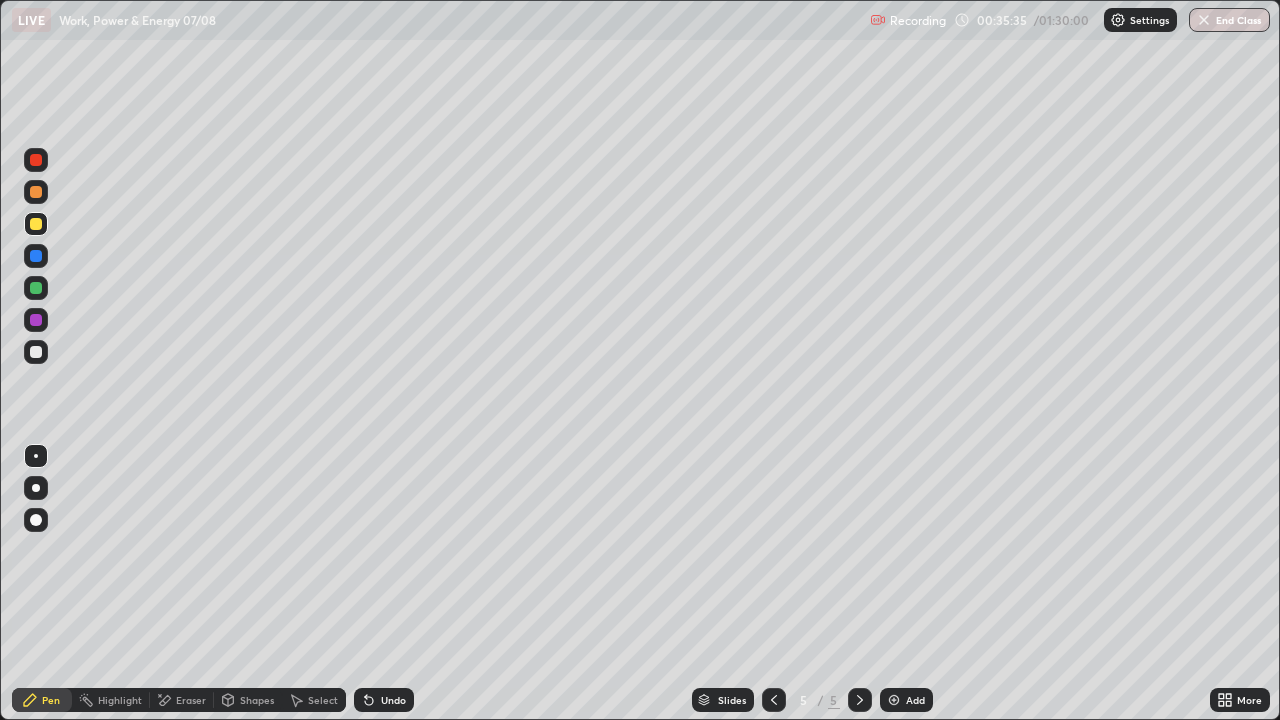 click on "Undo" at bounding box center (393, 700) 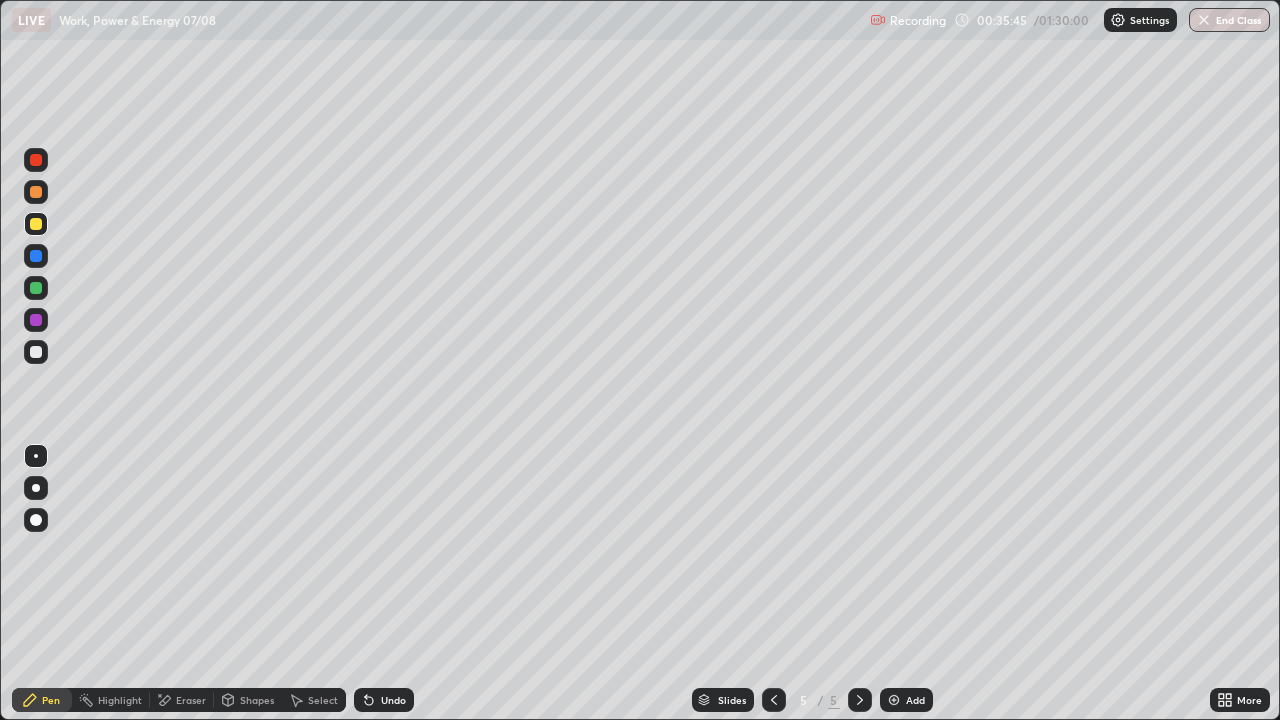 click on "Eraser" at bounding box center (191, 700) 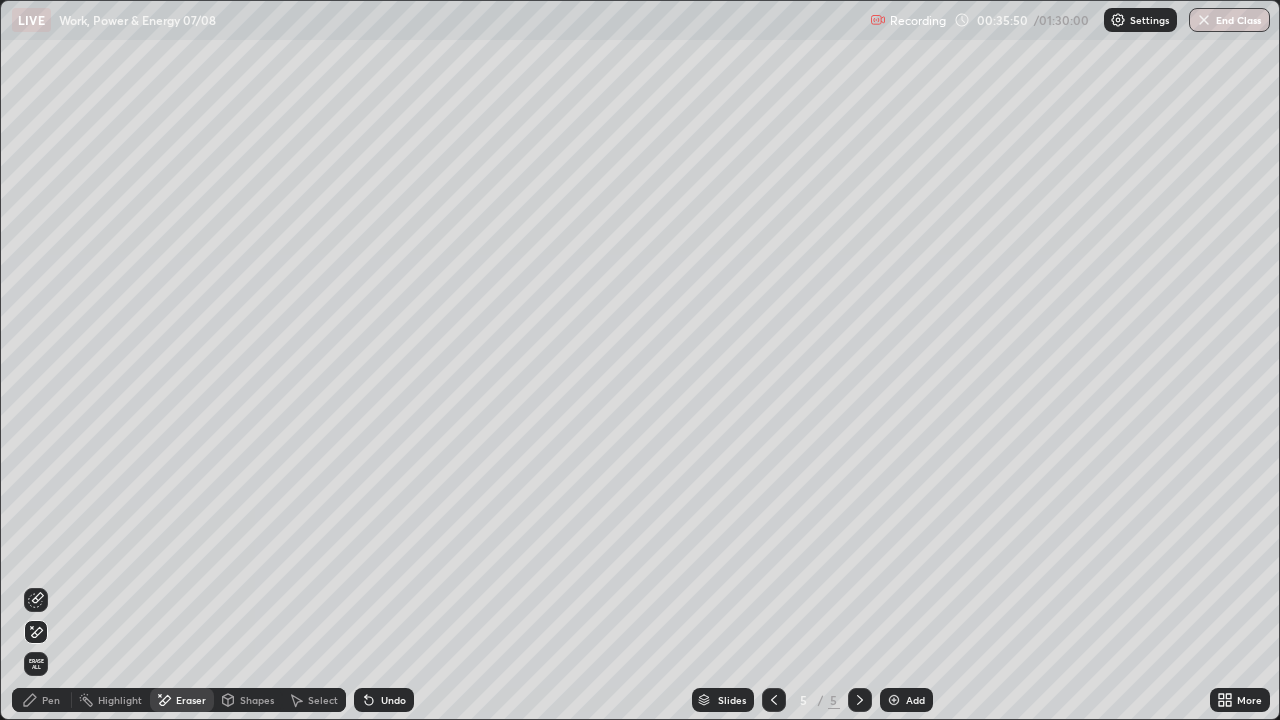 click on "Pen" at bounding box center (42, 700) 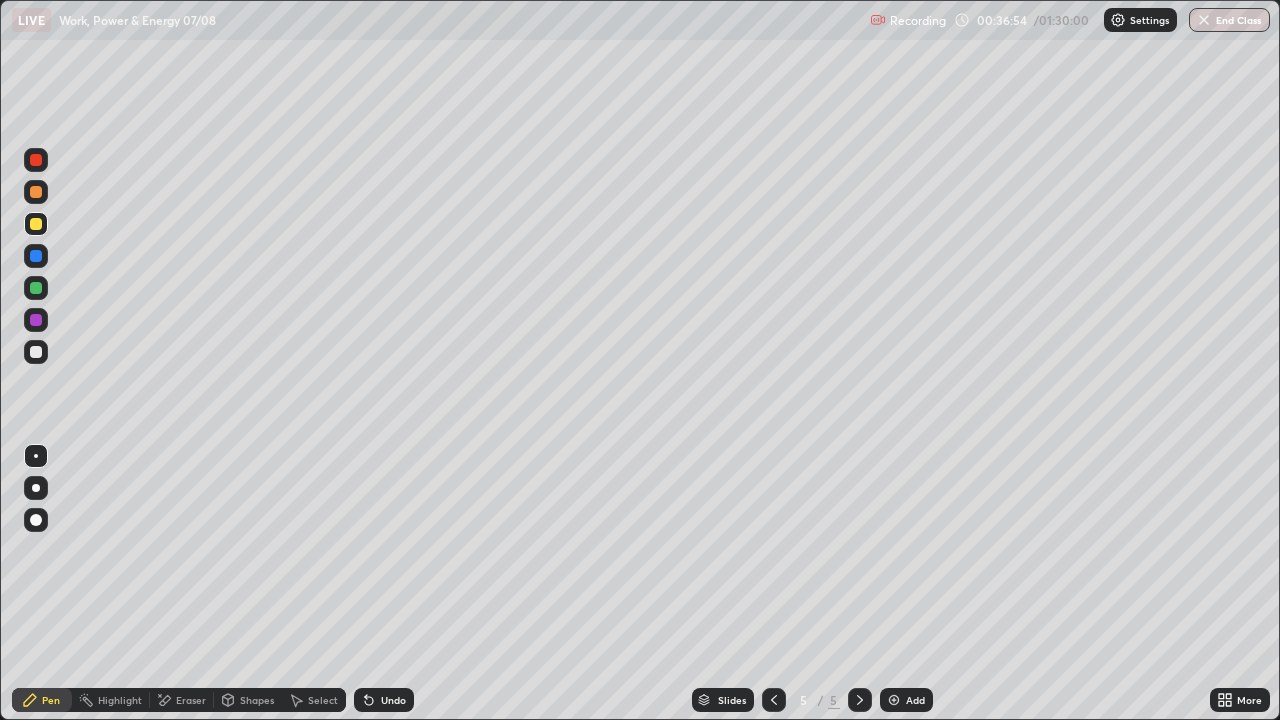 click at bounding box center [36, 352] 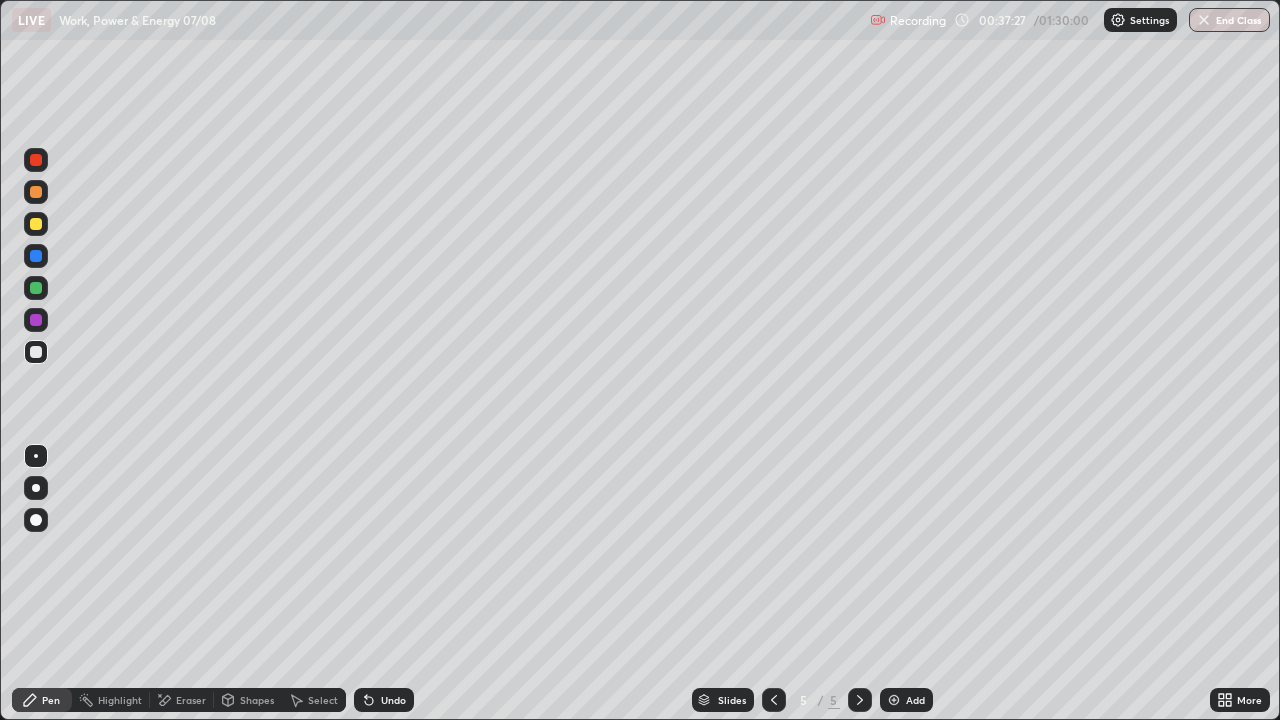 click on "Undo" at bounding box center [384, 700] 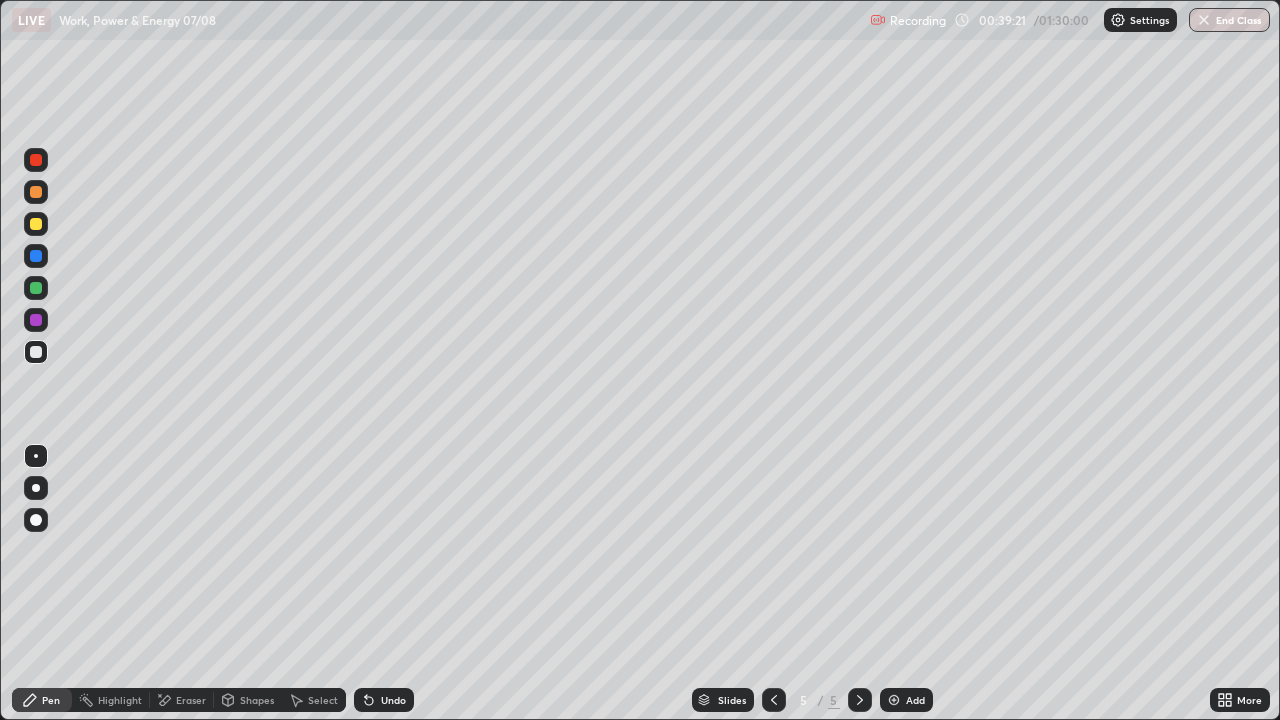 click at bounding box center (36, 224) 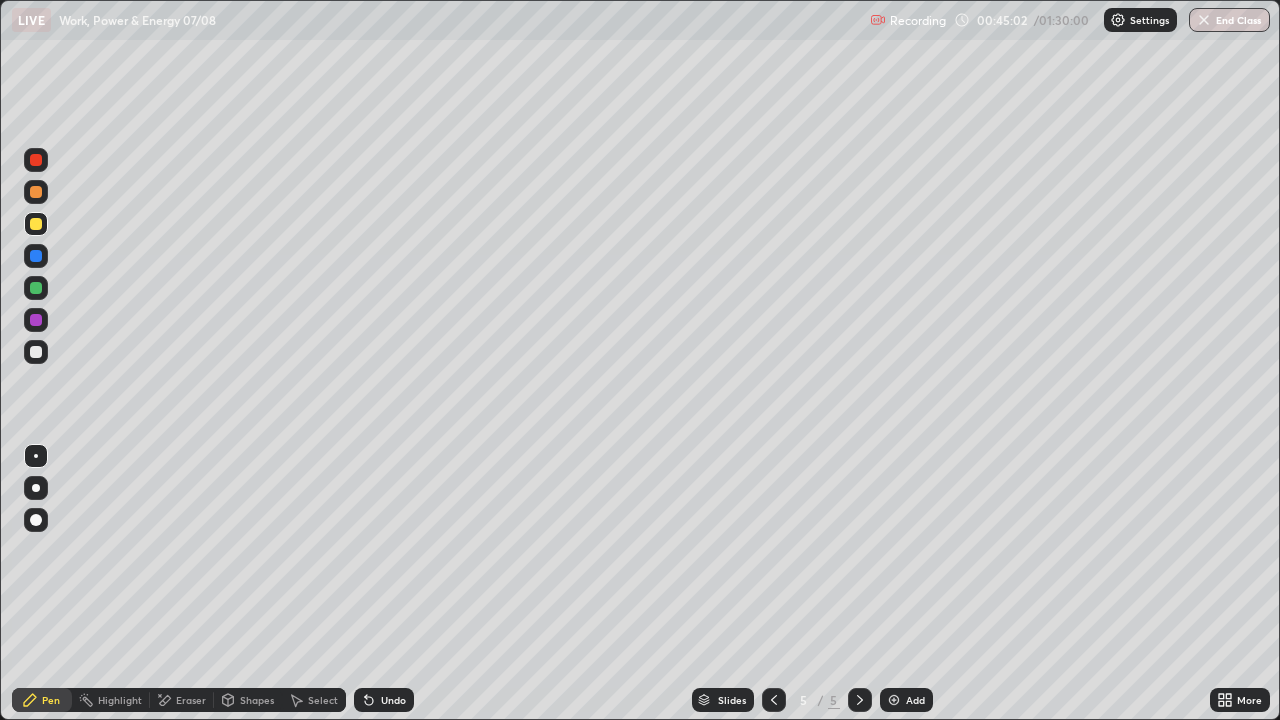 click 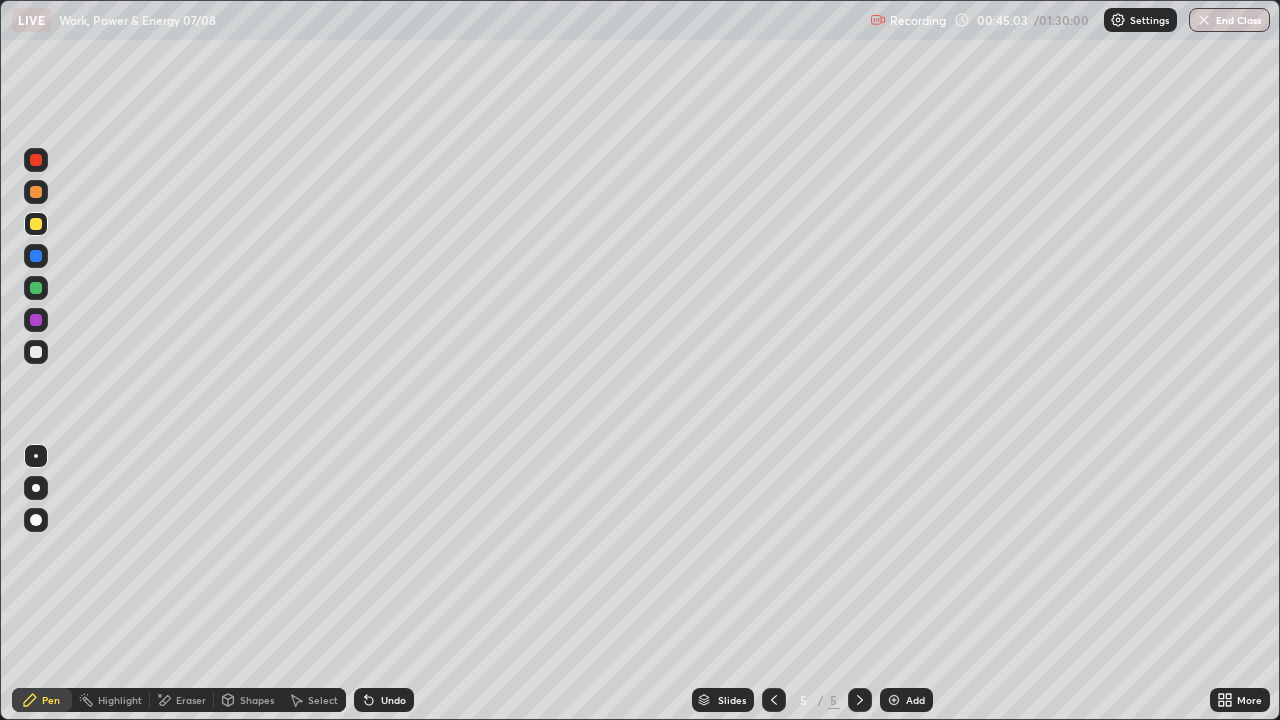 click at bounding box center (894, 700) 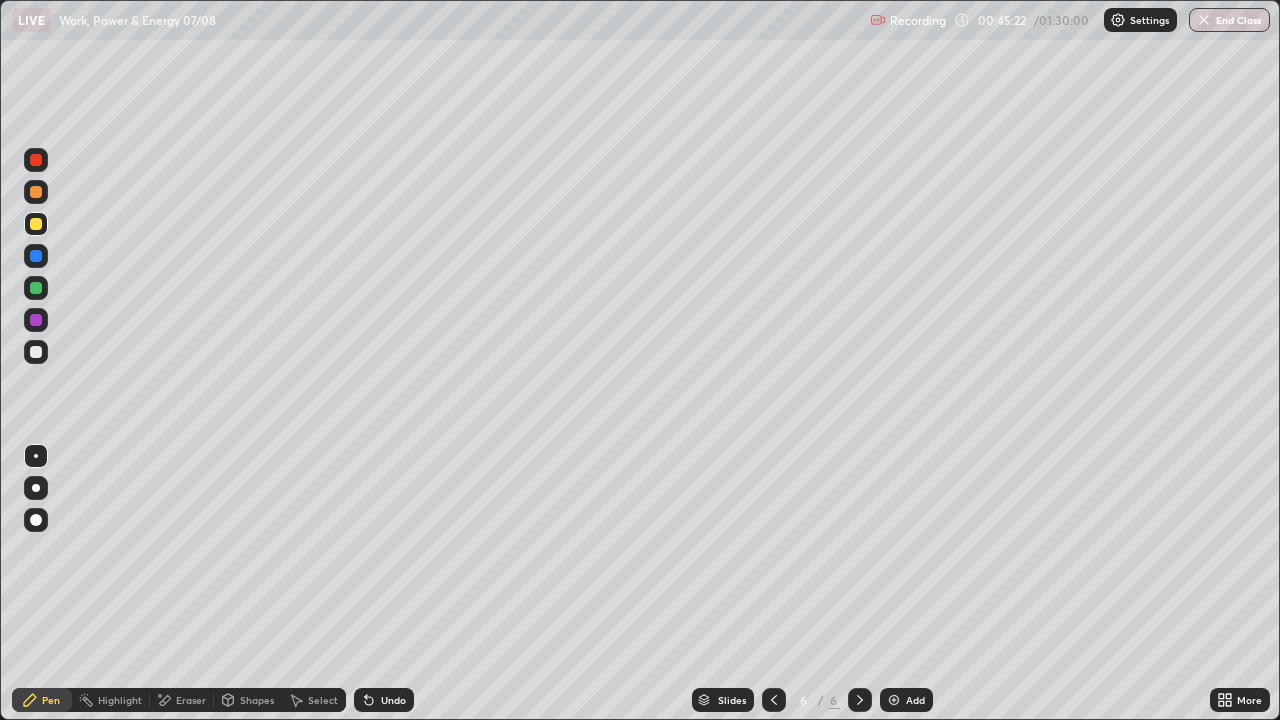 click at bounding box center (36, 352) 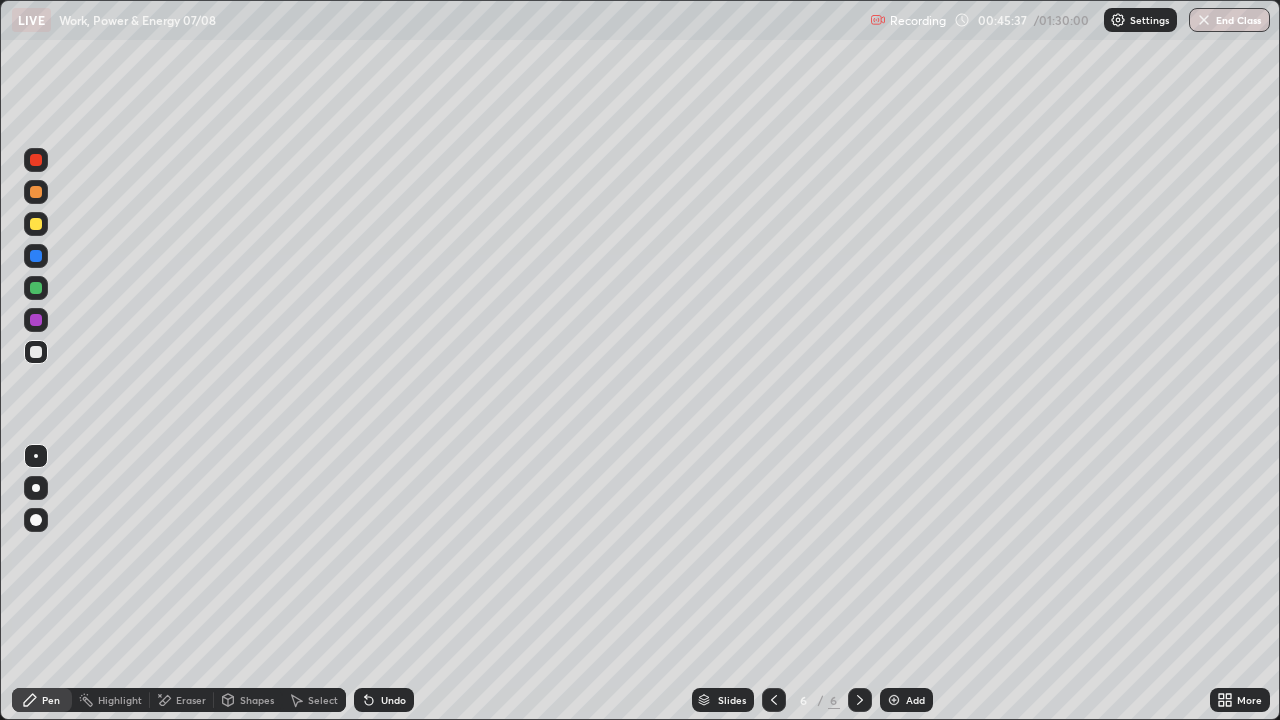 click at bounding box center (36, 288) 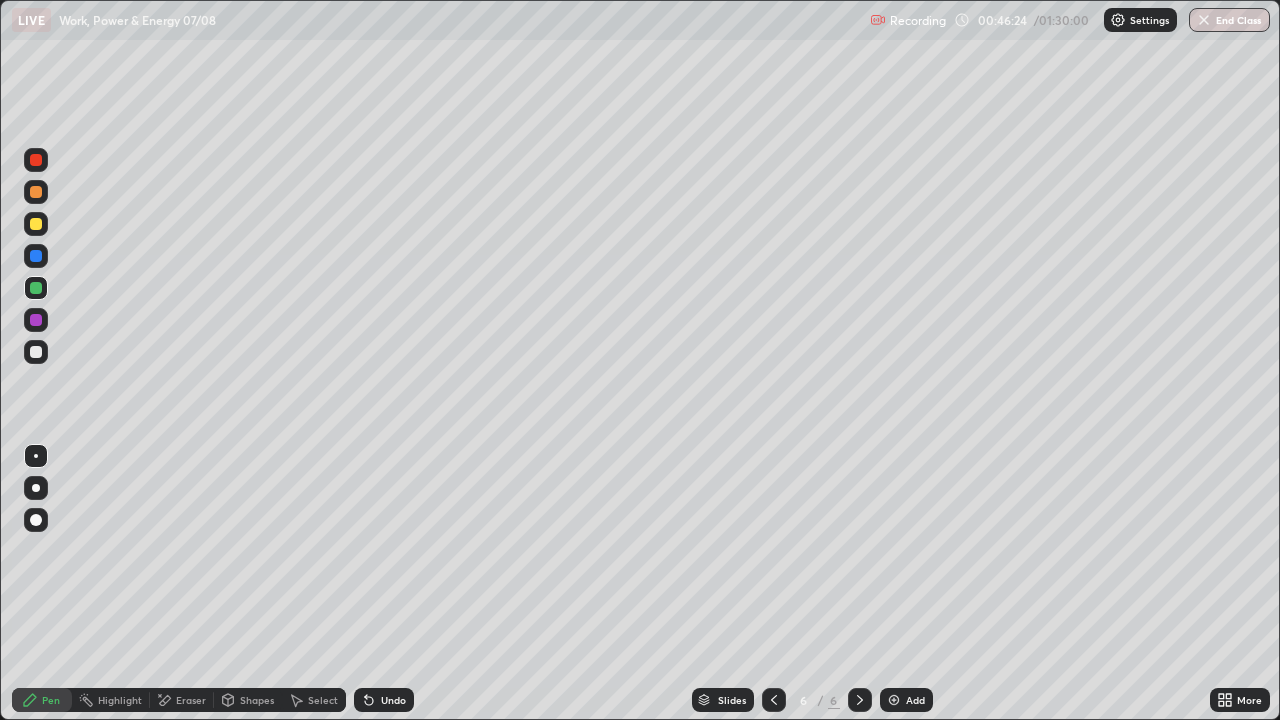 click on "Eraser" at bounding box center [191, 700] 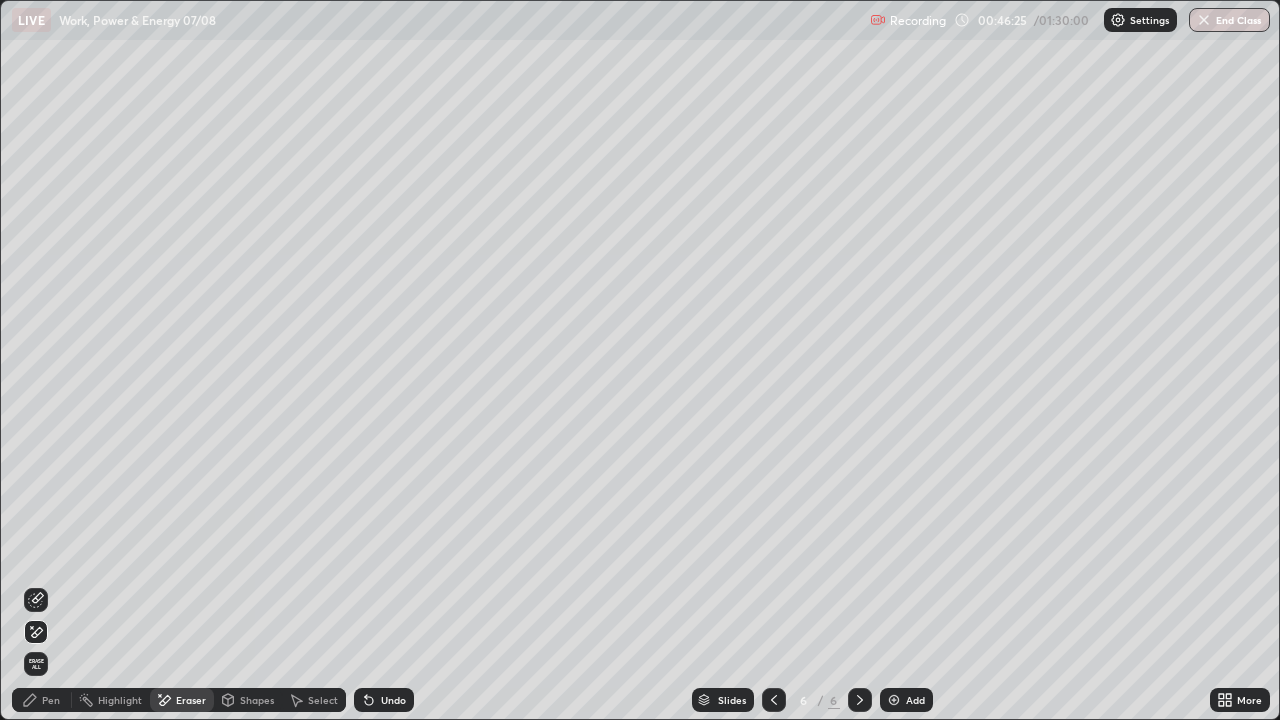 click on "Pen" at bounding box center [42, 700] 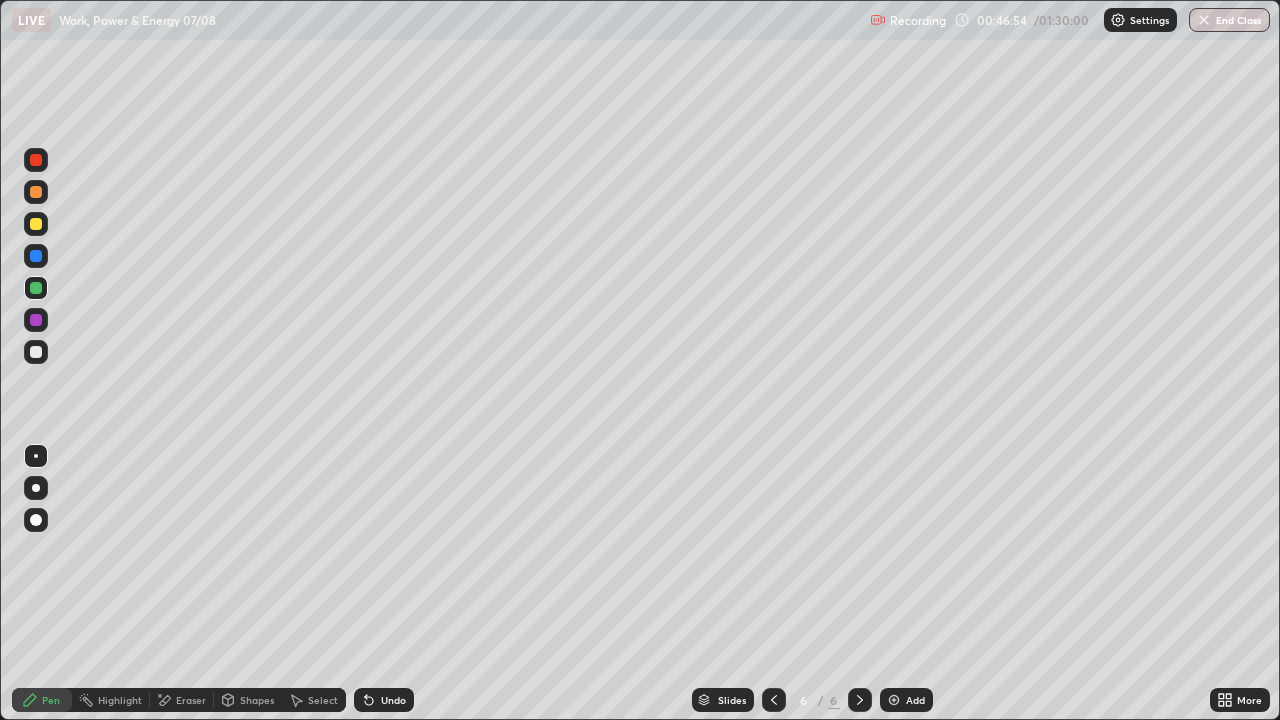 click at bounding box center (36, 352) 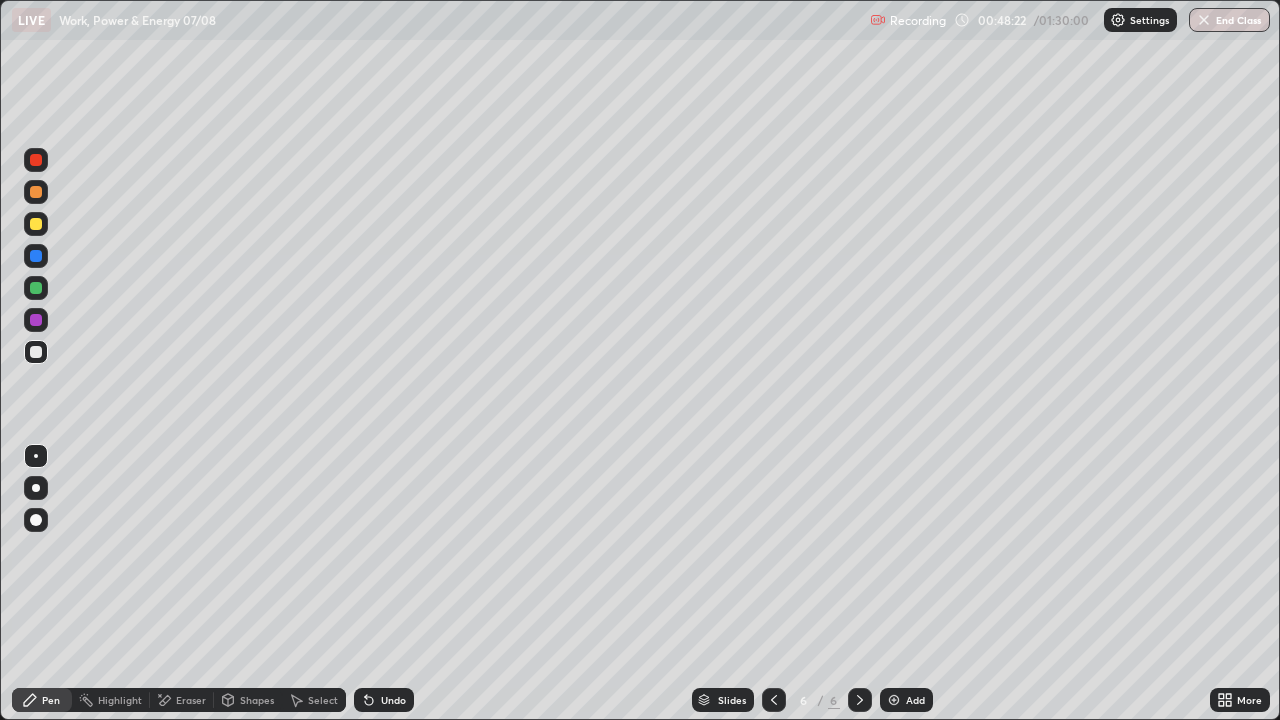click at bounding box center [36, 288] 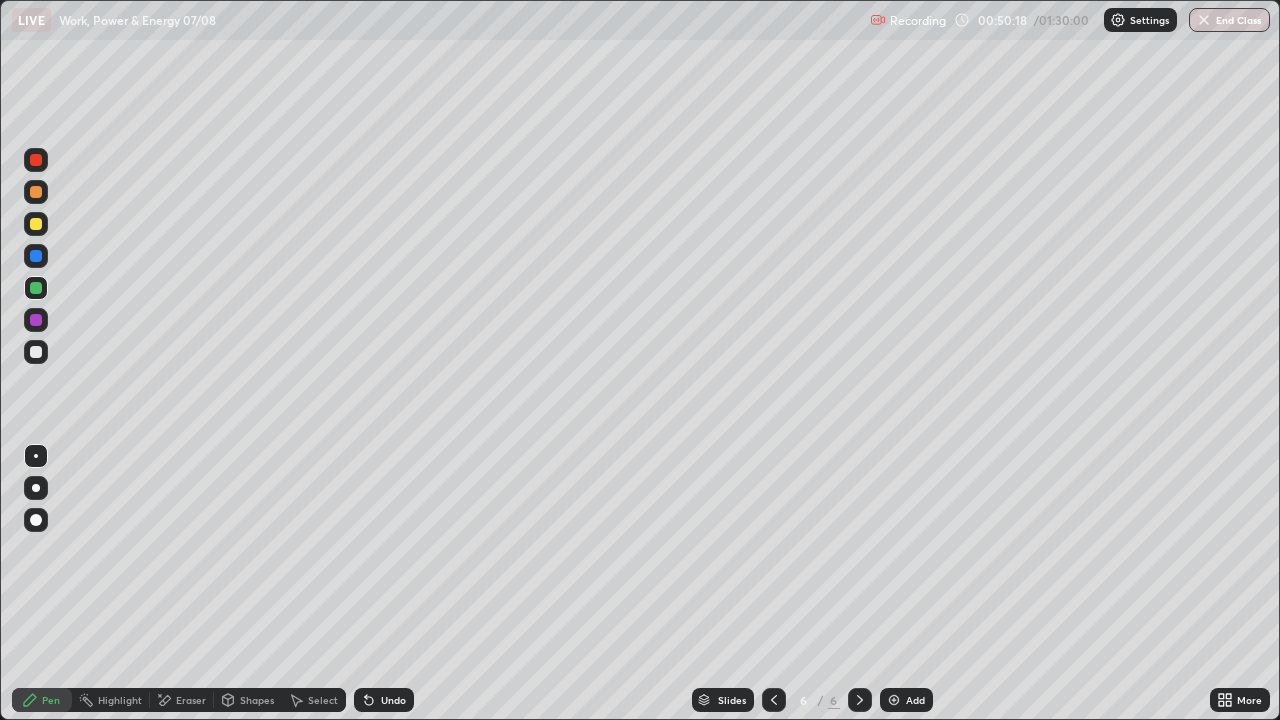 click on "Eraser" at bounding box center [191, 700] 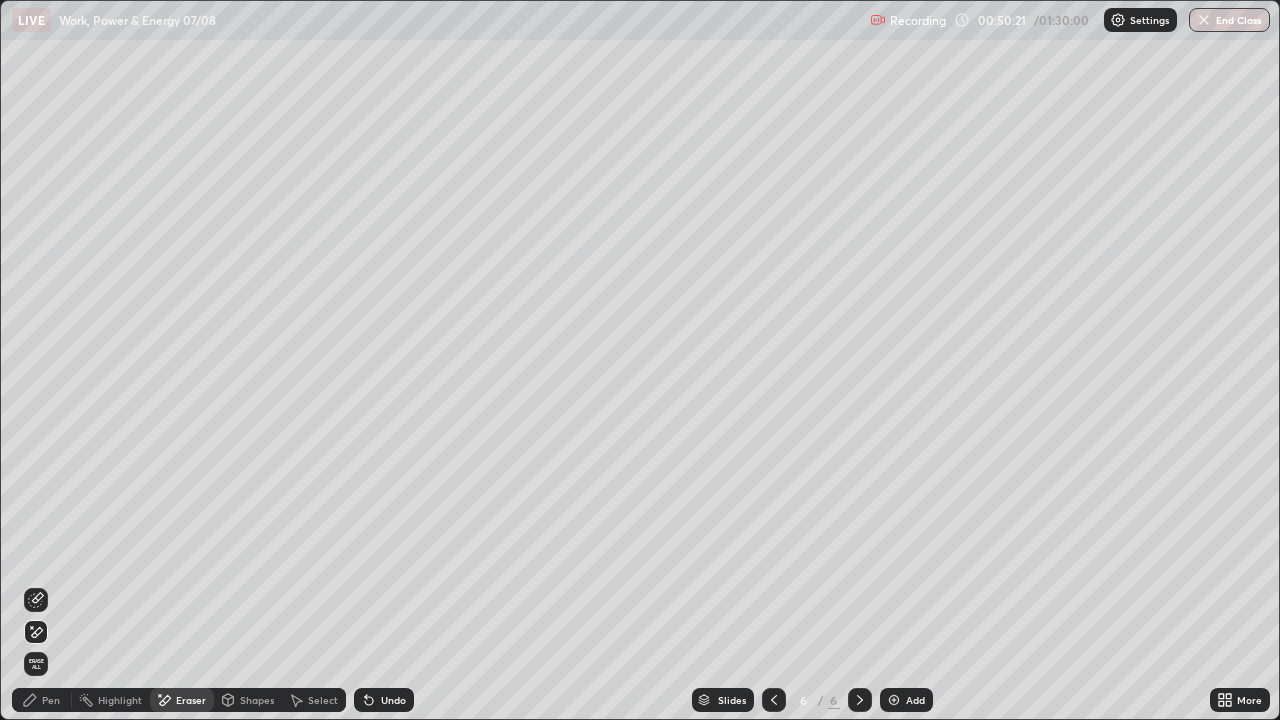 click 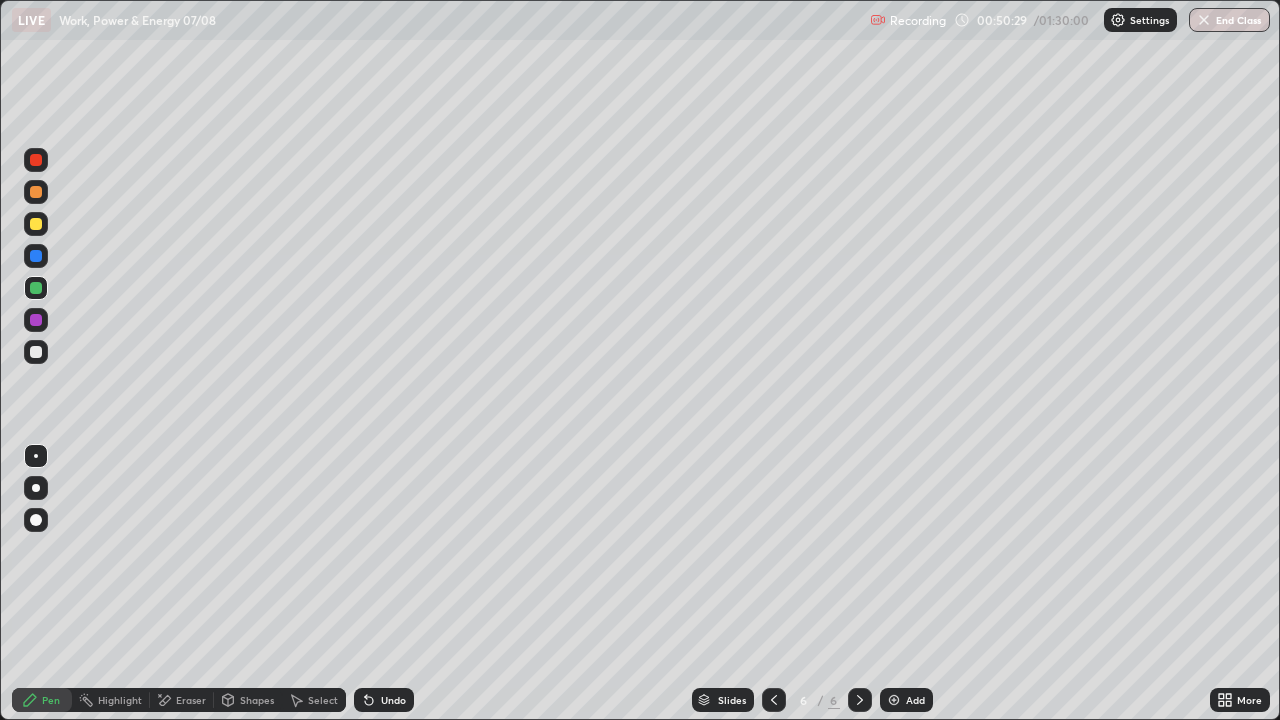 click 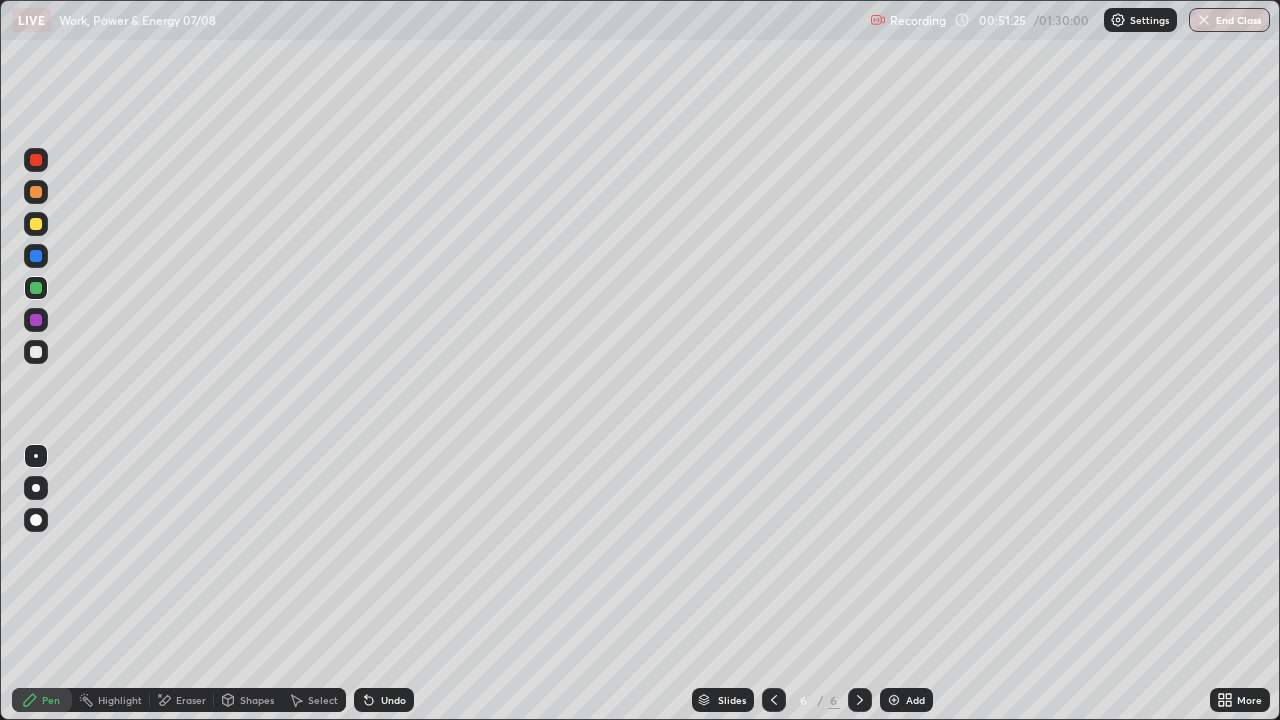 click at bounding box center [36, 224] 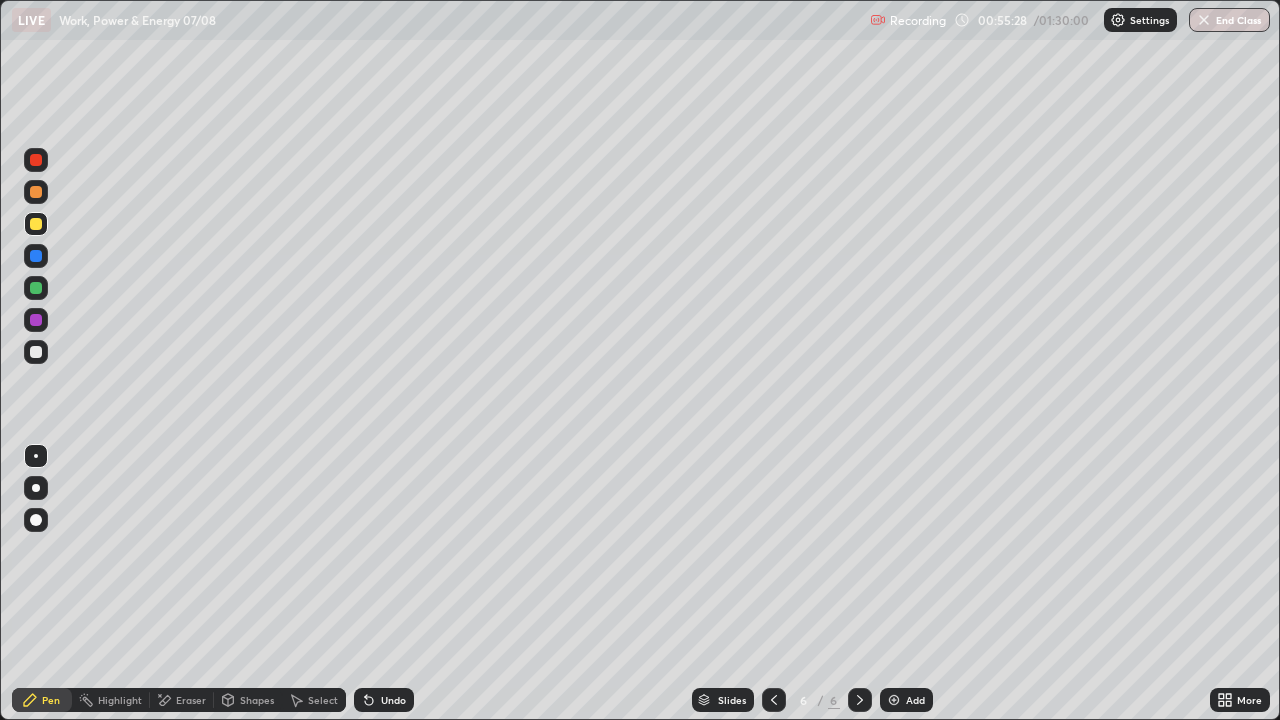 click 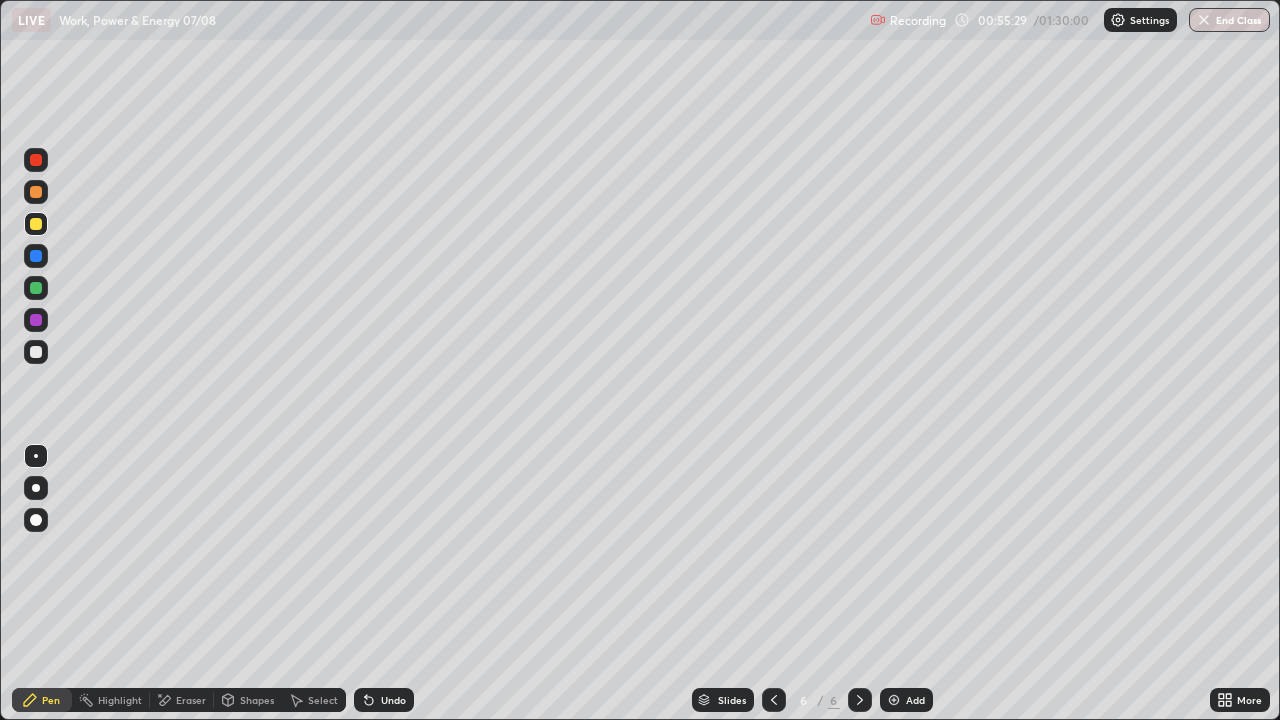 click at bounding box center (894, 700) 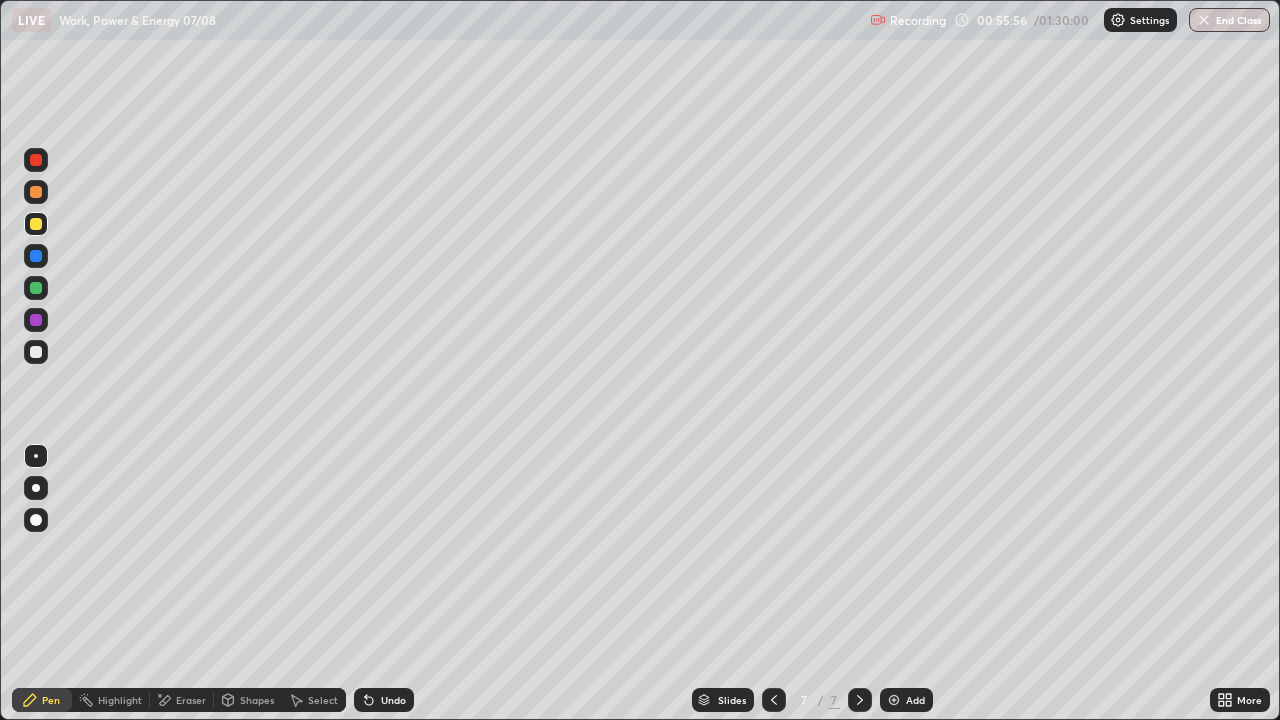 click 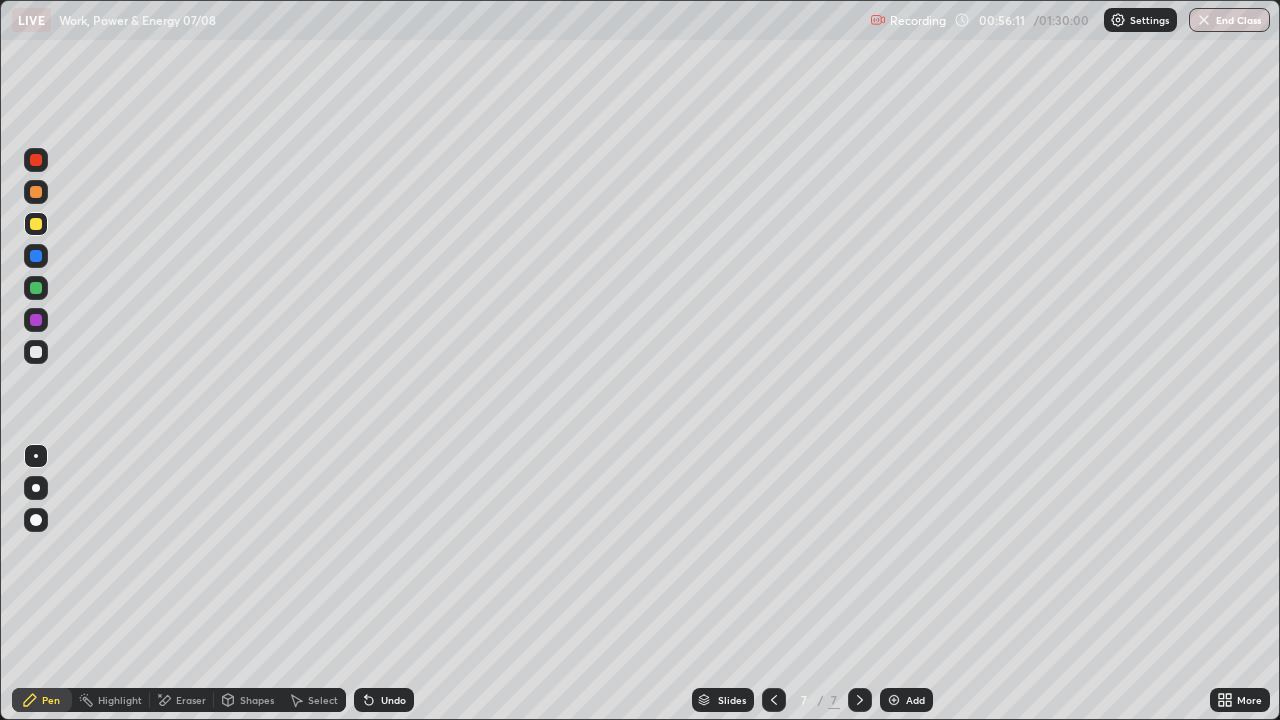 click 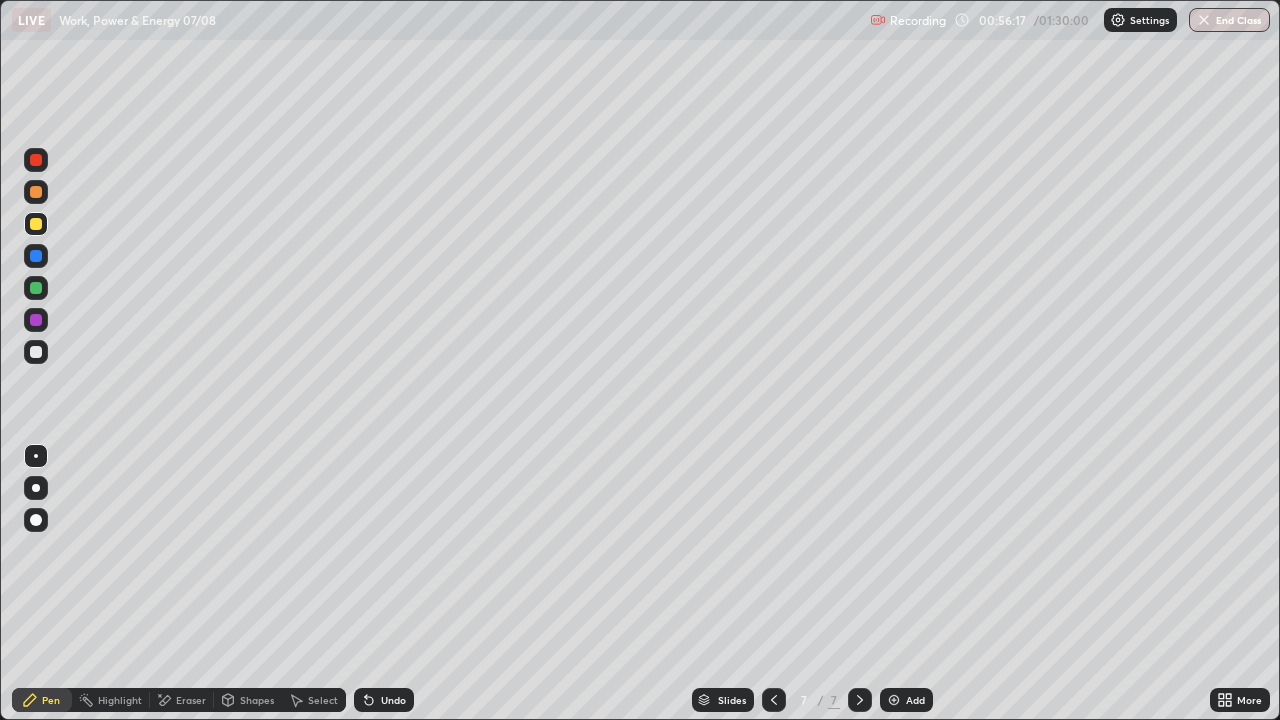 click on "Undo" at bounding box center (393, 700) 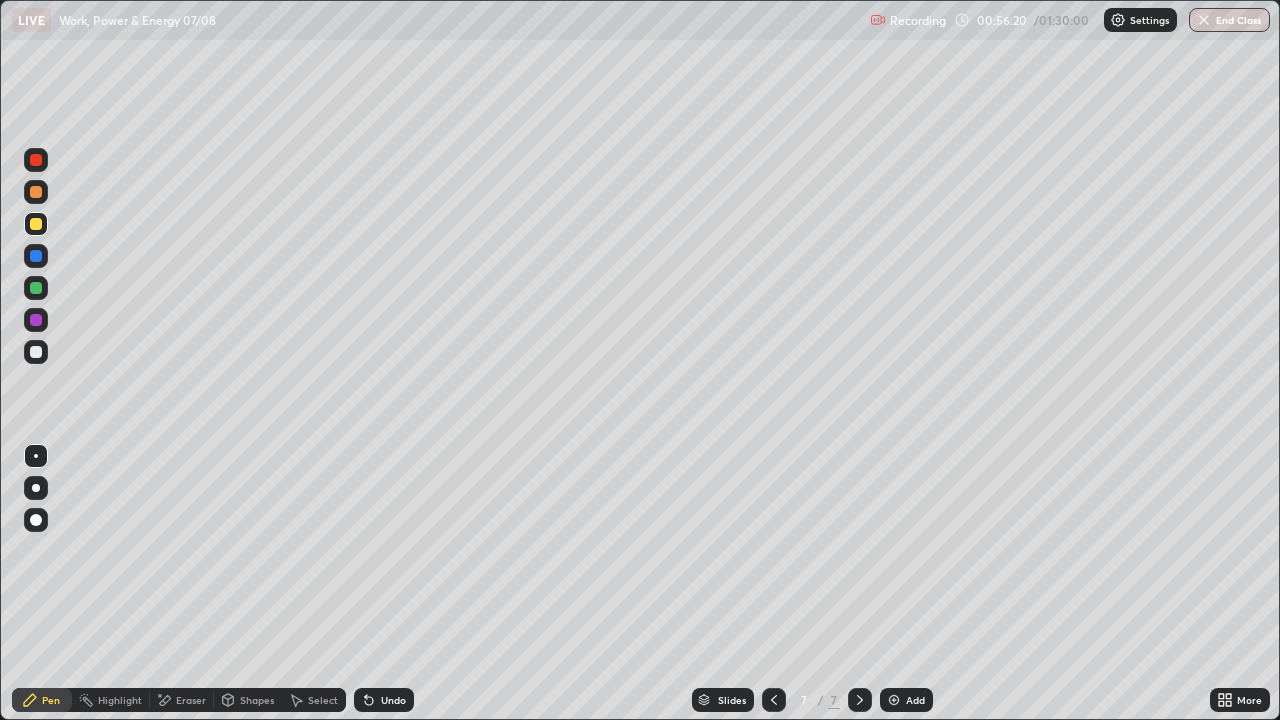click 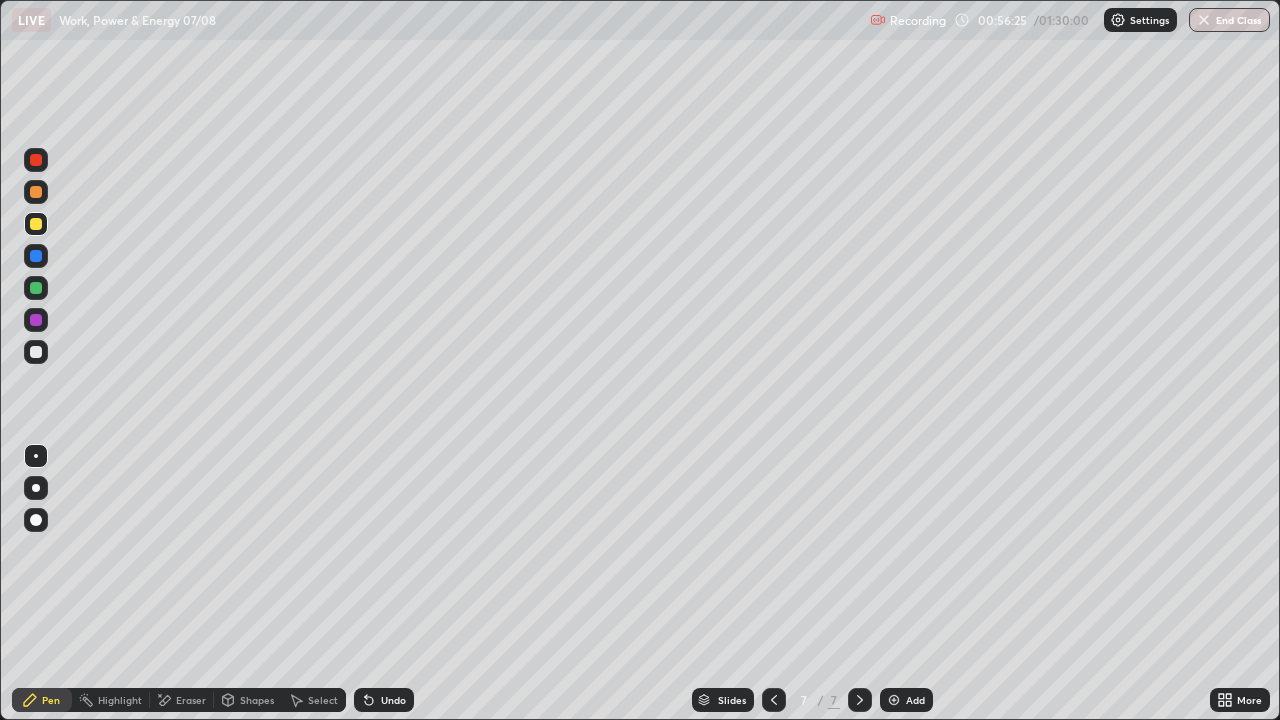 click on "Undo" at bounding box center [384, 700] 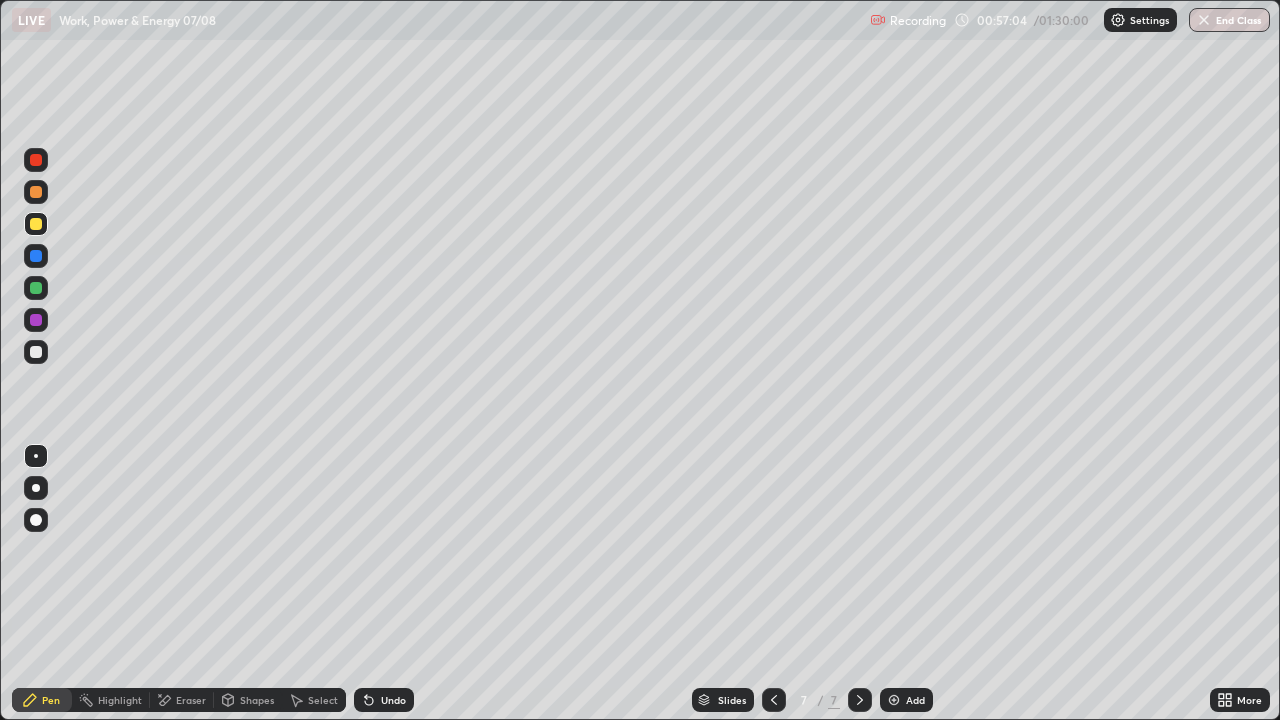 click at bounding box center (36, 352) 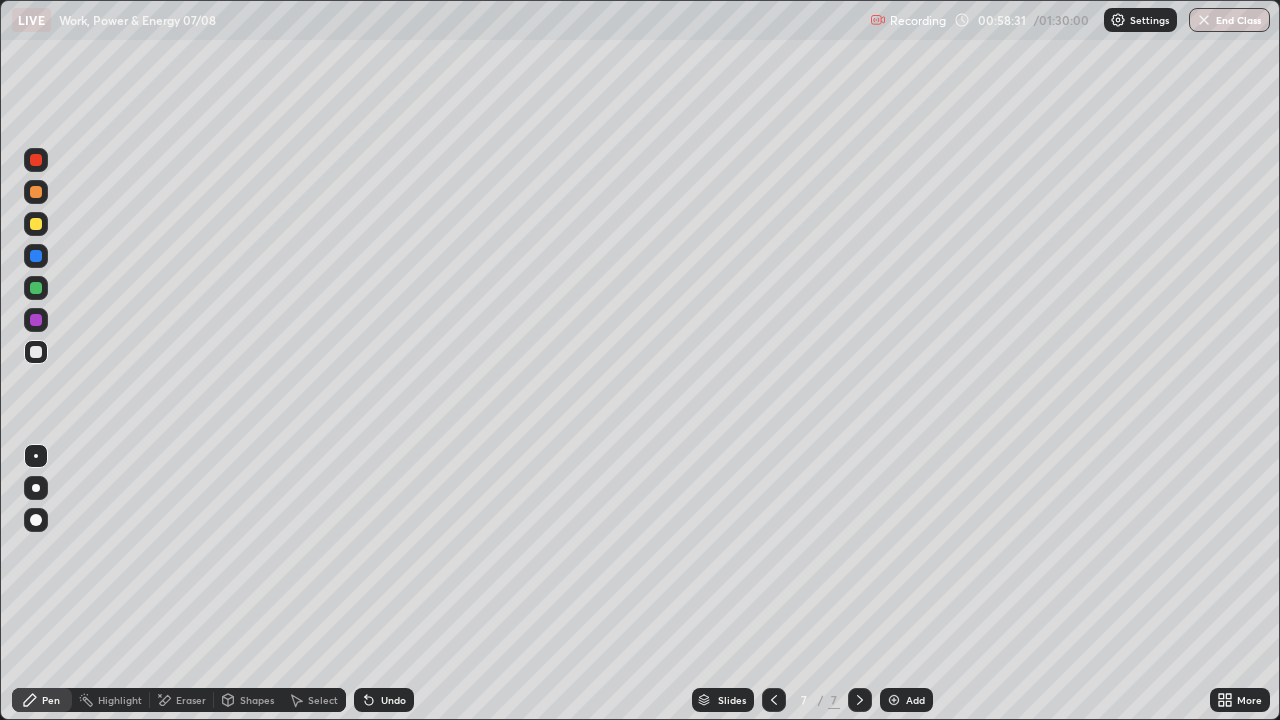click at bounding box center (36, 288) 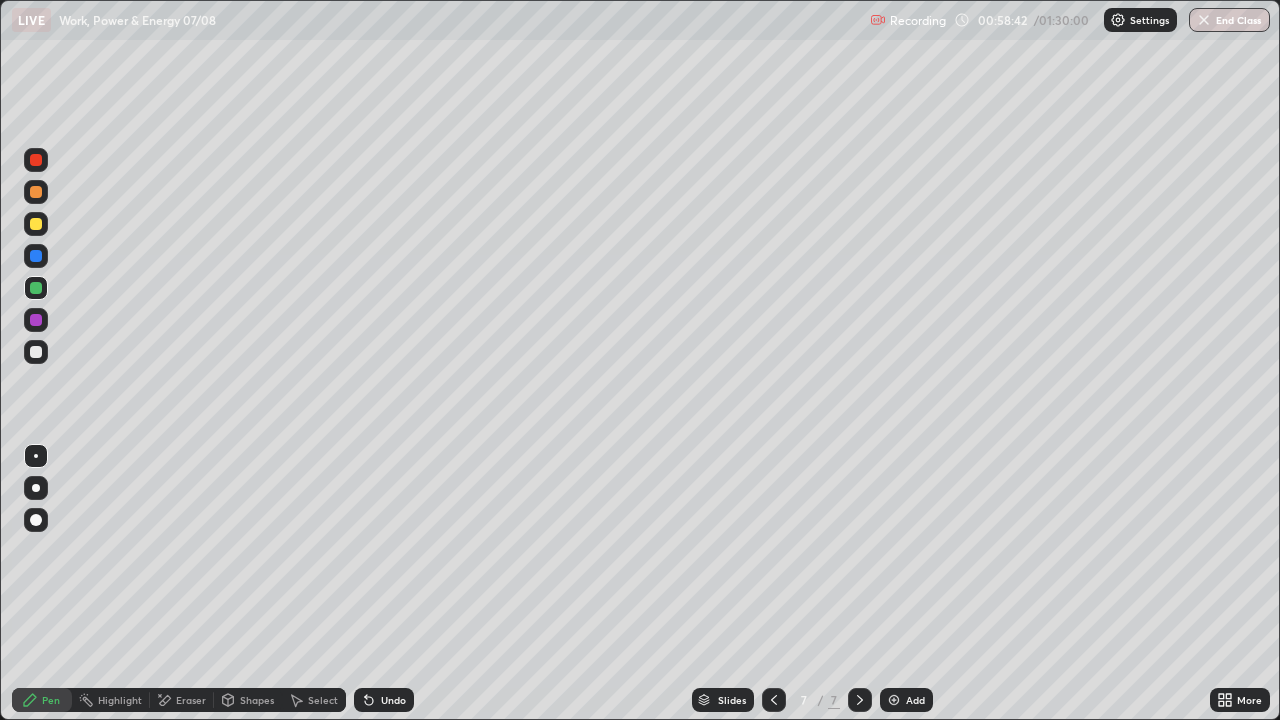 click 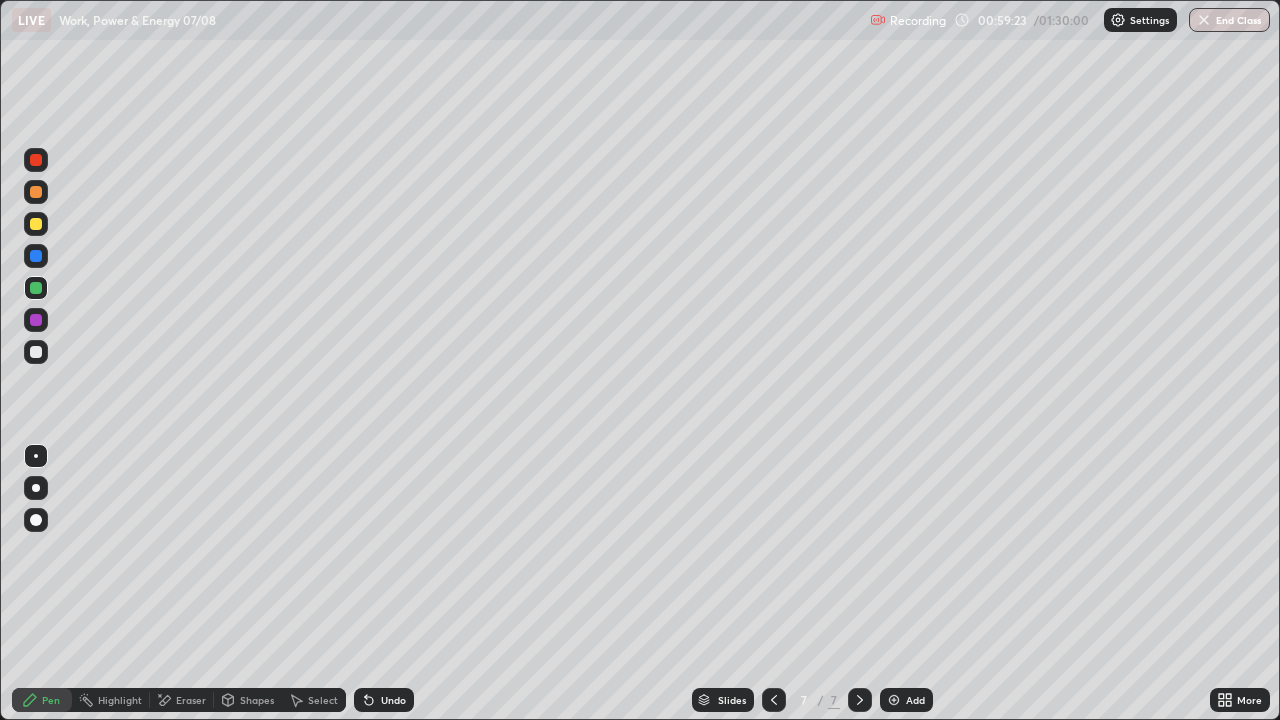 click on "Undo" at bounding box center (384, 700) 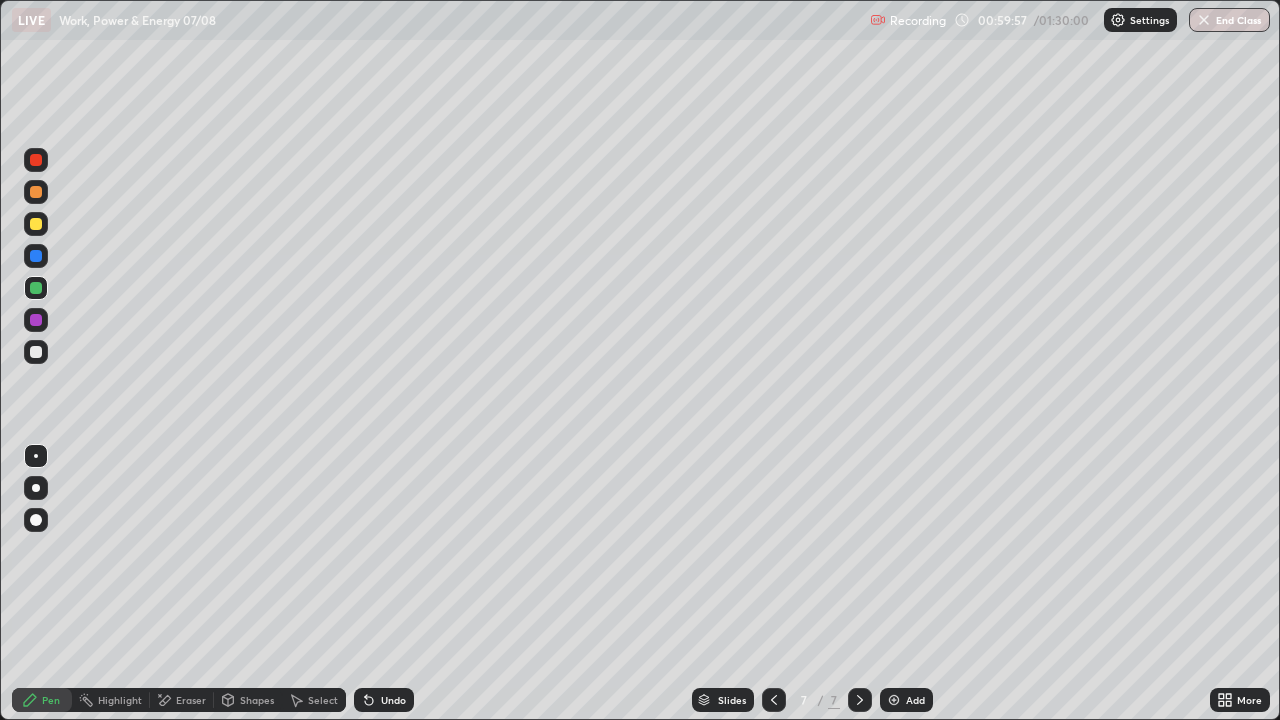 click on "Highlight" at bounding box center [111, 700] 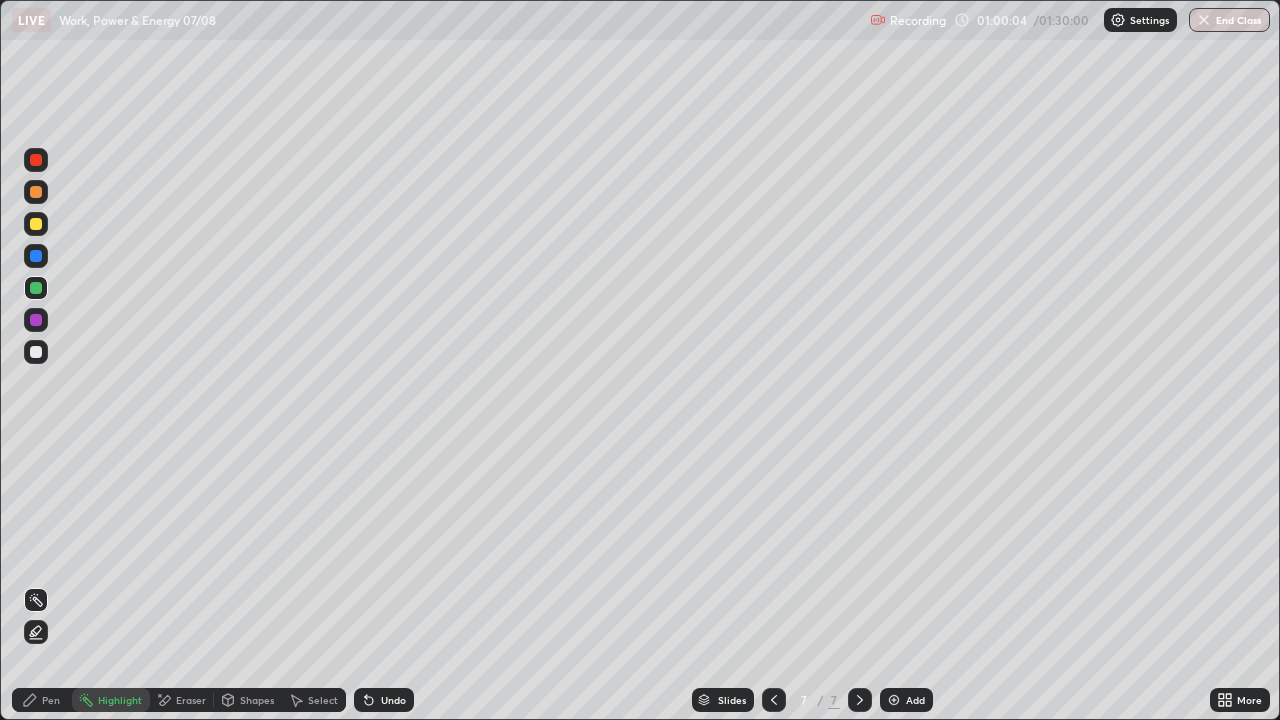 click on "Undo" at bounding box center [393, 700] 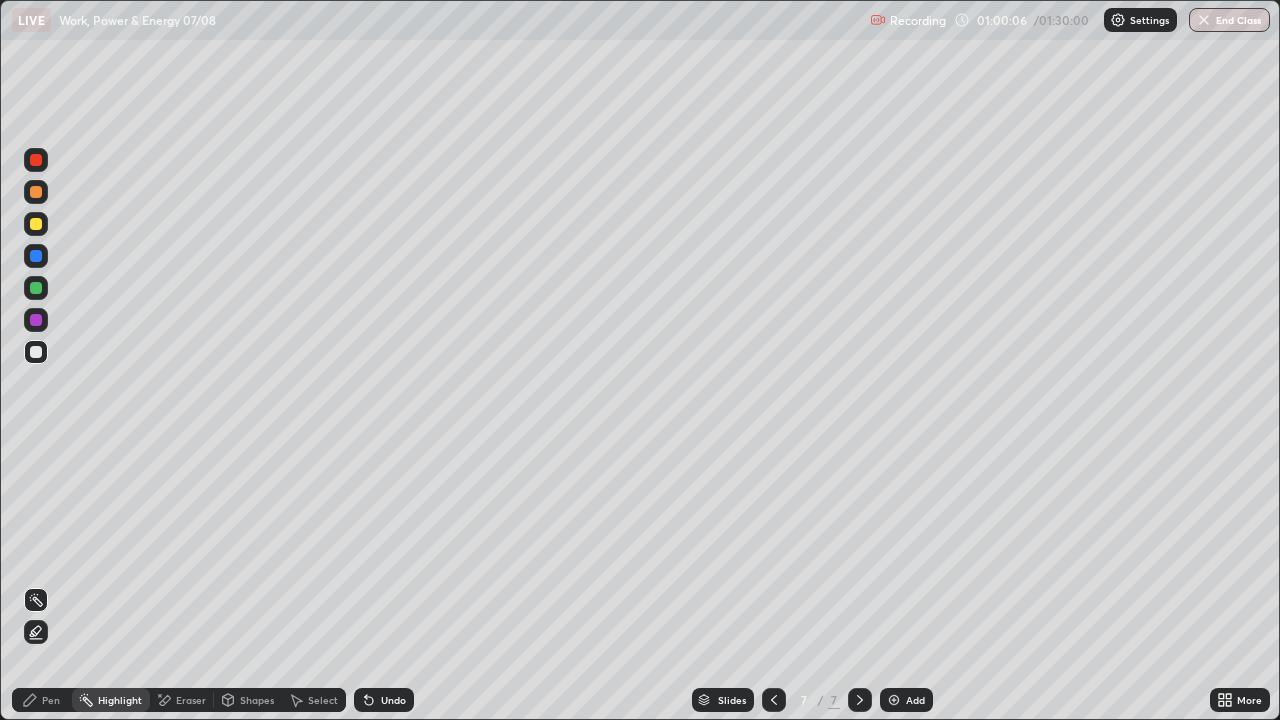 click 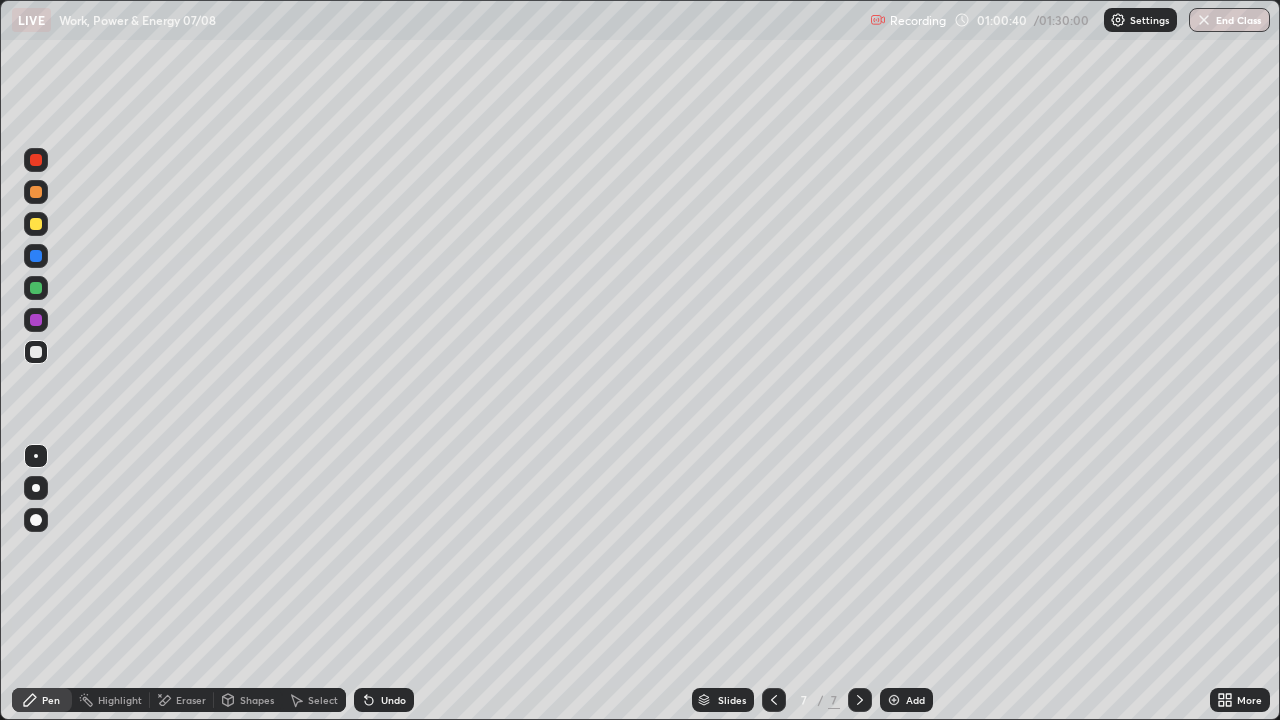 click 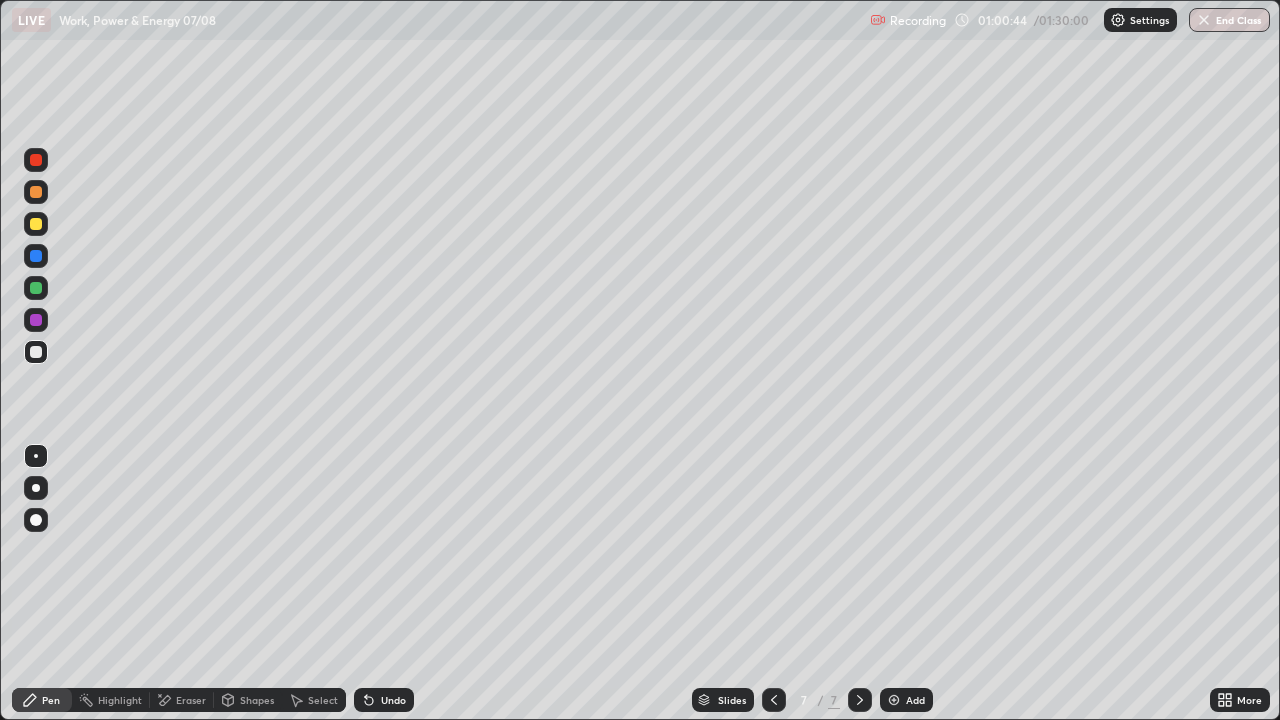 click on "Undo" at bounding box center (384, 700) 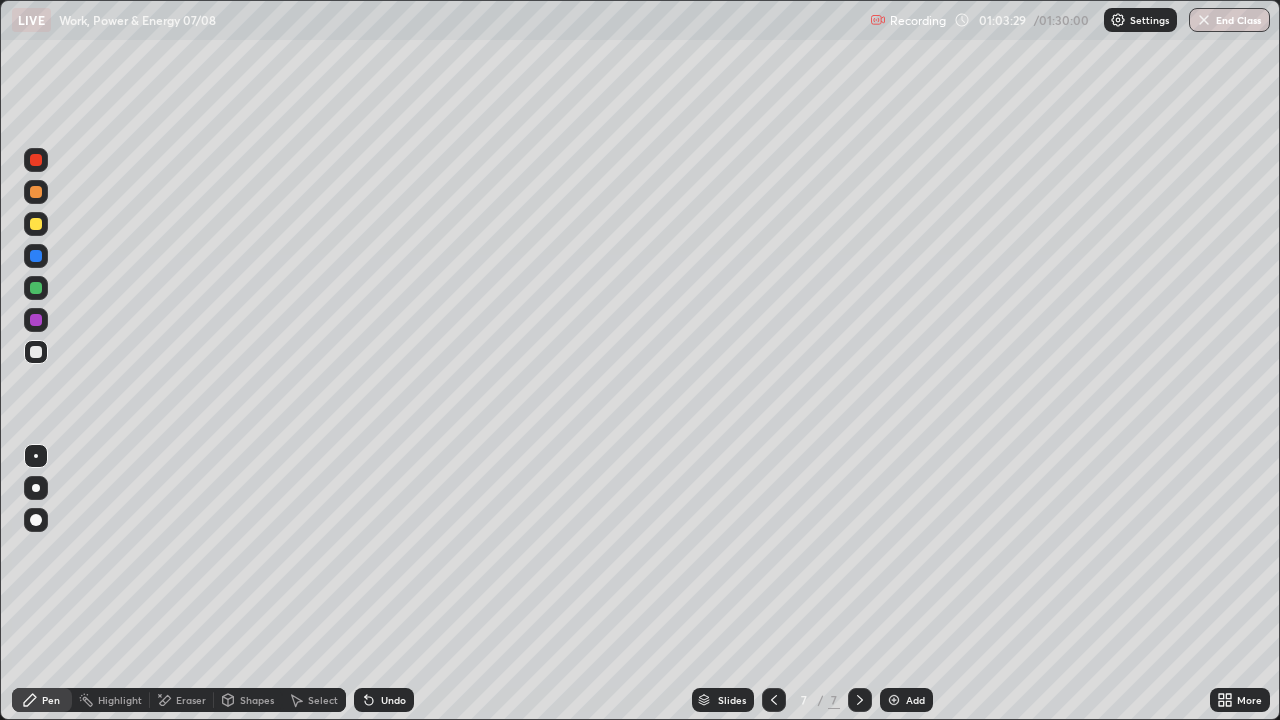 click 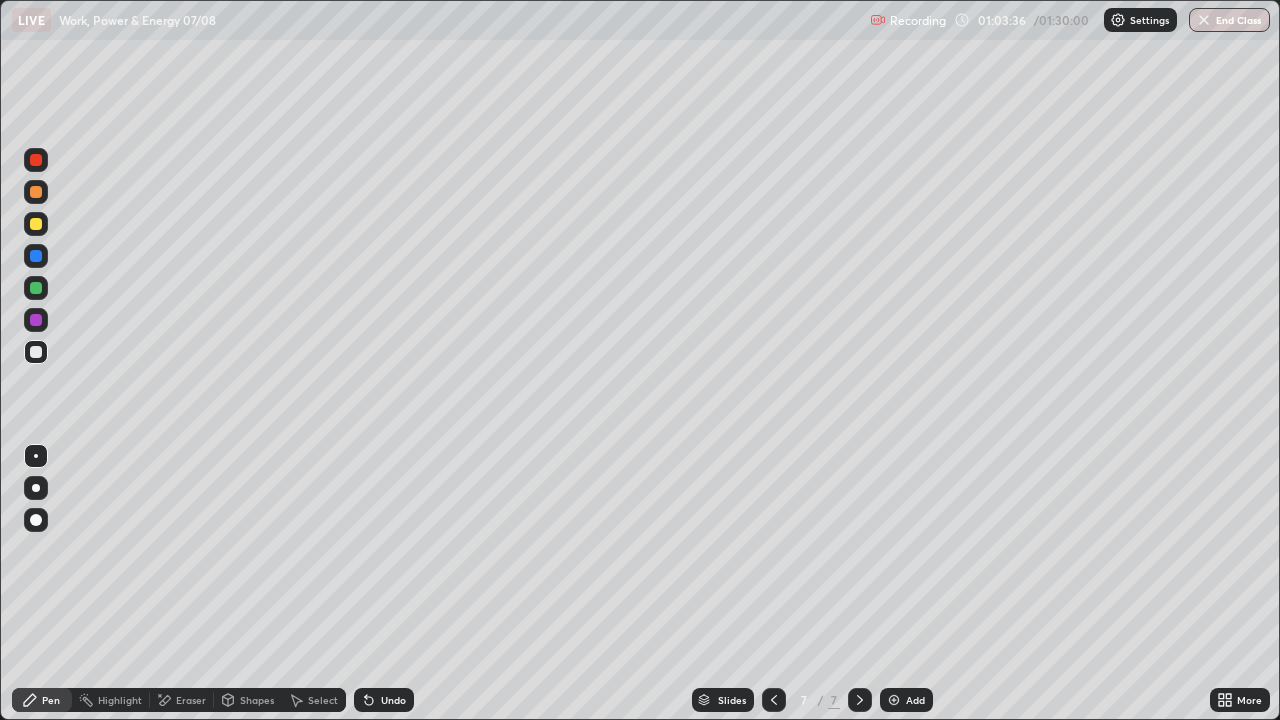 click on "Add" at bounding box center (915, 700) 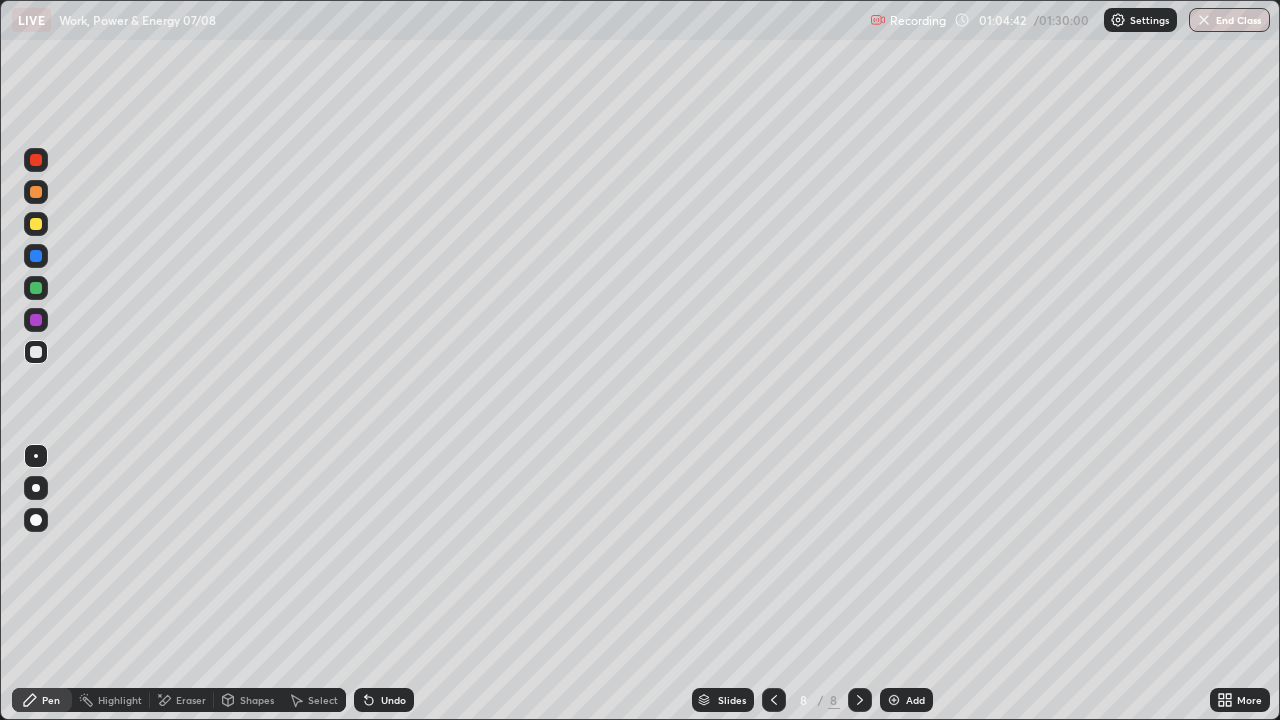 click on "Eraser" at bounding box center [191, 700] 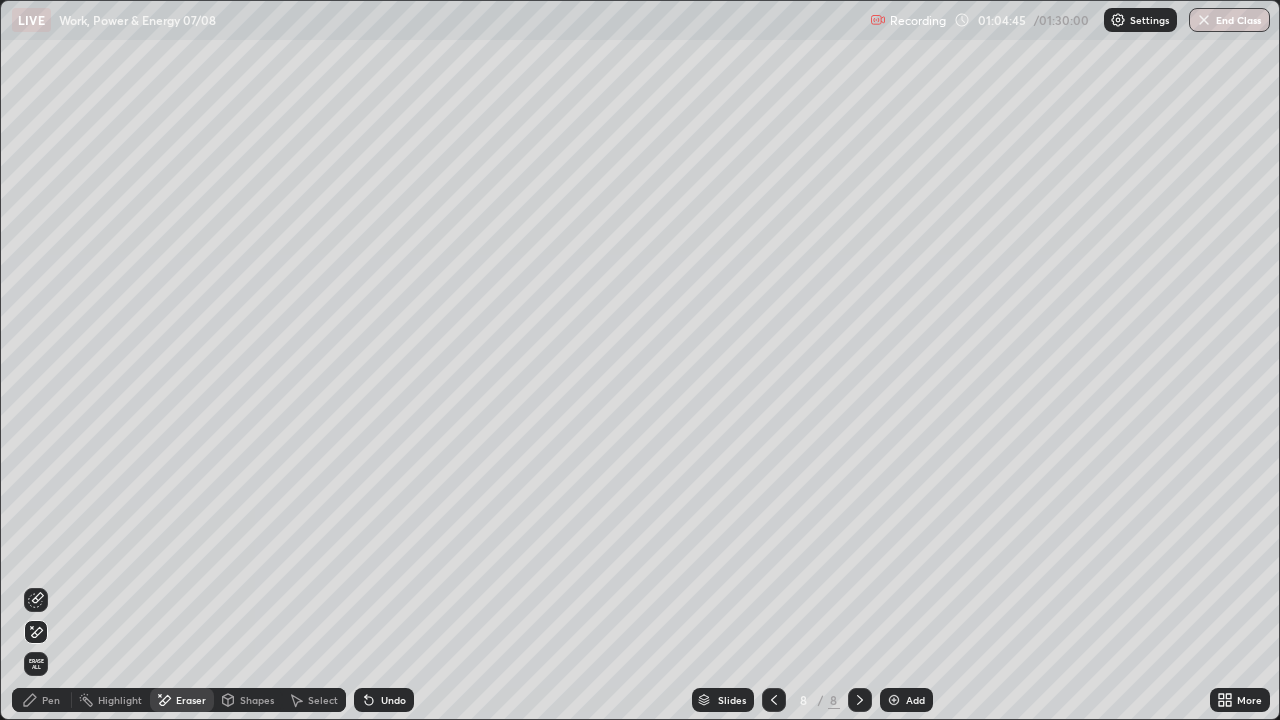click 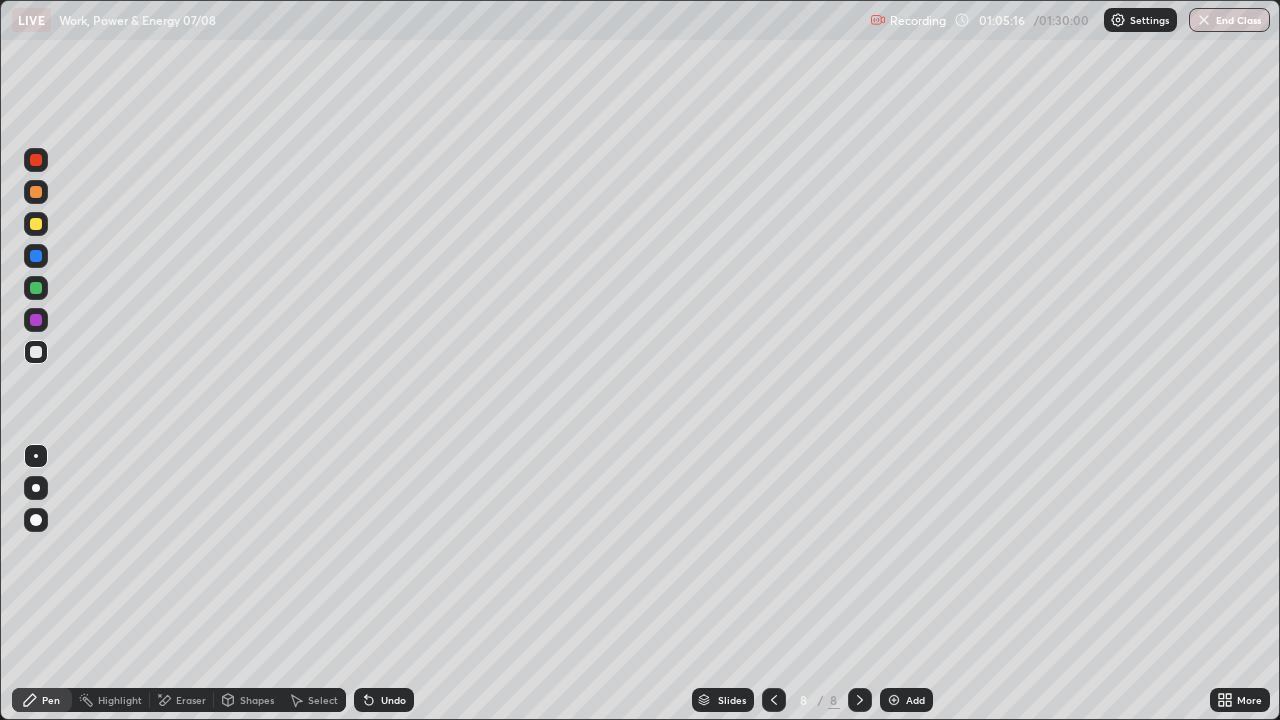 click at bounding box center [36, 224] 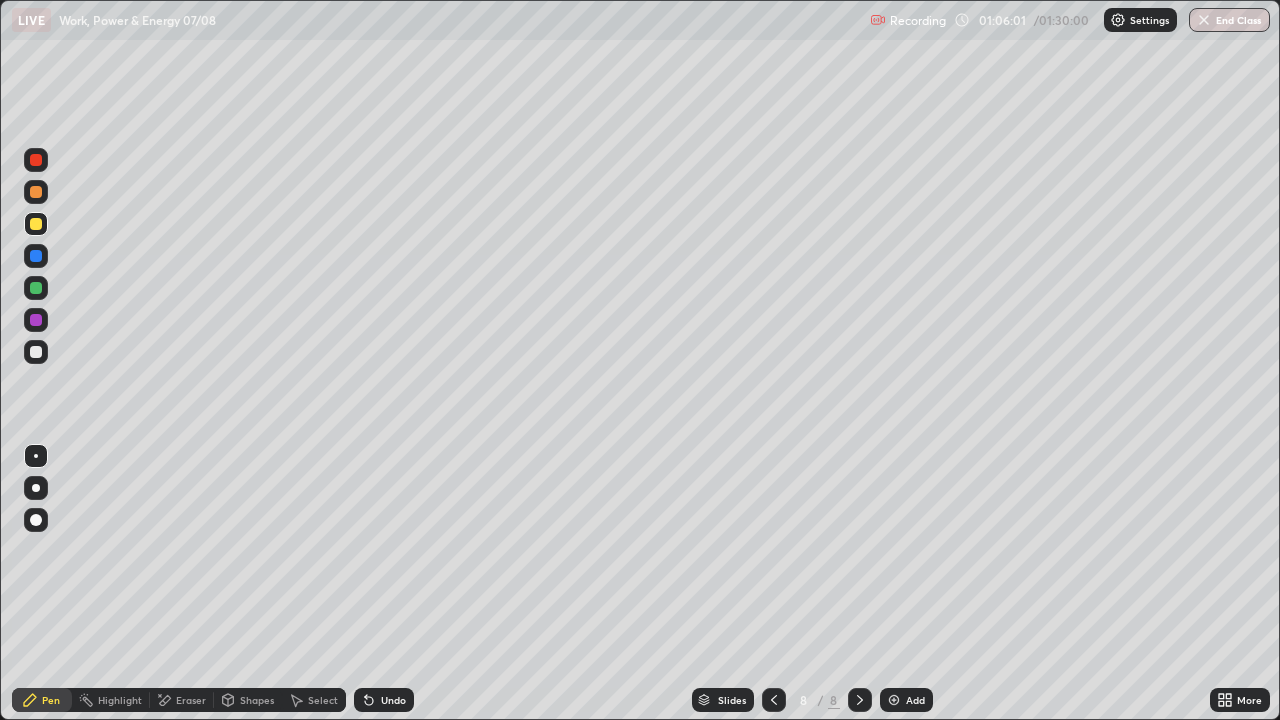 click on "Eraser" at bounding box center [191, 700] 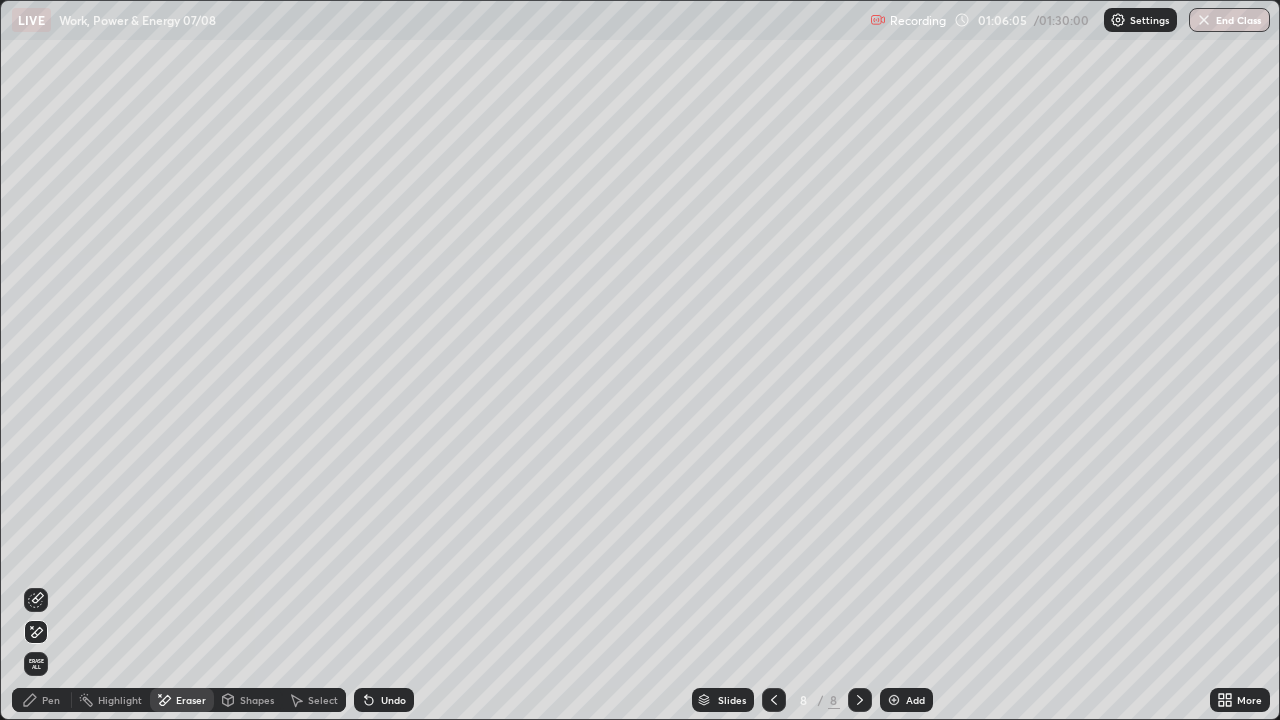 click on "Pen" at bounding box center (42, 700) 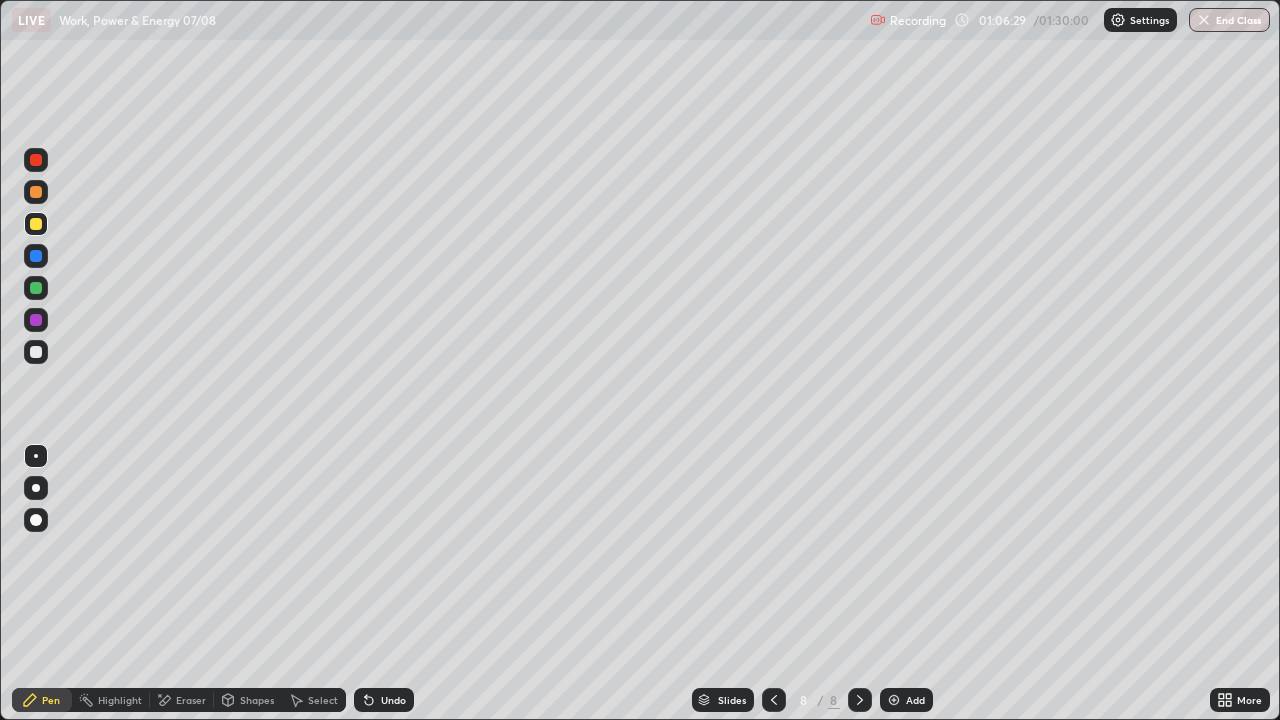 click at bounding box center (36, 352) 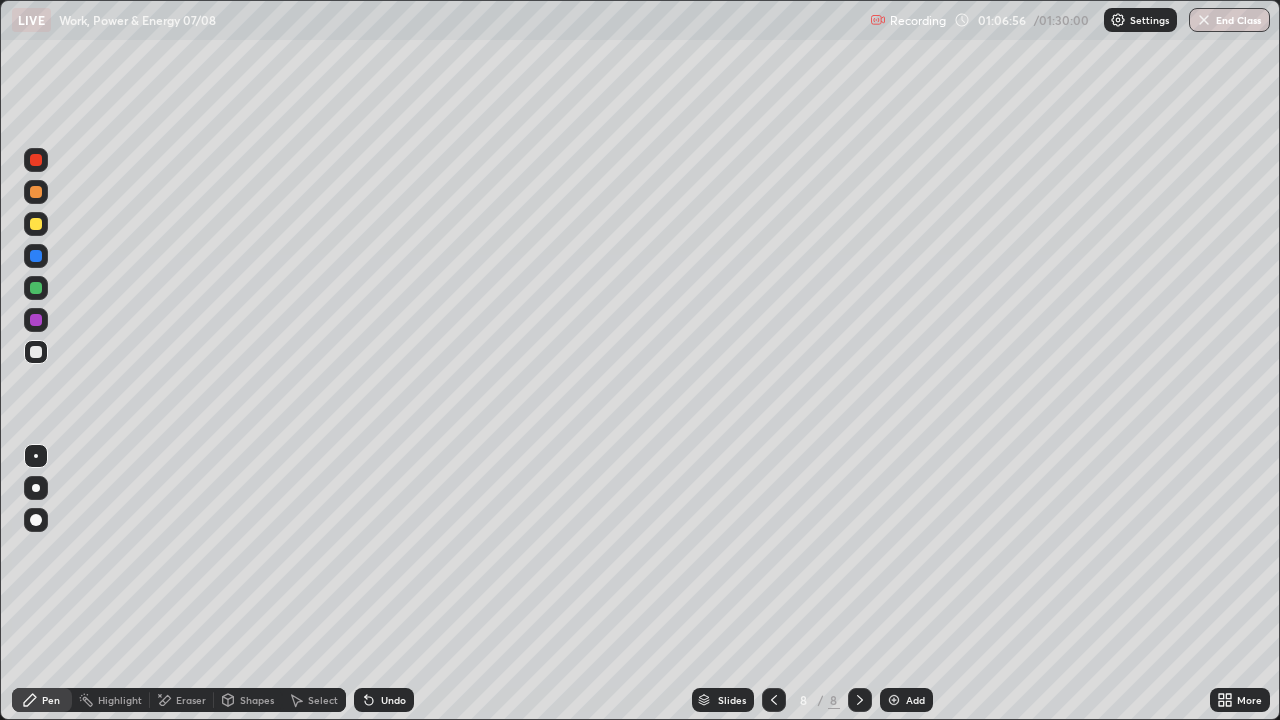 click at bounding box center (36, 224) 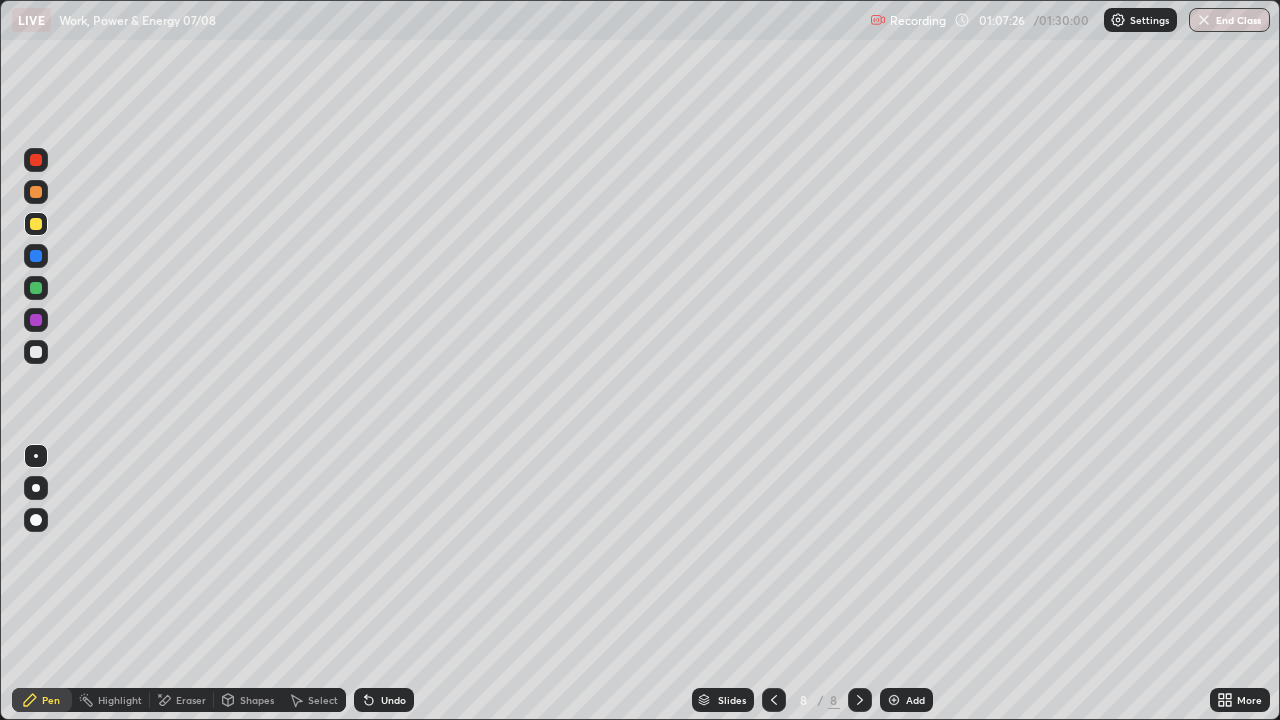 click at bounding box center [36, 352] 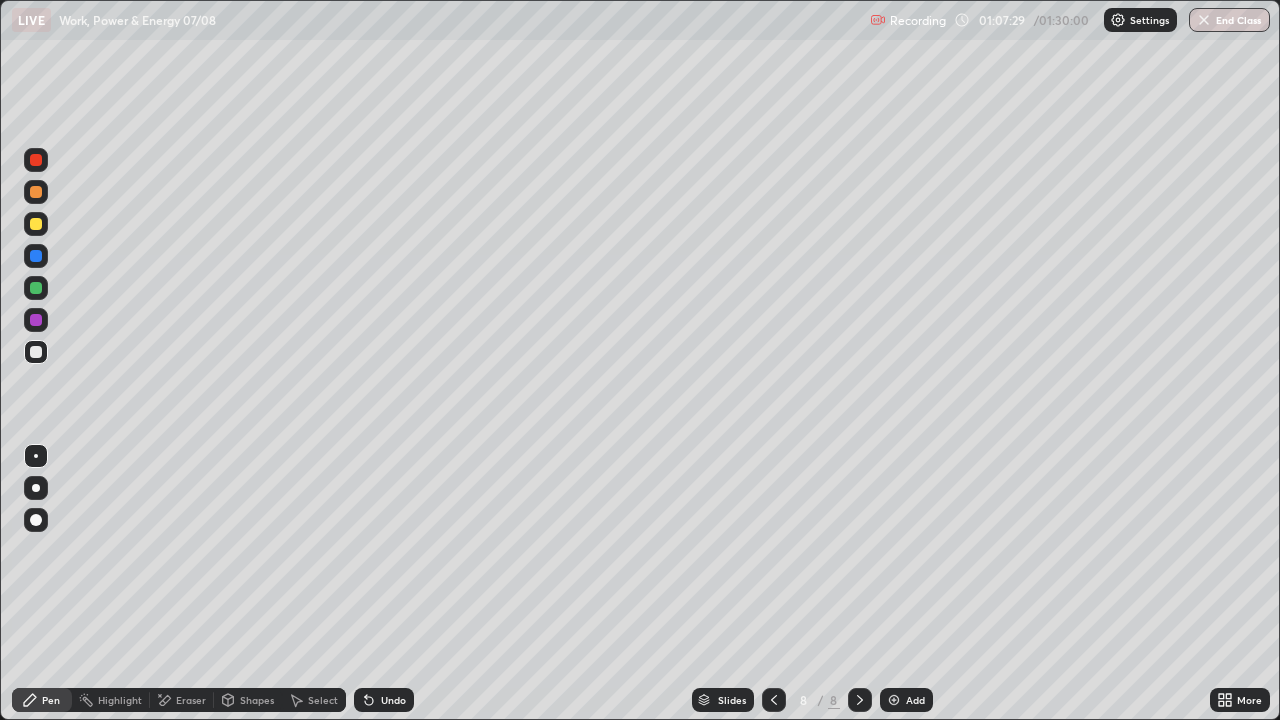 click at bounding box center [36, 224] 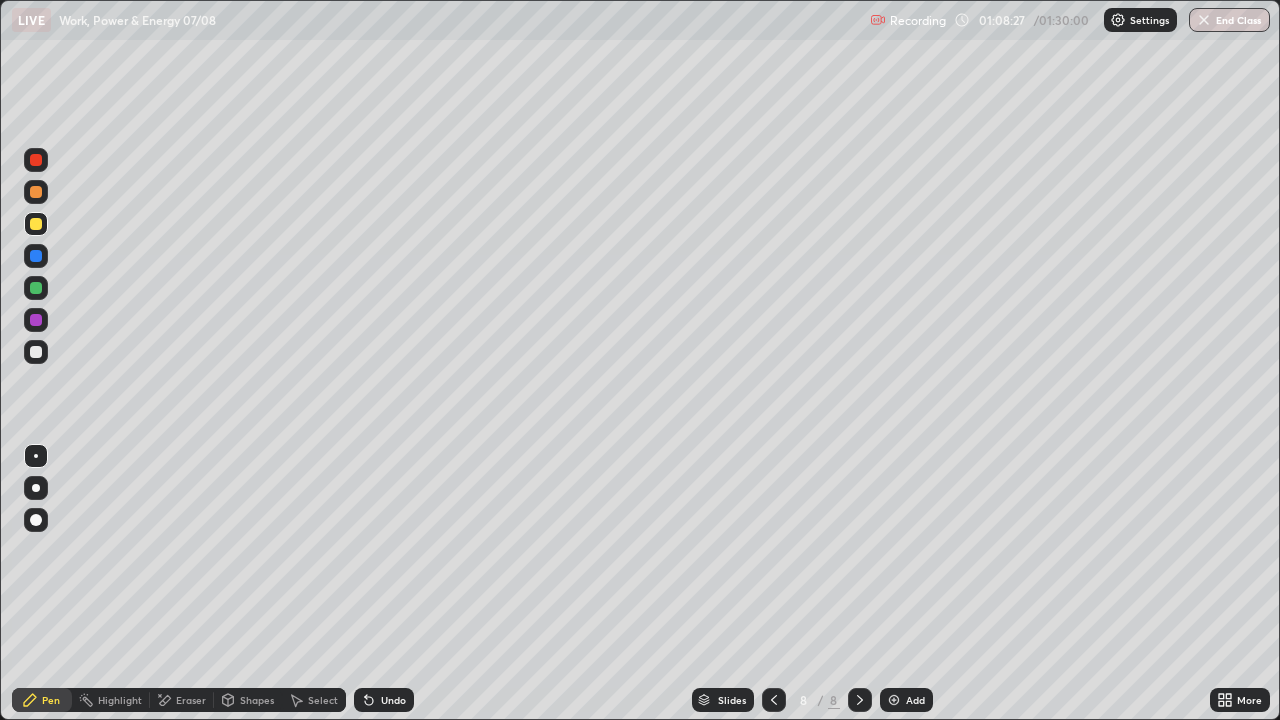 click at bounding box center [36, 224] 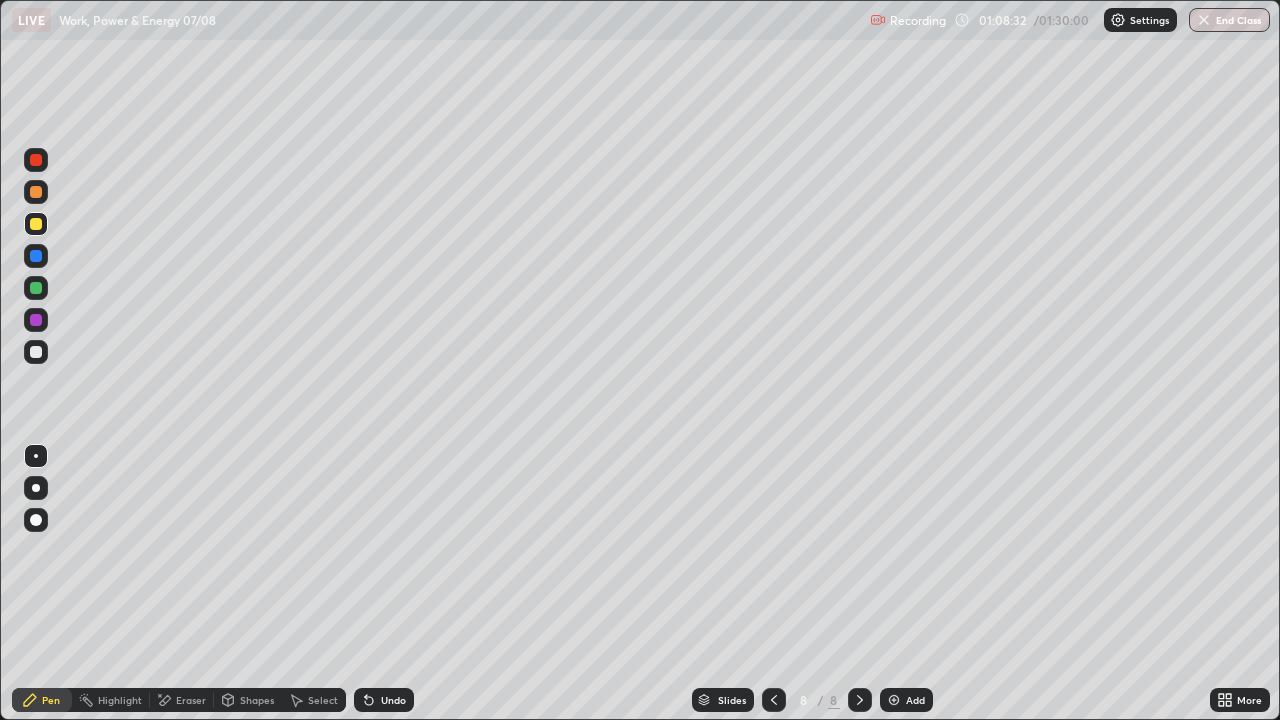 click 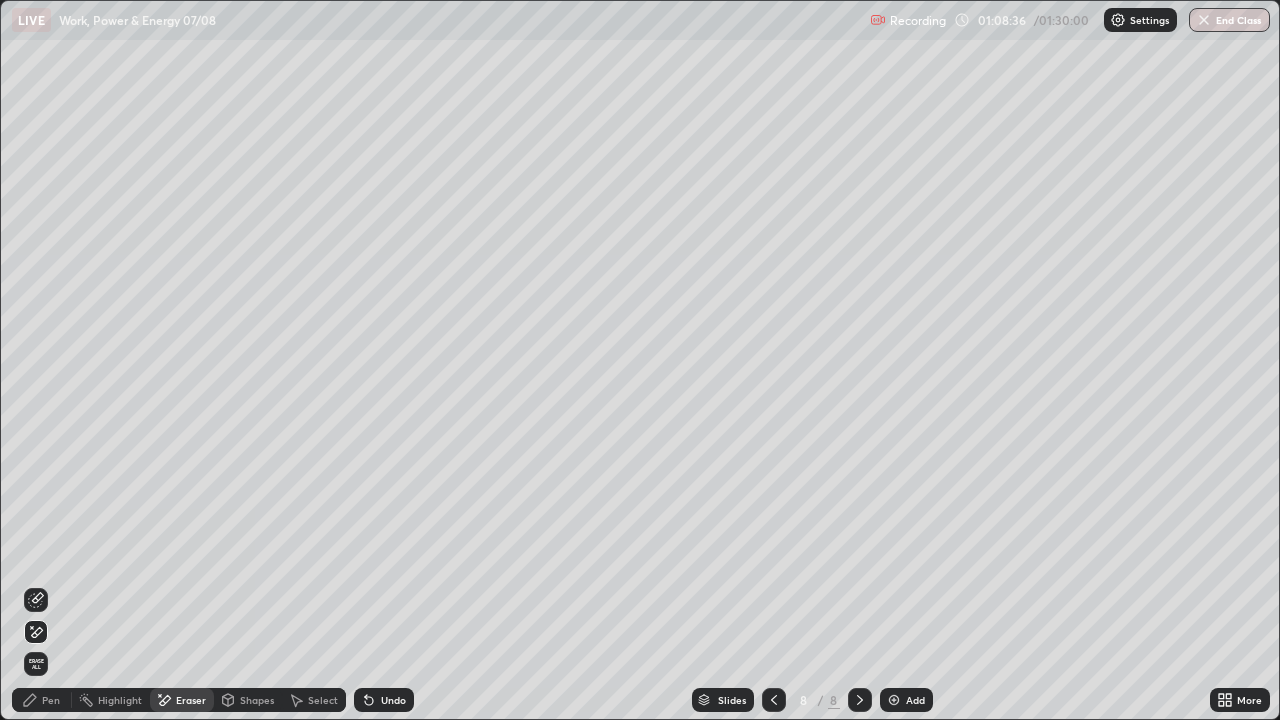 click on "Pen" at bounding box center (51, 700) 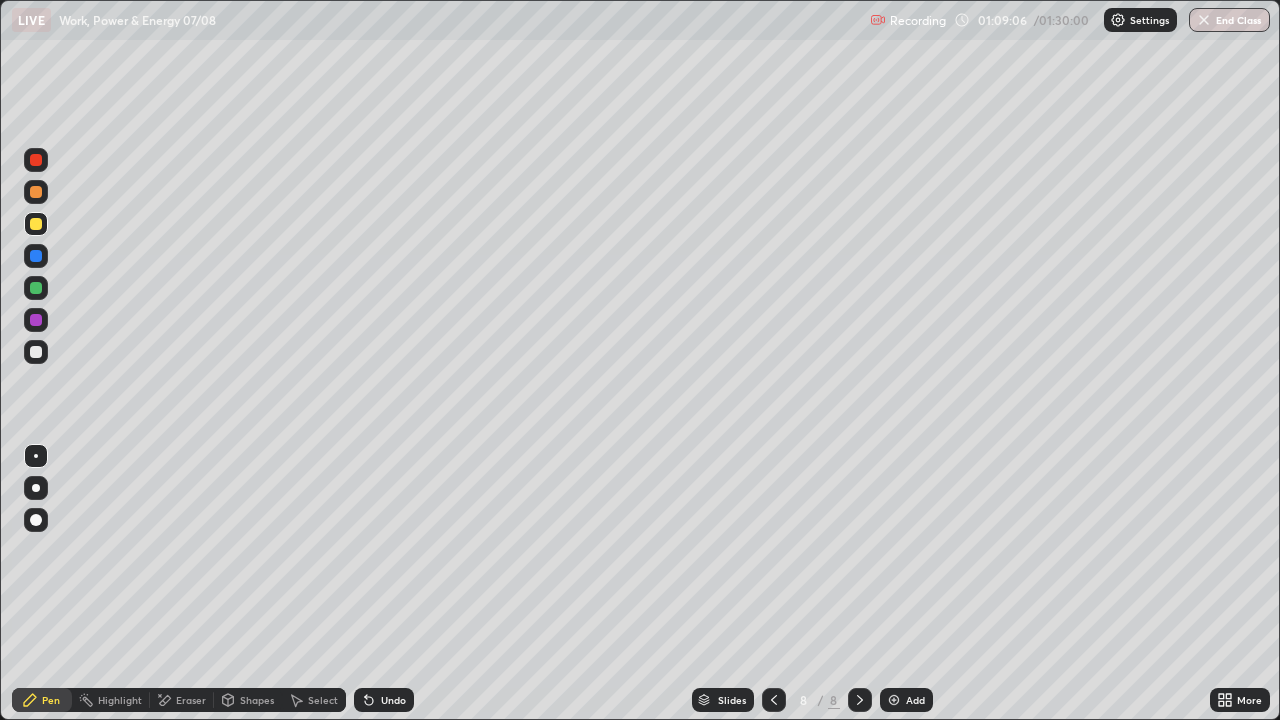 click on "Undo" at bounding box center (384, 700) 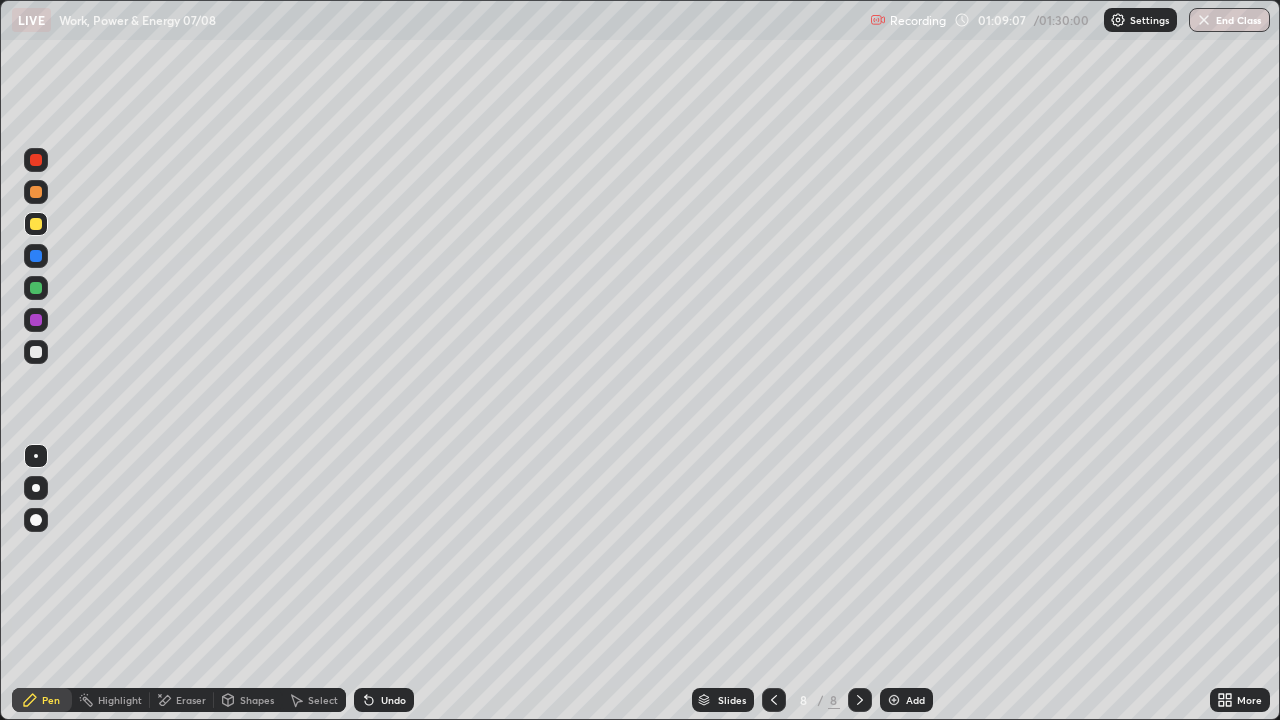 click on "Undo" at bounding box center (393, 700) 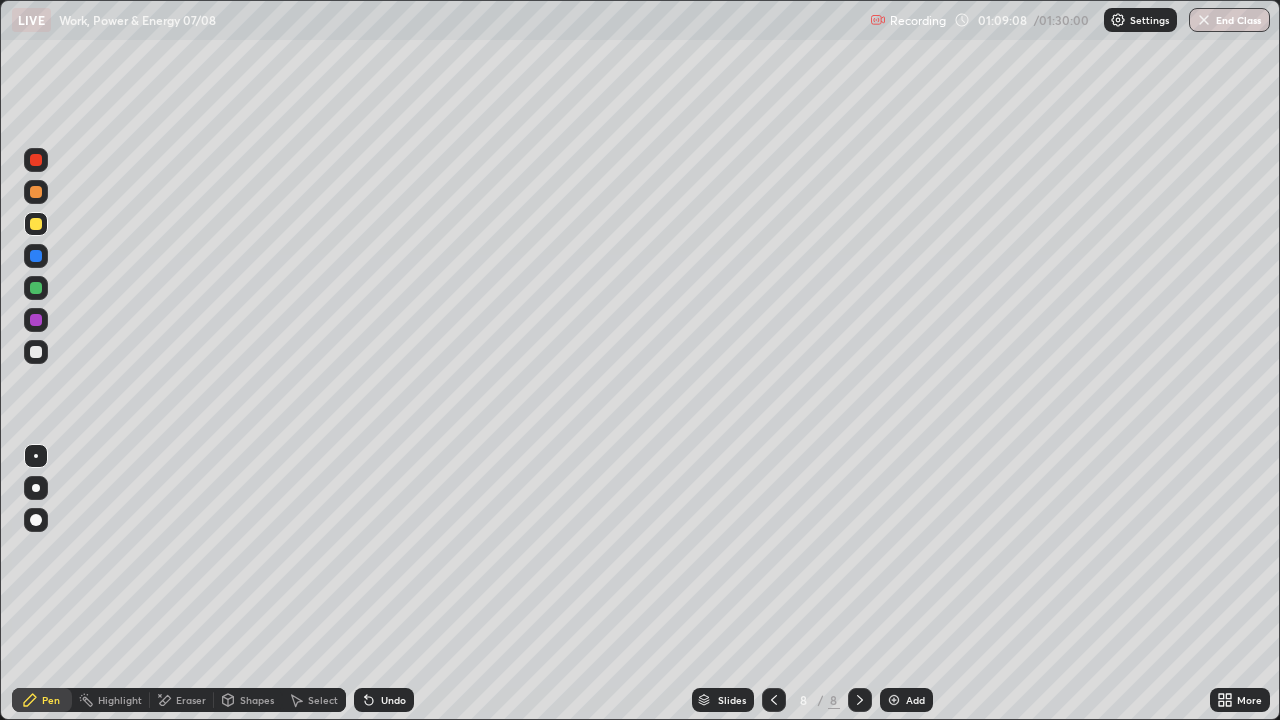 click on "Undo" at bounding box center (393, 700) 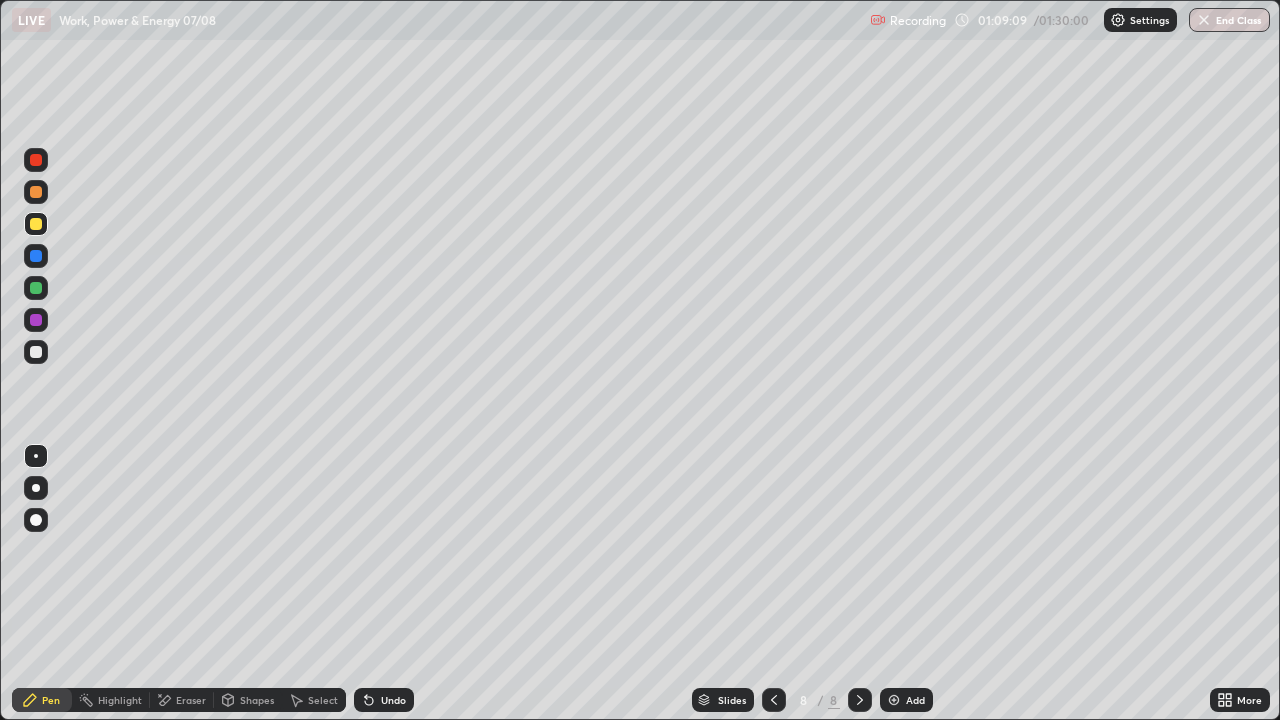 click on "Undo" at bounding box center (393, 700) 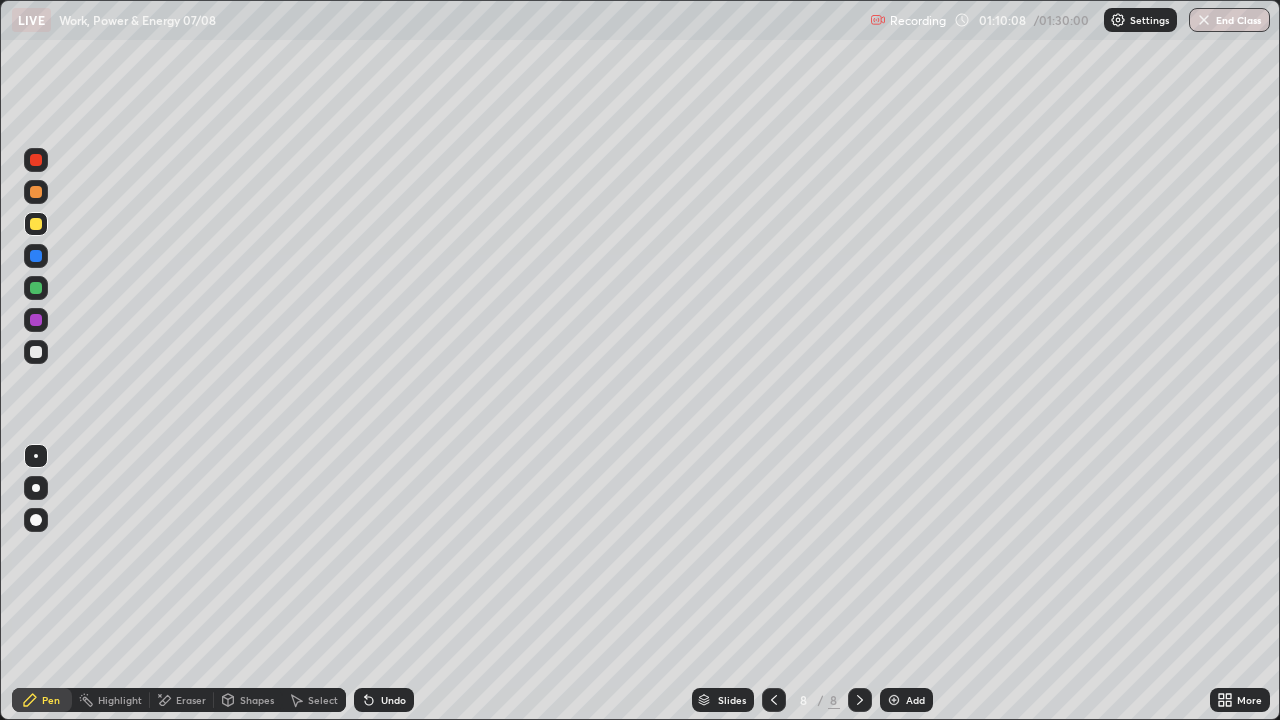 click 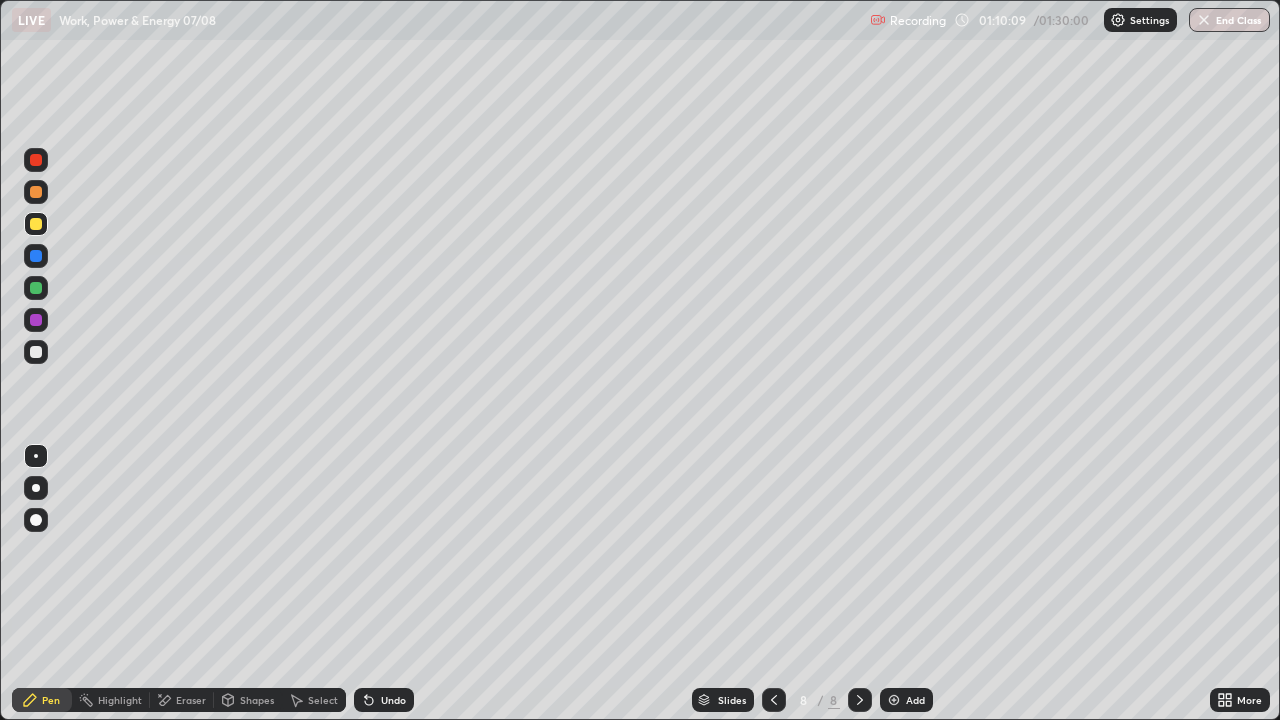 click on "Undo" at bounding box center (384, 700) 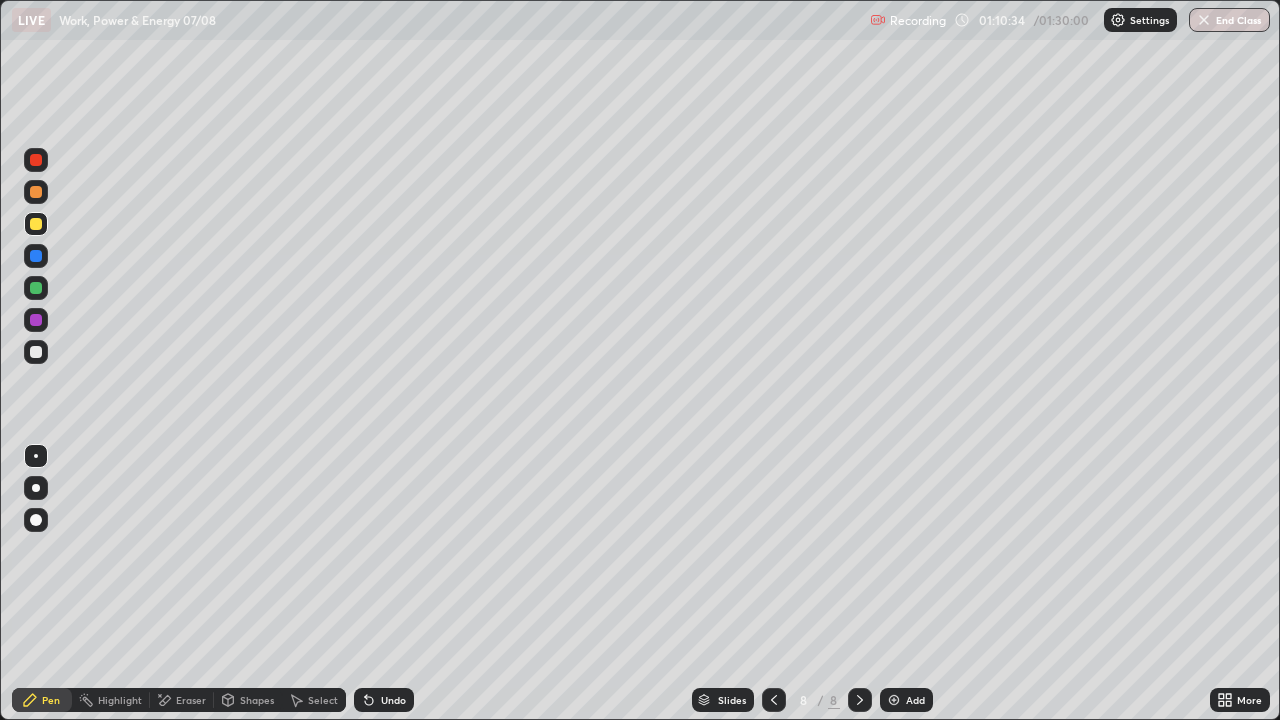 click on "Undo" at bounding box center [393, 700] 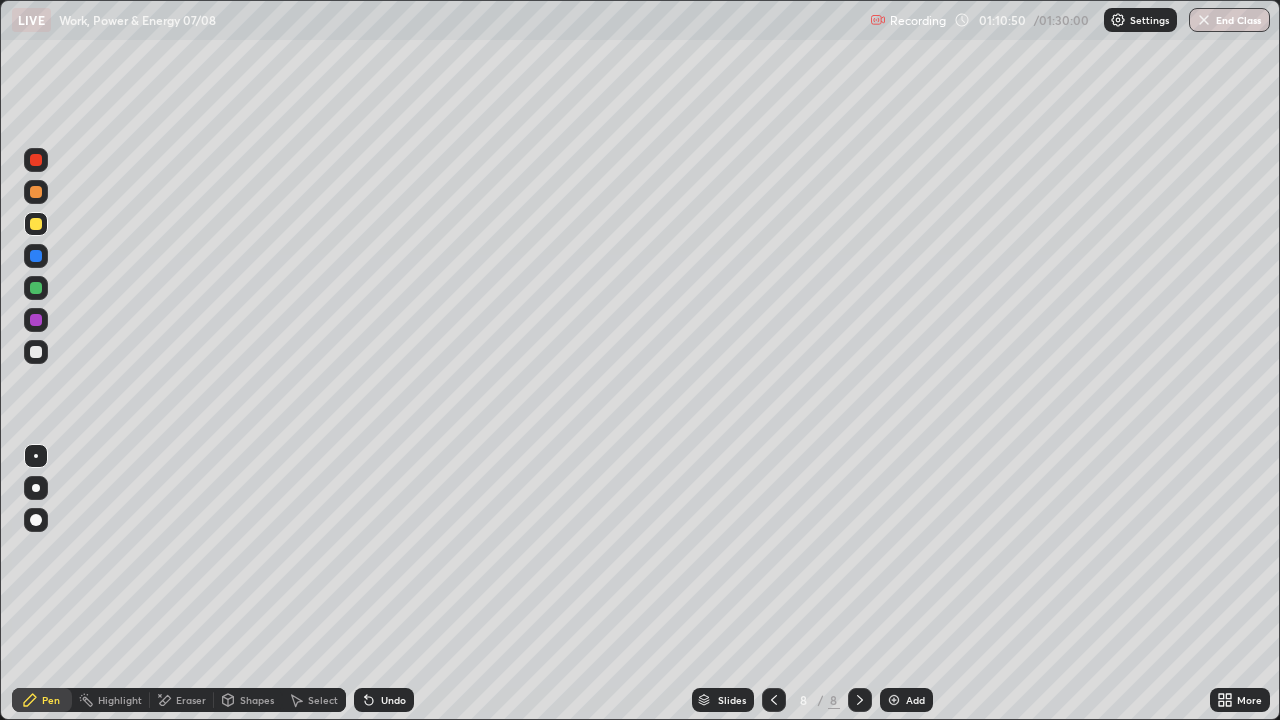 click at bounding box center [36, 352] 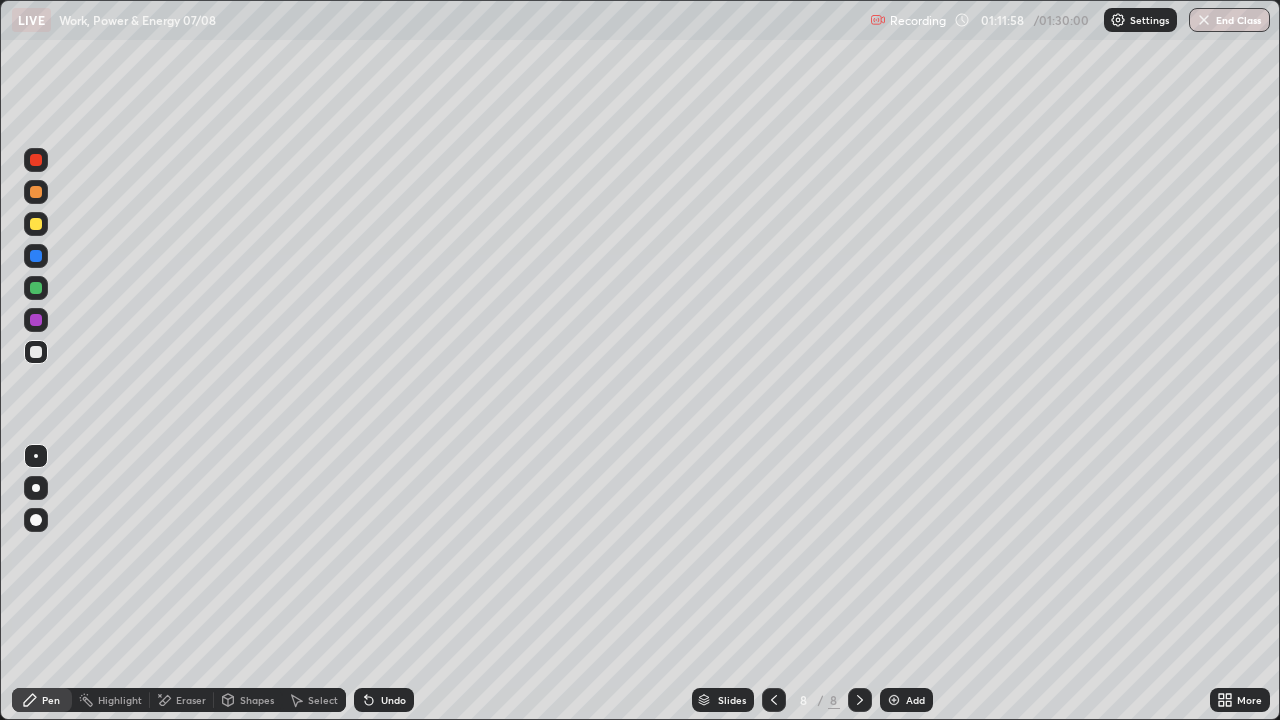 click on "Undo" at bounding box center (393, 700) 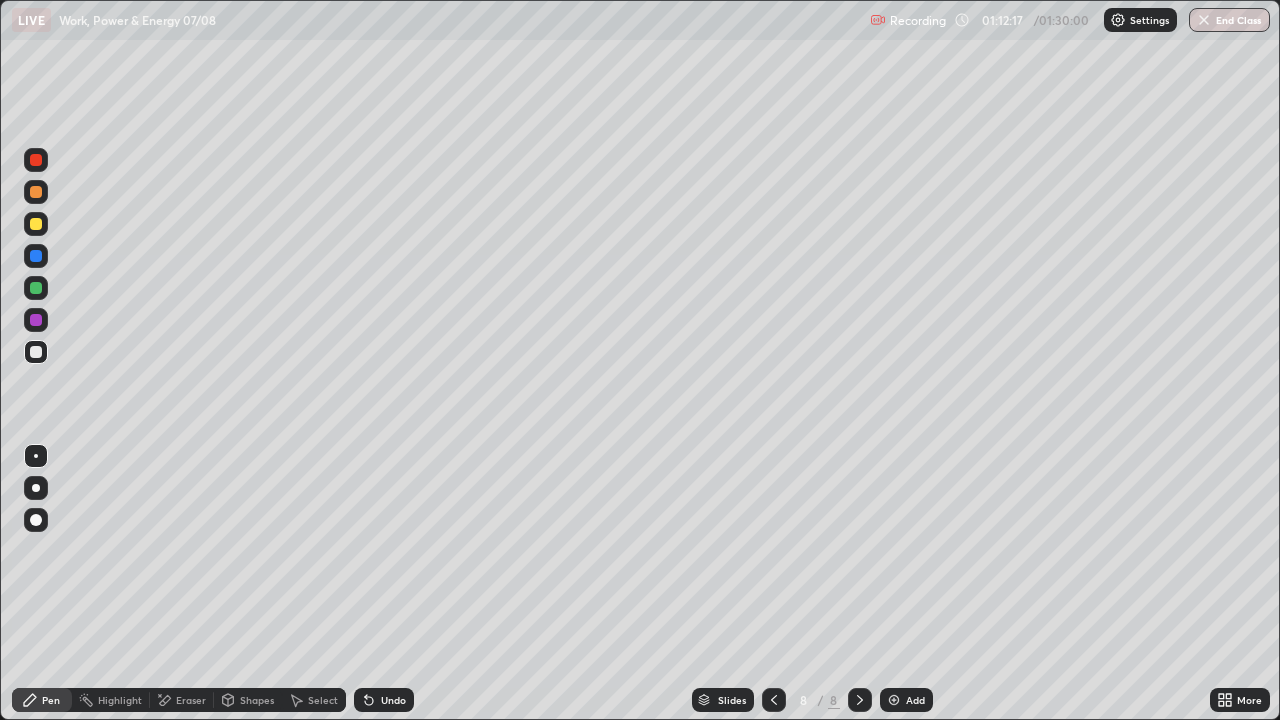 click on "Undo" at bounding box center (393, 700) 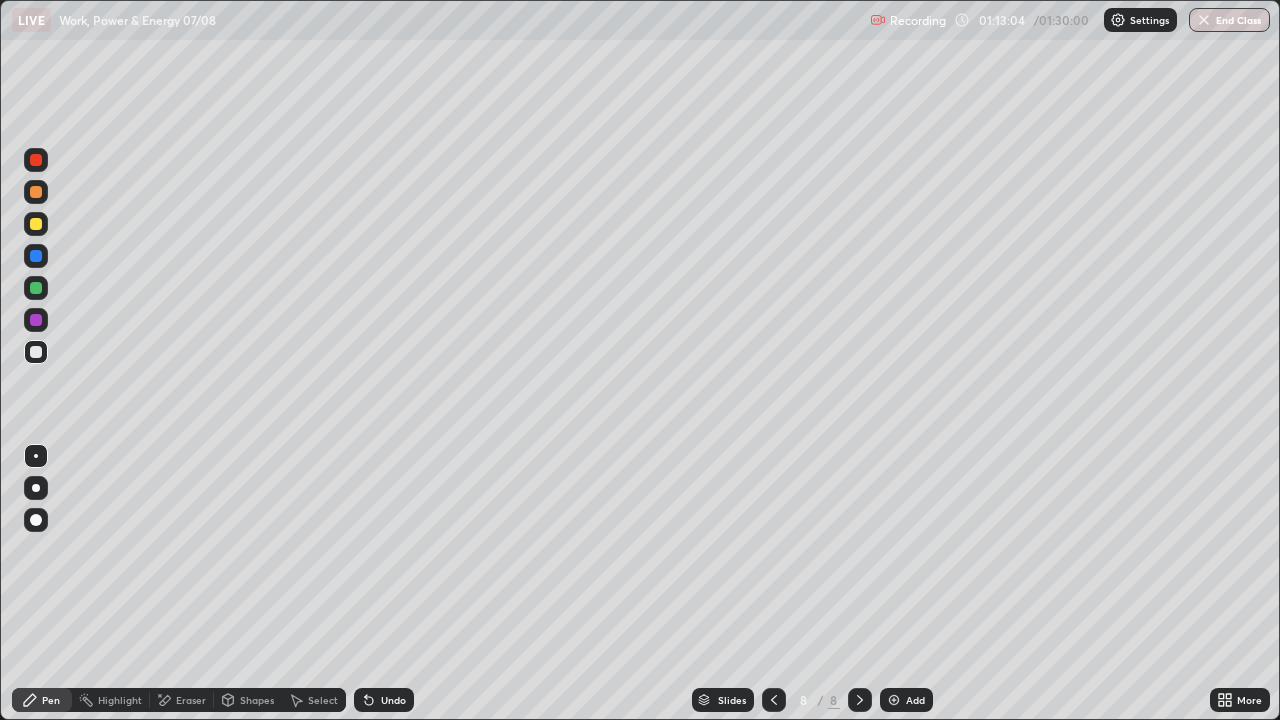 click on "Undo" at bounding box center [393, 700] 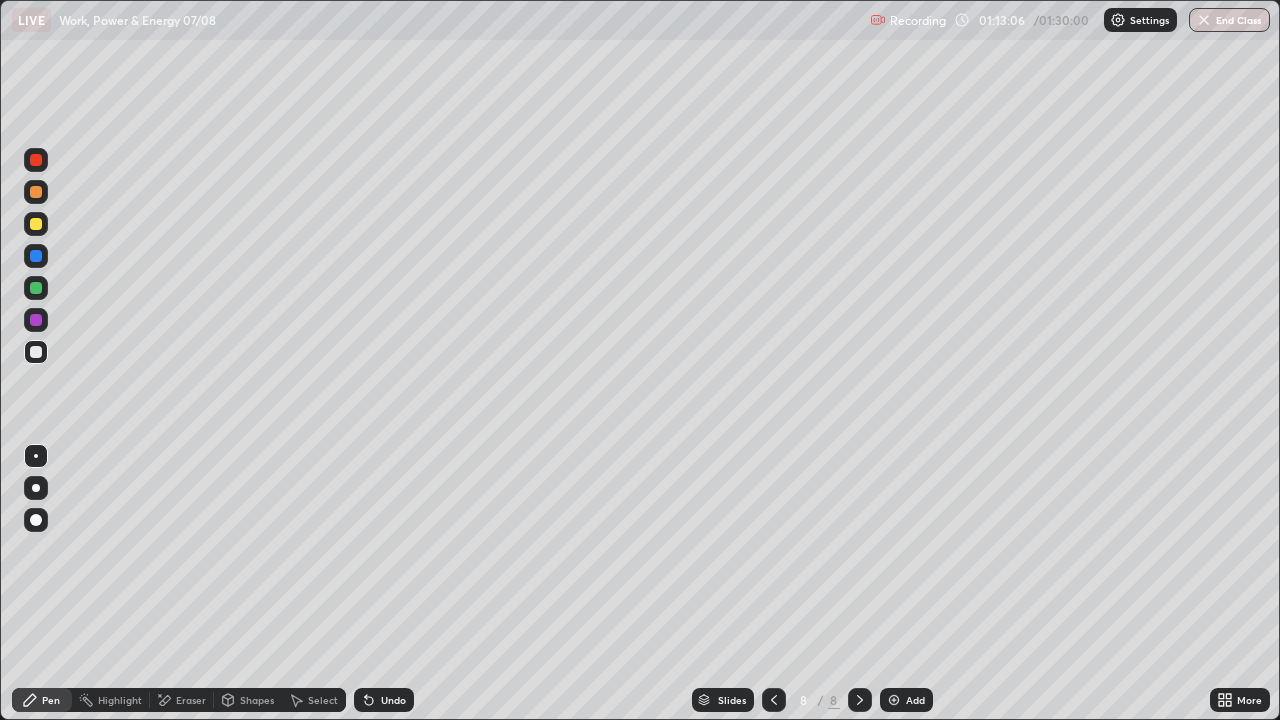 click on "Eraser" at bounding box center [191, 700] 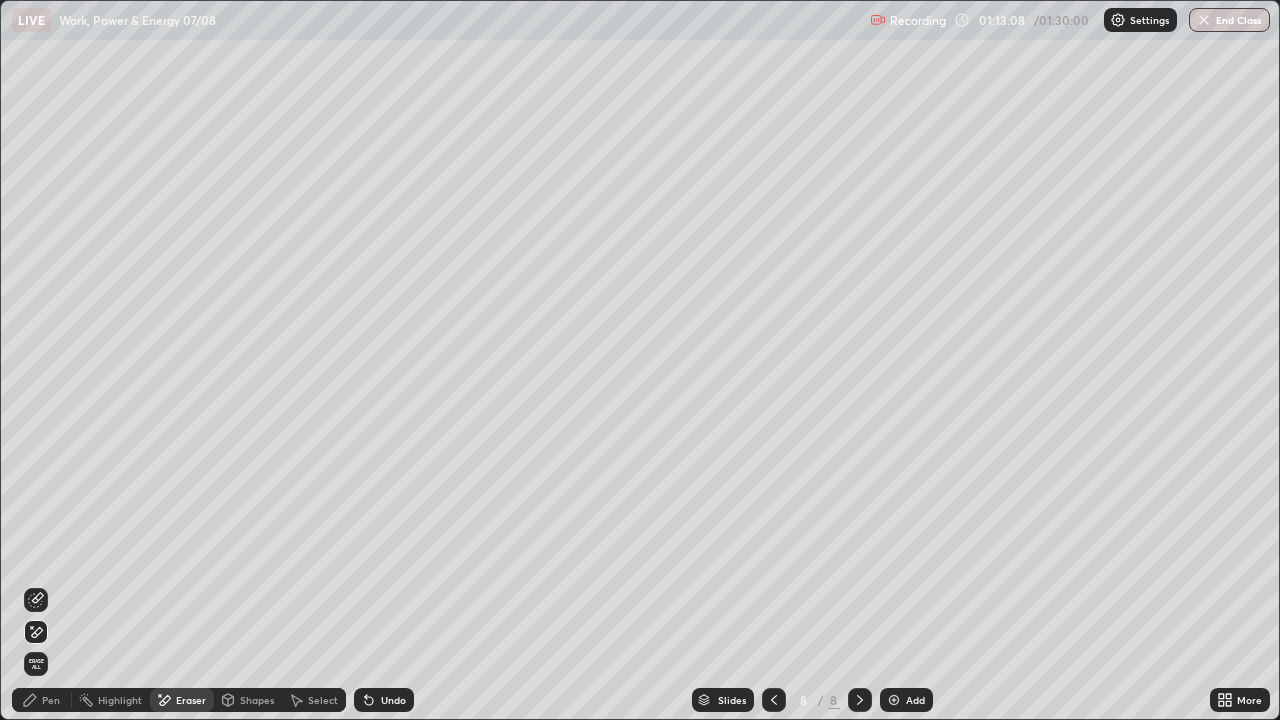 click on "Pen" at bounding box center (51, 700) 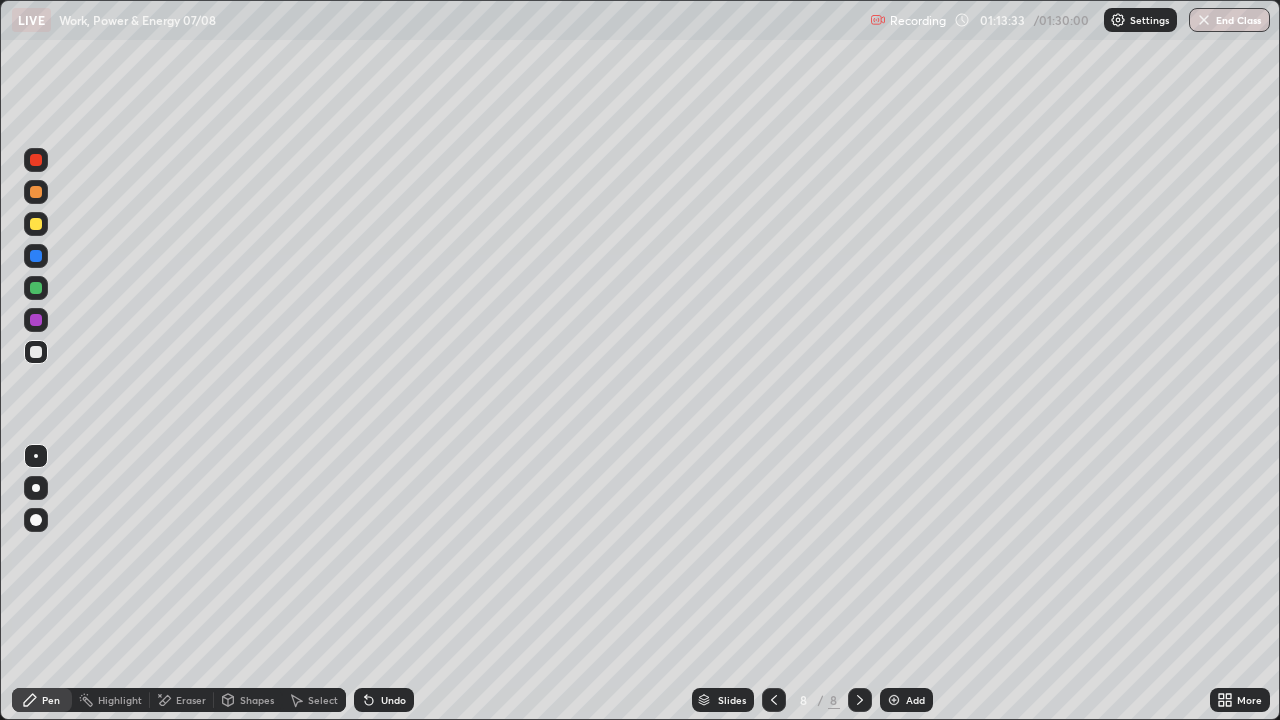 click on "Undo" at bounding box center (384, 700) 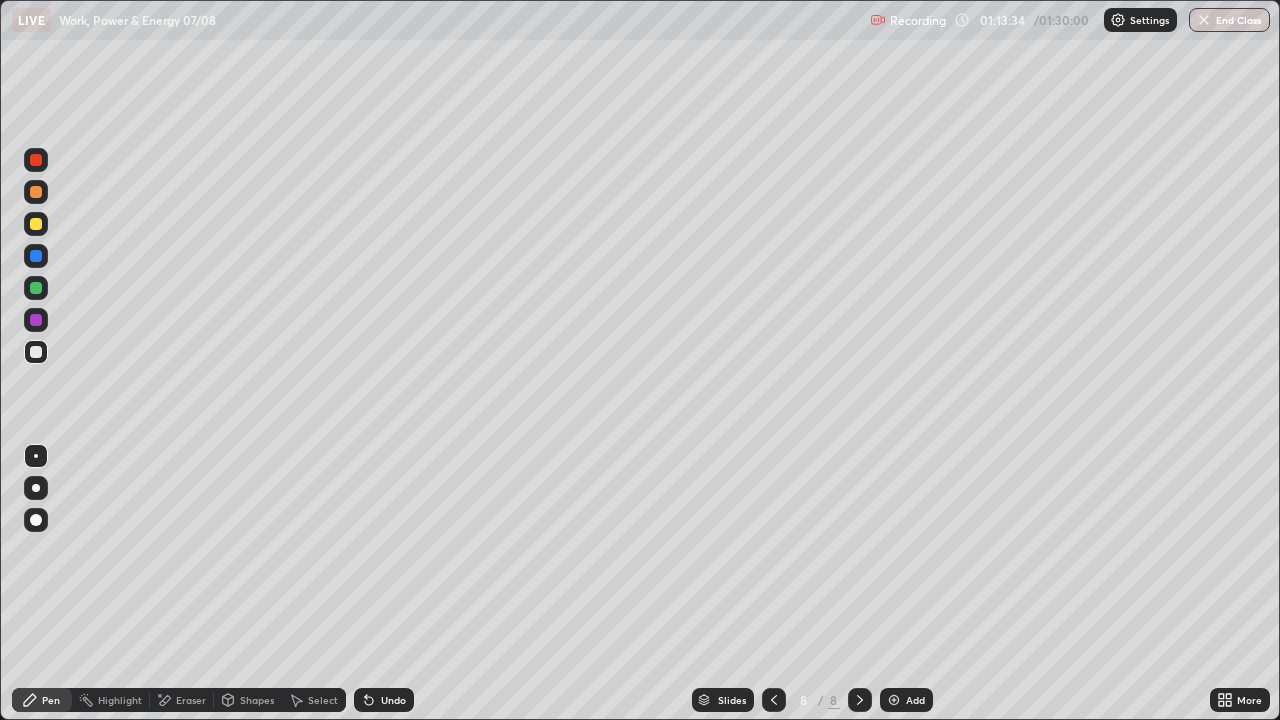 click on "Undo" at bounding box center [384, 700] 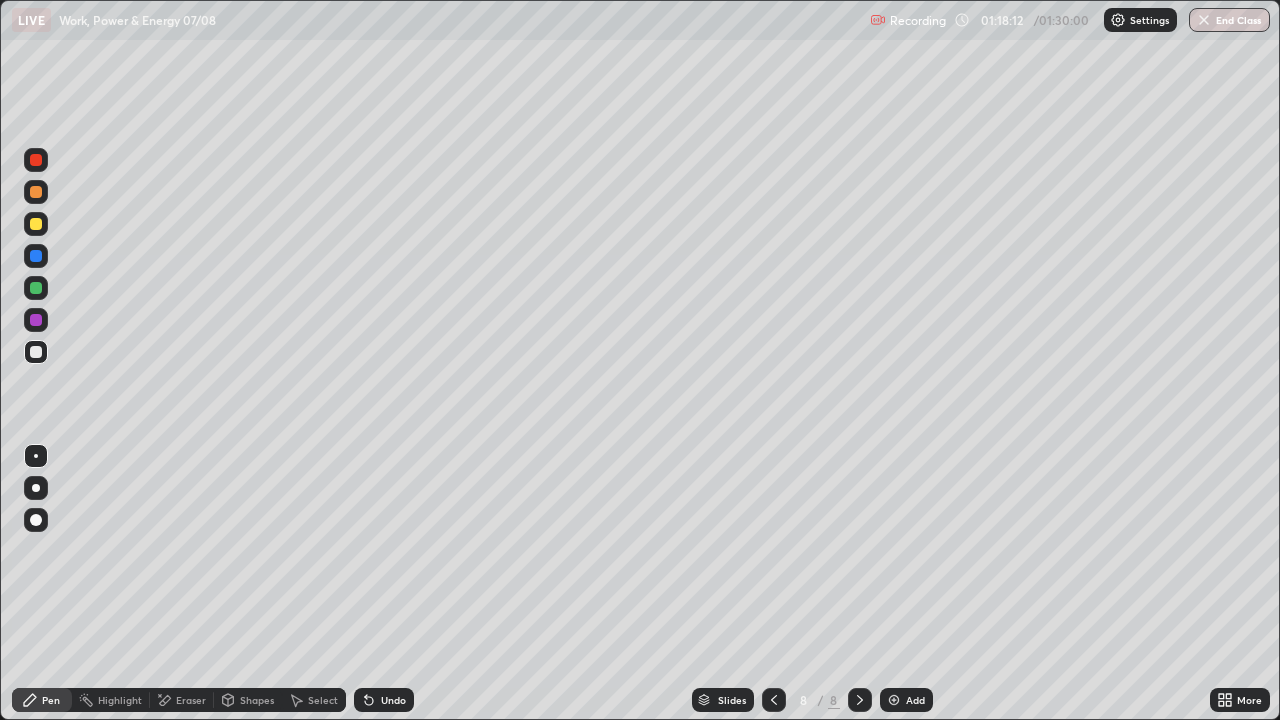 click 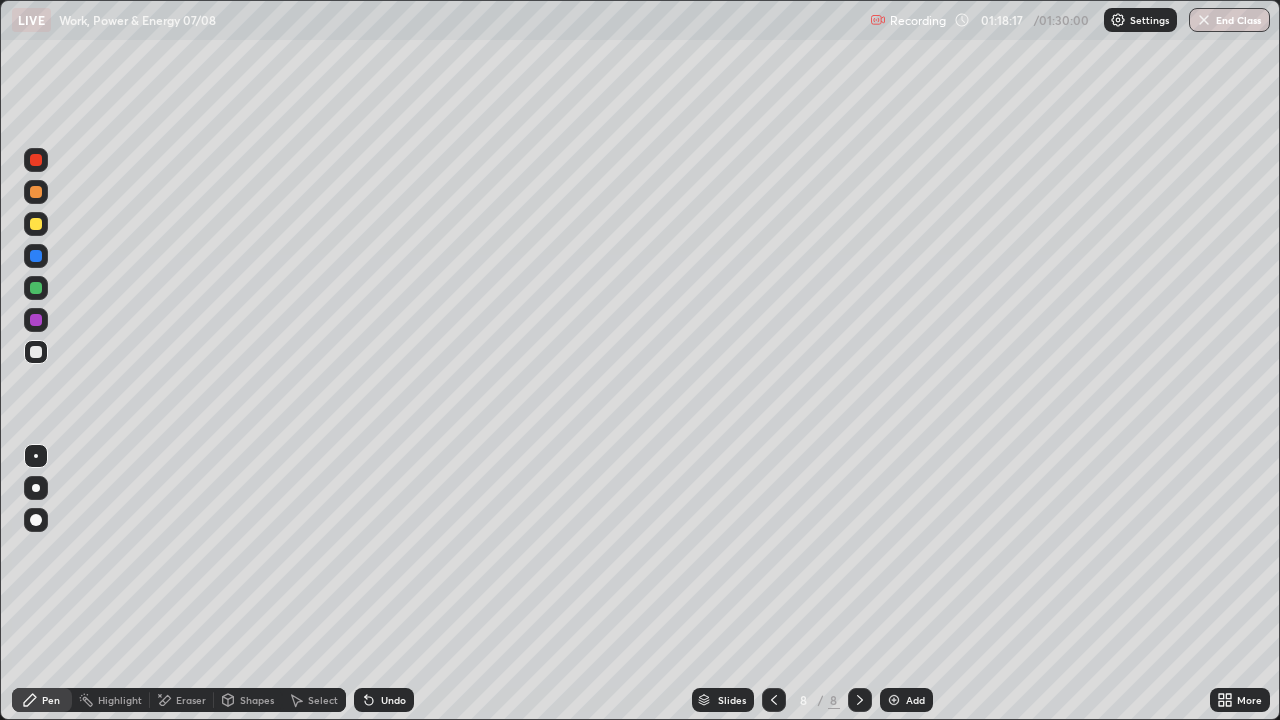 click on "Add" at bounding box center (915, 700) 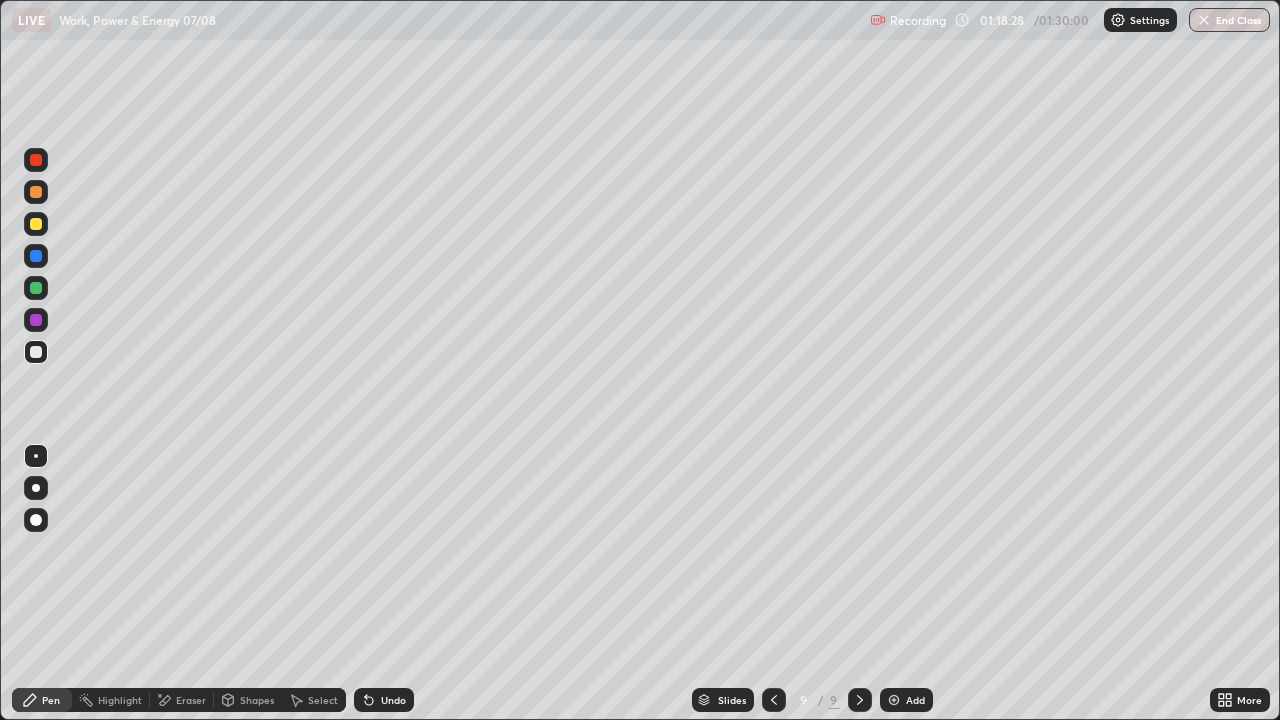 click on "Undo" at bounding box center [393, 700] 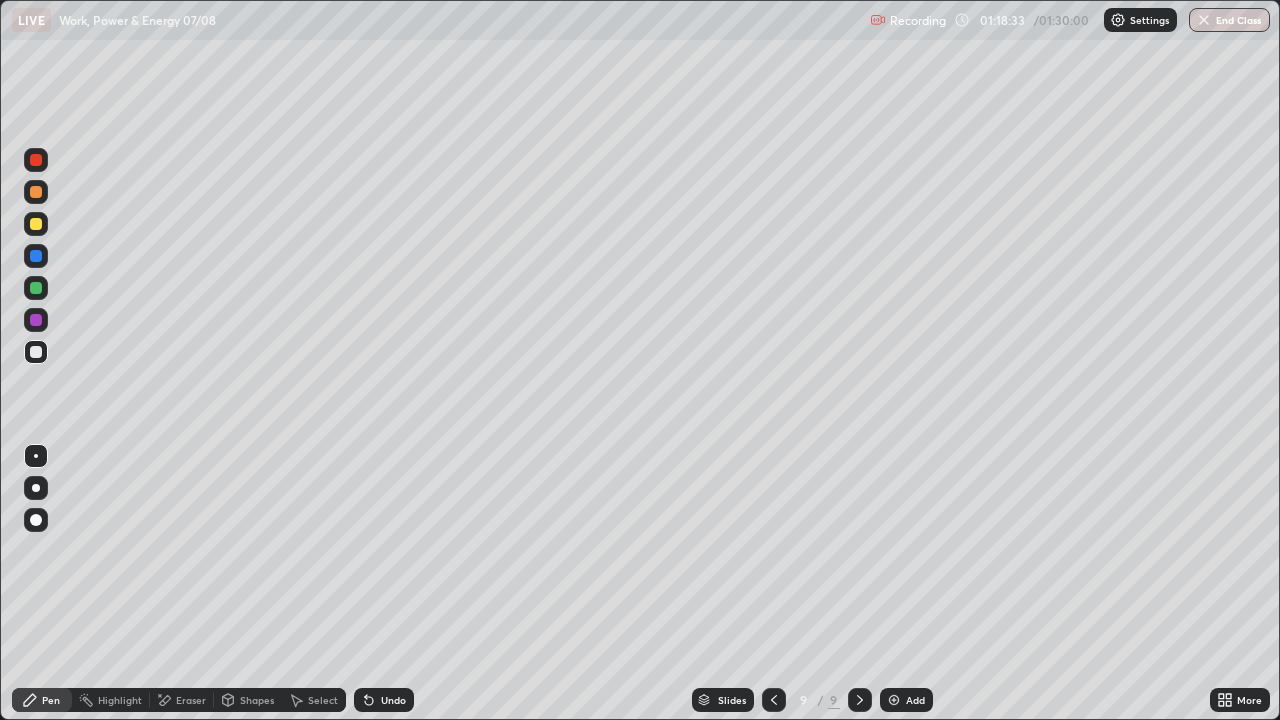 click at bounding box center (36, 352) 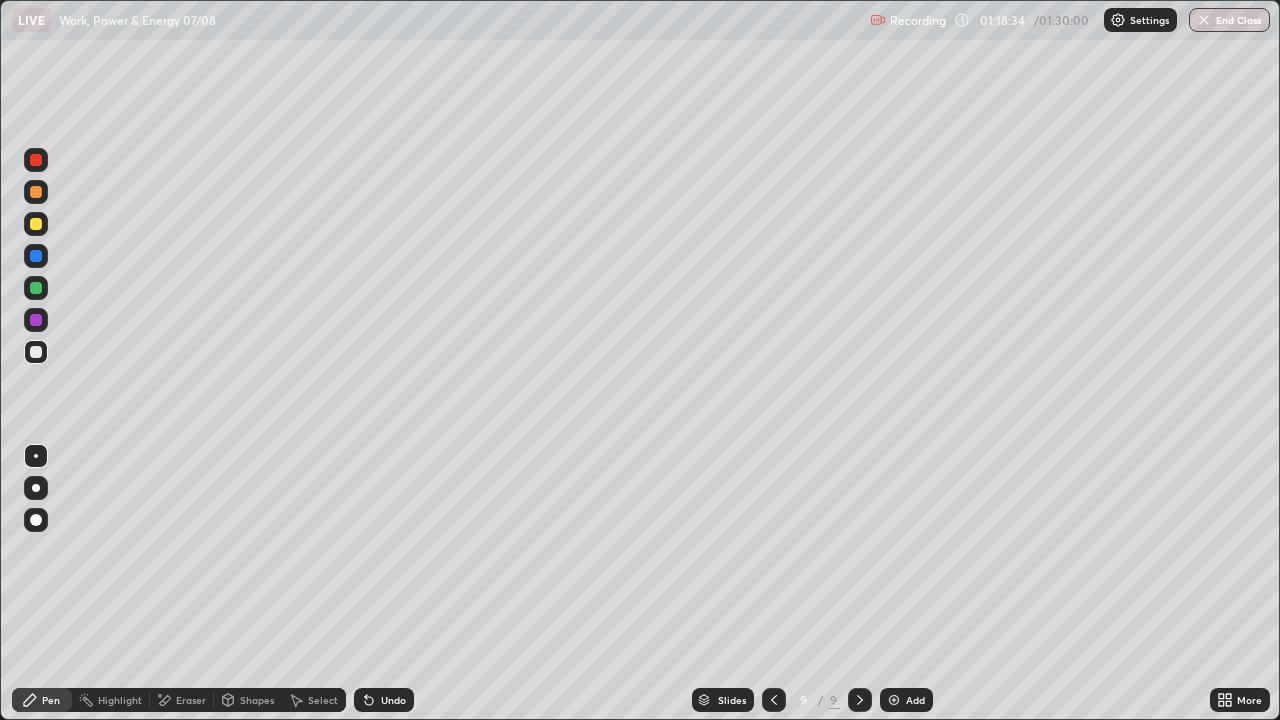 click at bounding box center [36, 288] 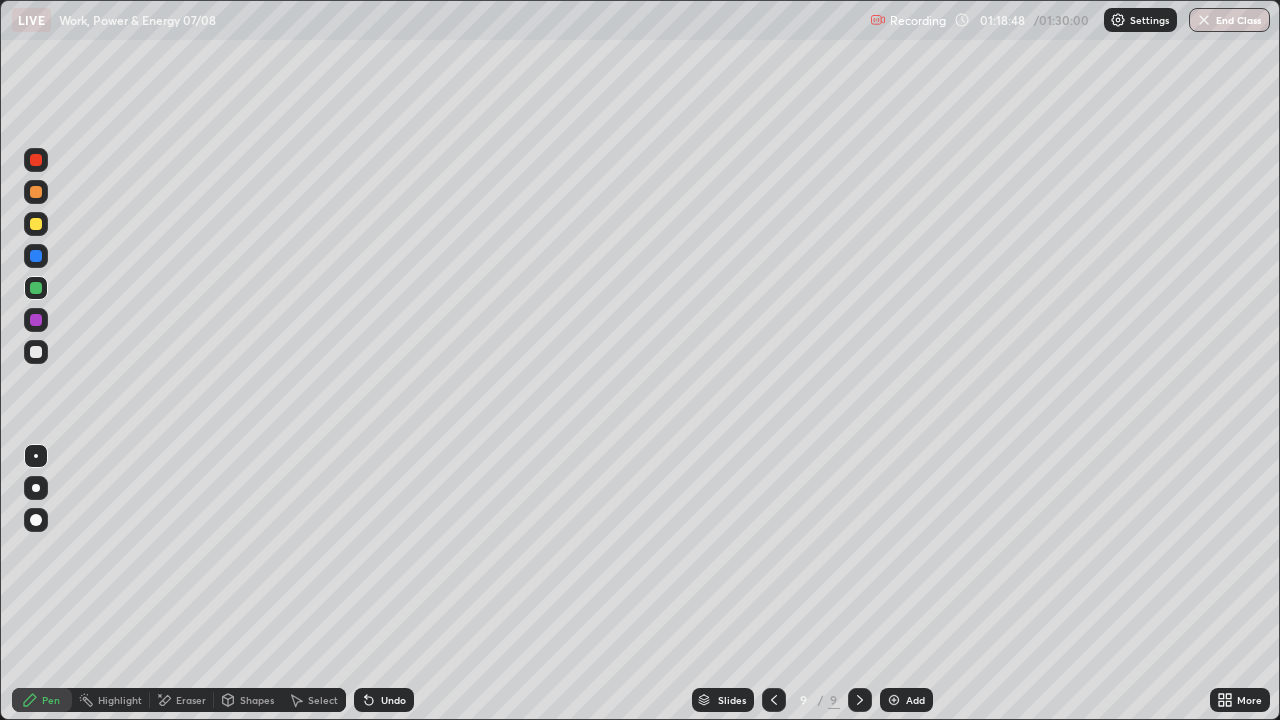 click at bounding box center (36, 192) 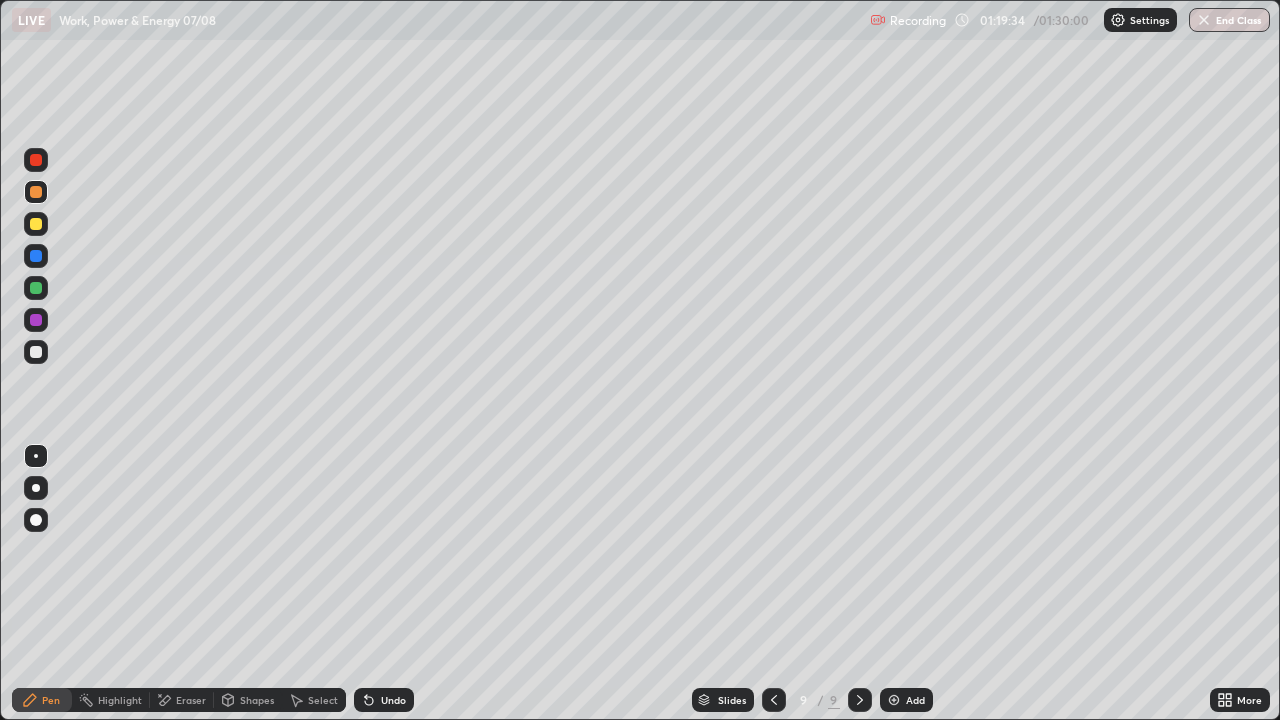 click on "Eraser" at bounding box center [191, 700] 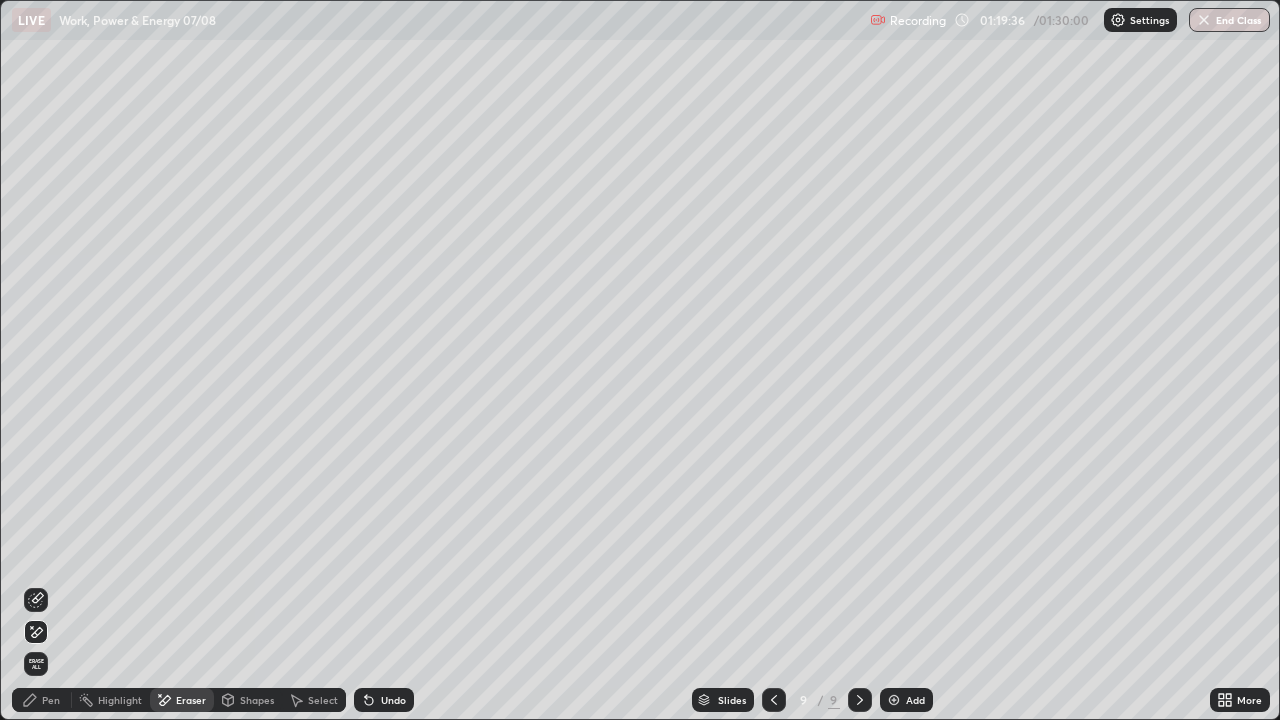 click 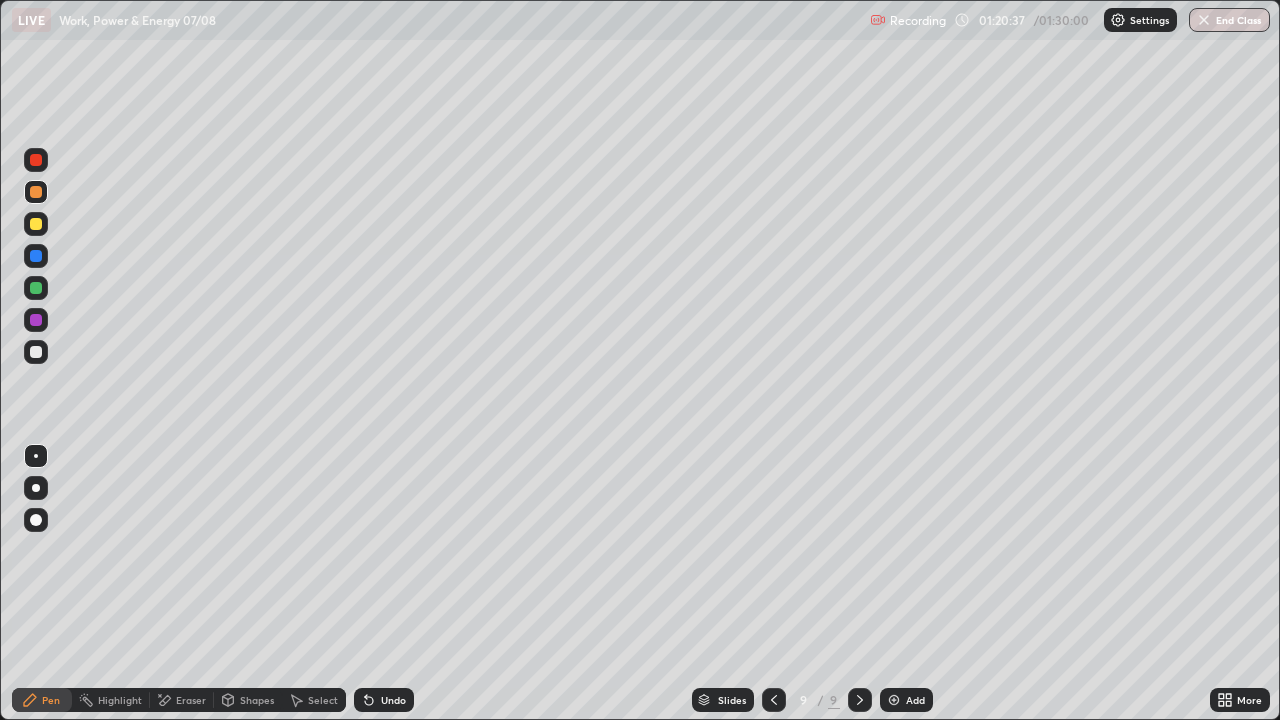 click at bounding box center (36, 288) 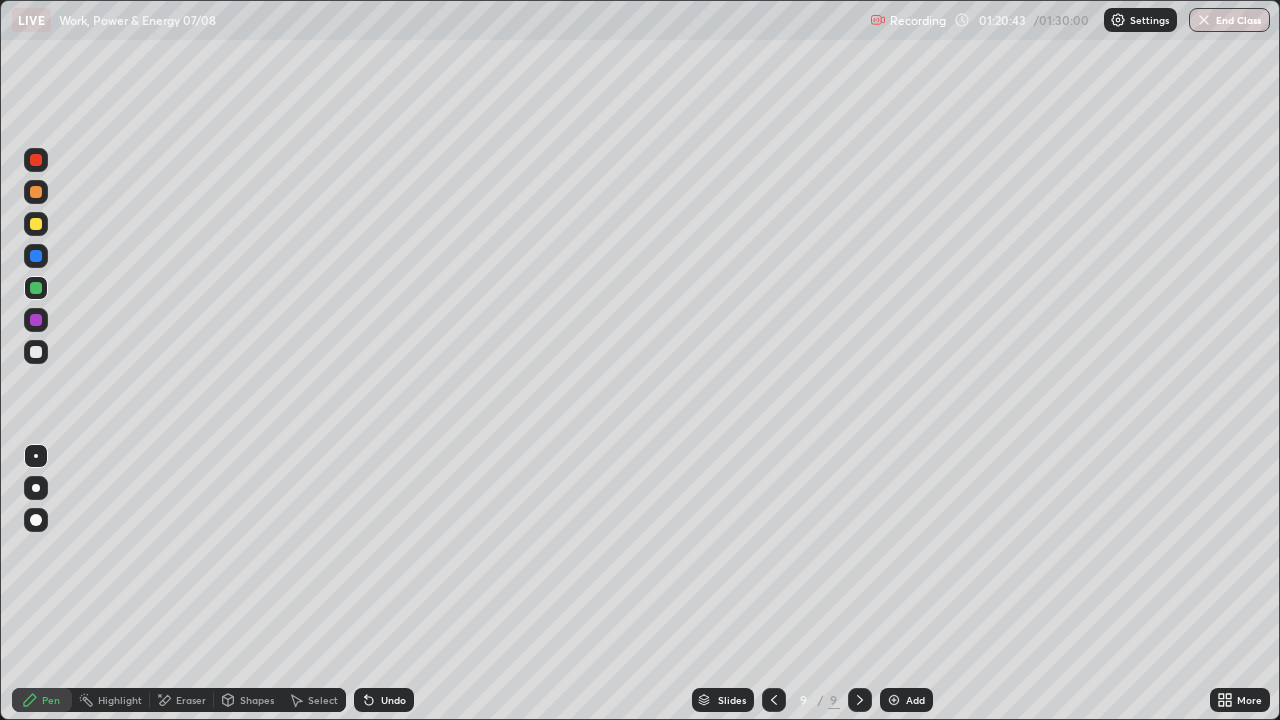 click at bounding box center (36, 352) 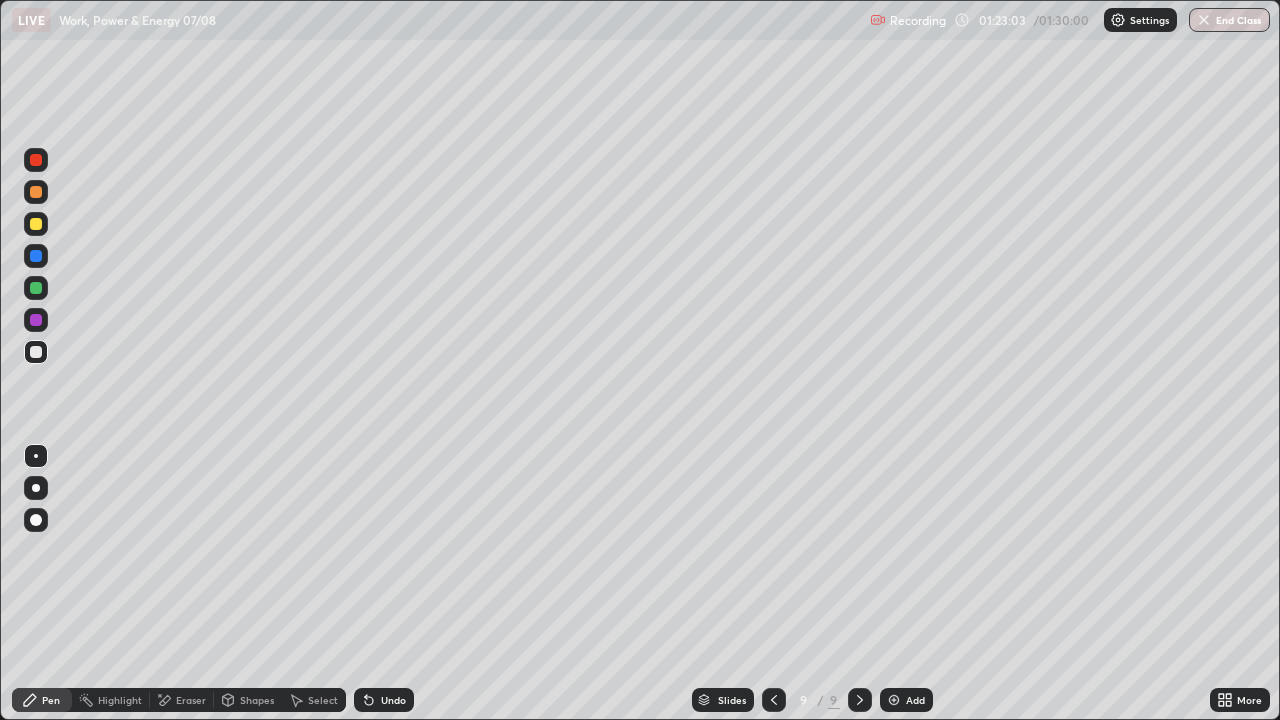 click on "Undo" at bounding box center [393, 700] 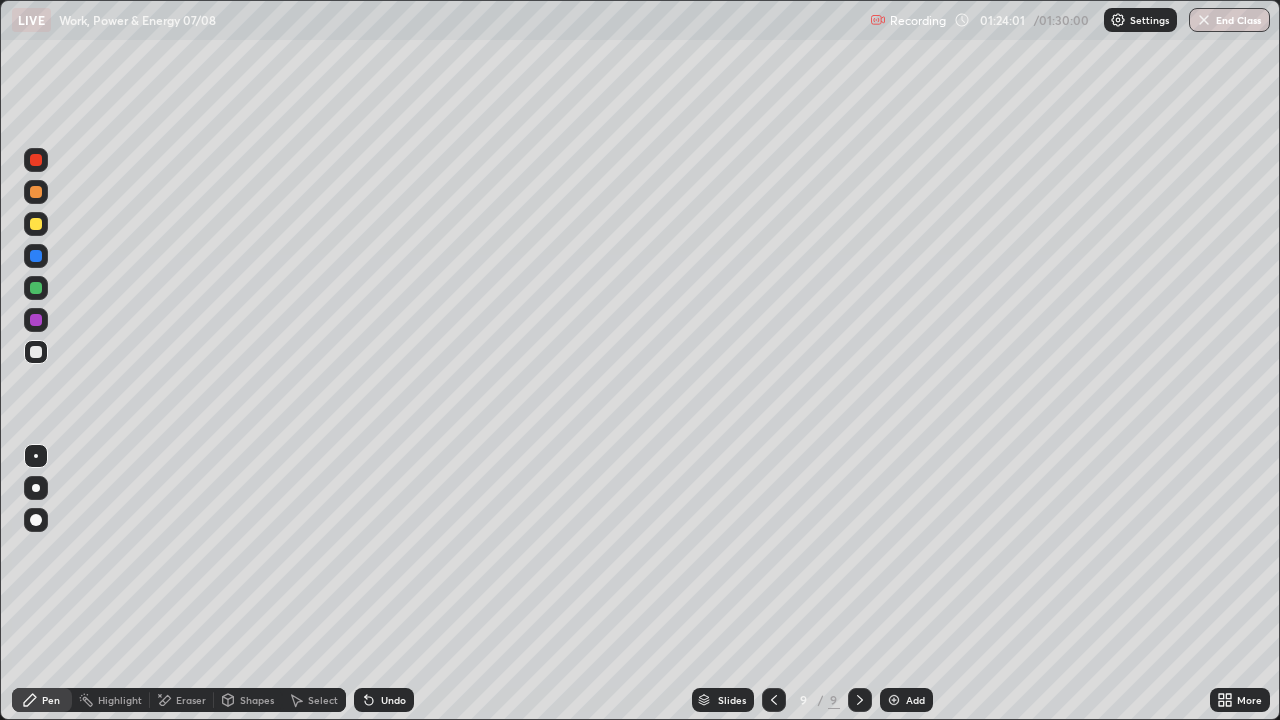 click on "Eraser" at bounding box center (191, 700) 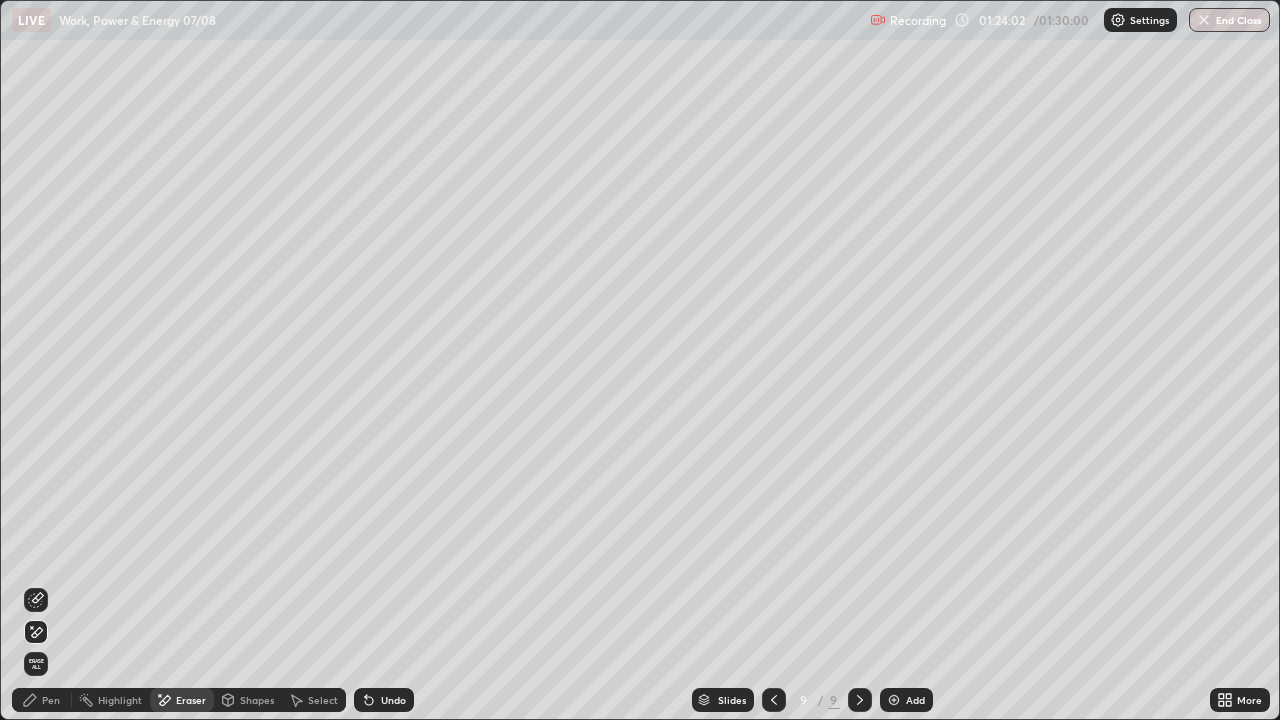 click on "Pen" at bounding box center (42, 700) 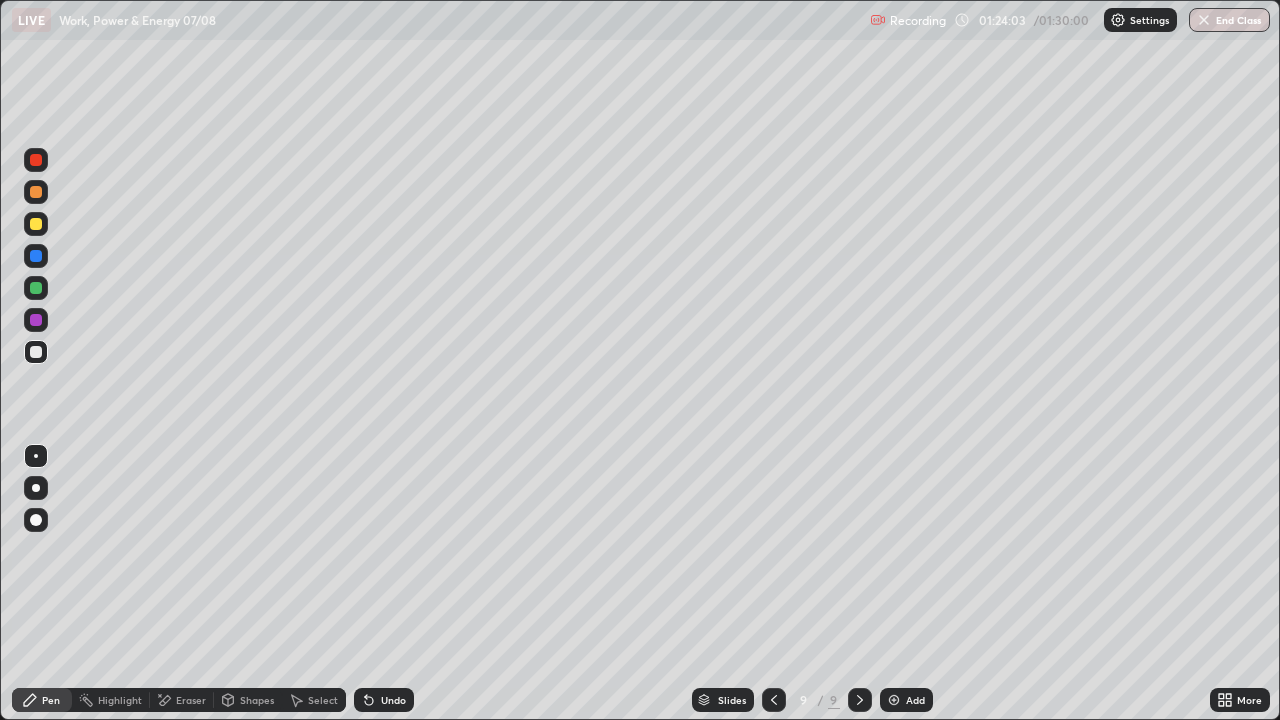 click 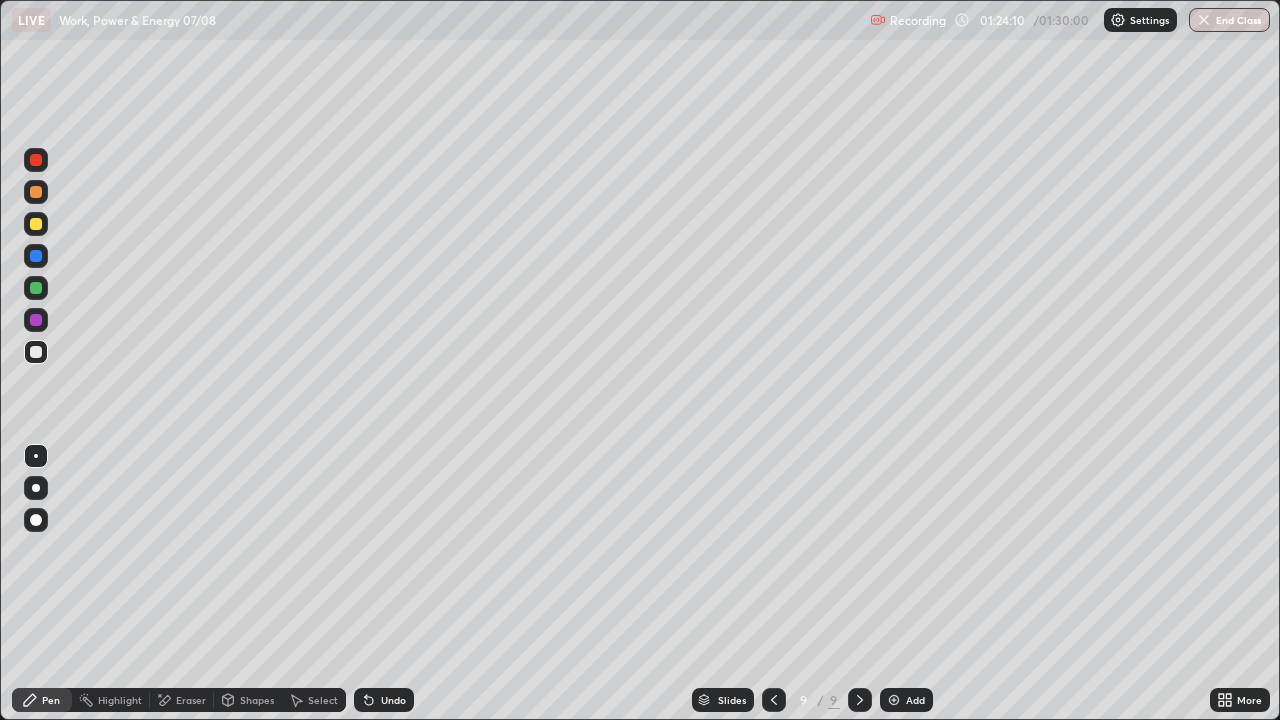 click 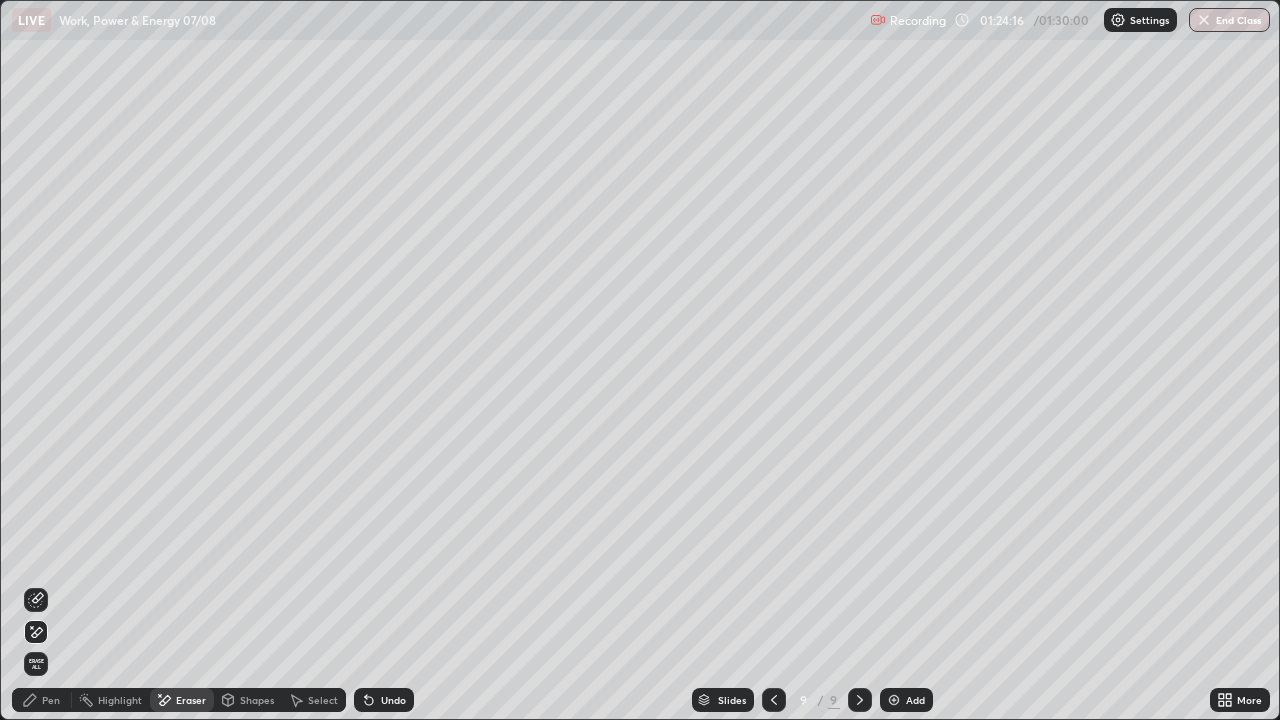 click on "Pen" at bounding box center (51, 700) 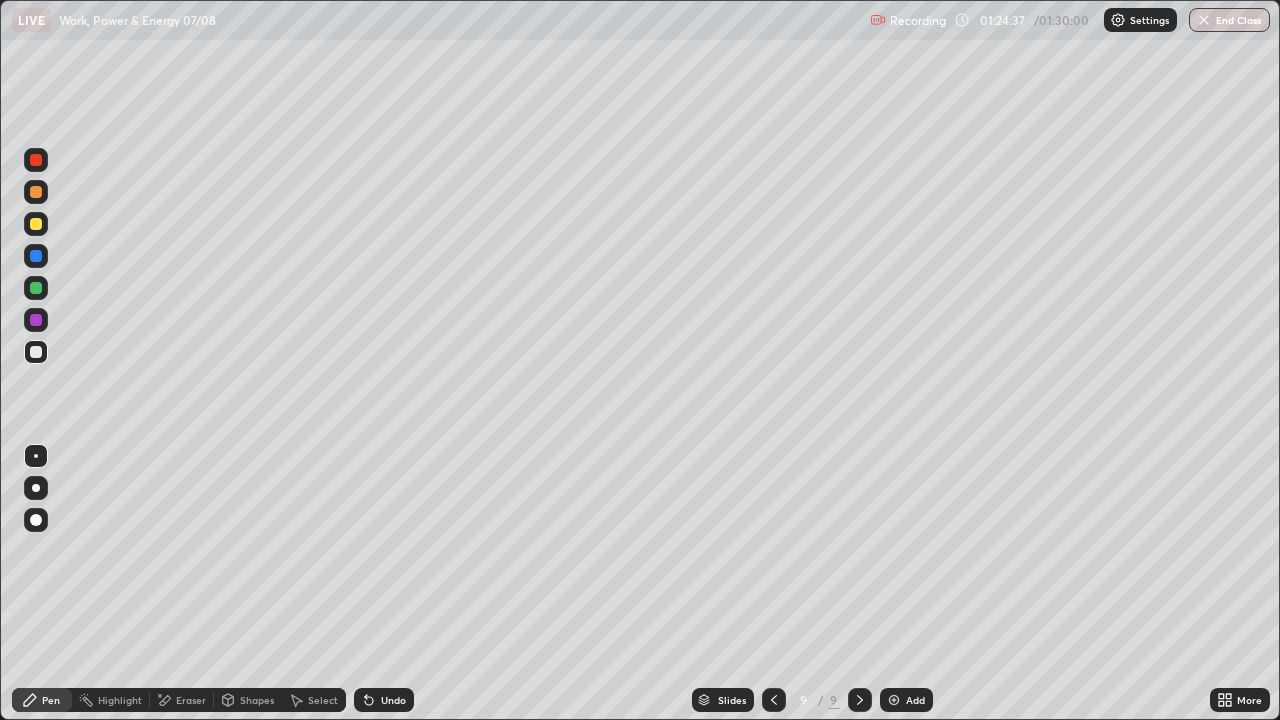 click on "Undo" at bounding box center [393, 700] 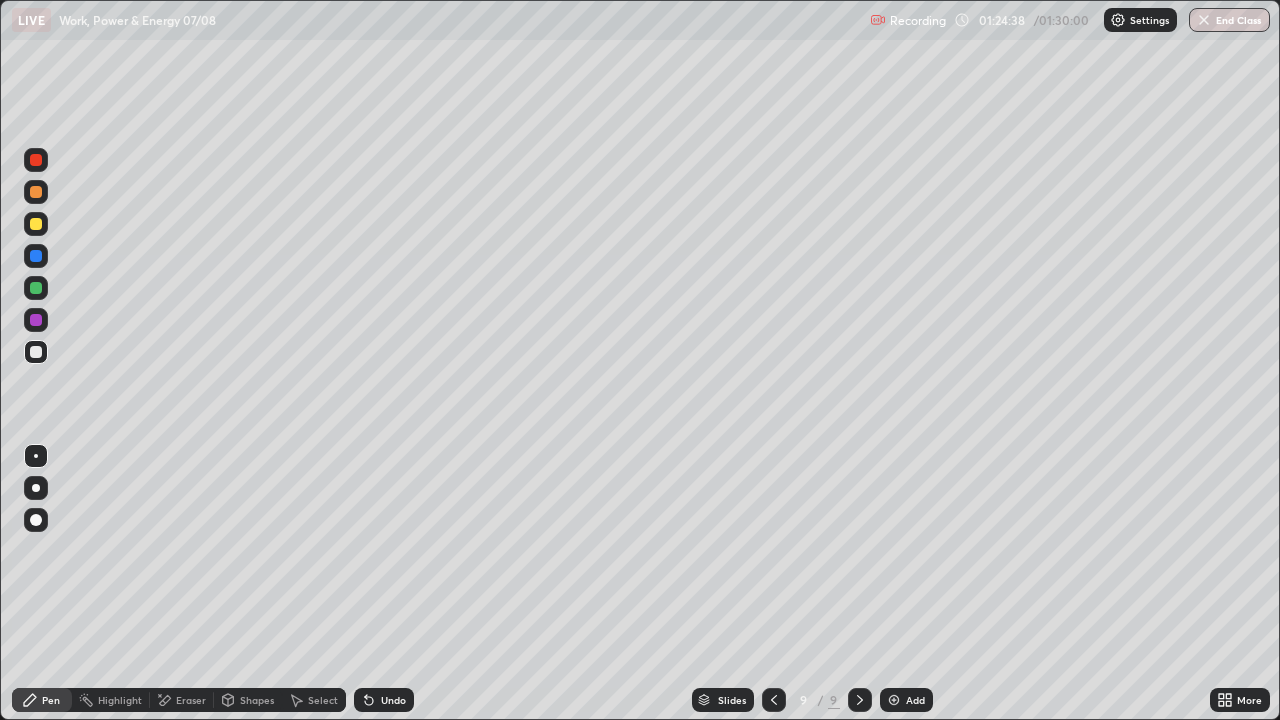 click on "Undo" at bounding box center [393, 700] 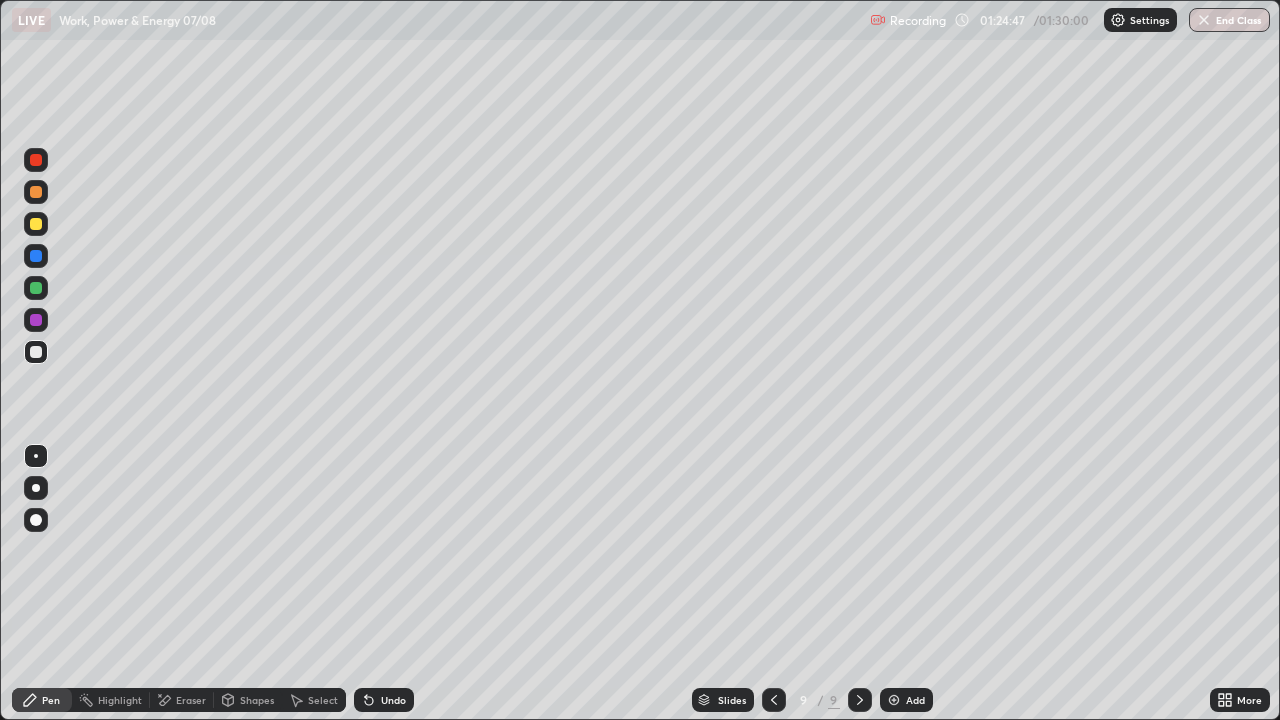 click on "Undo" at bounding box center [393, 700] 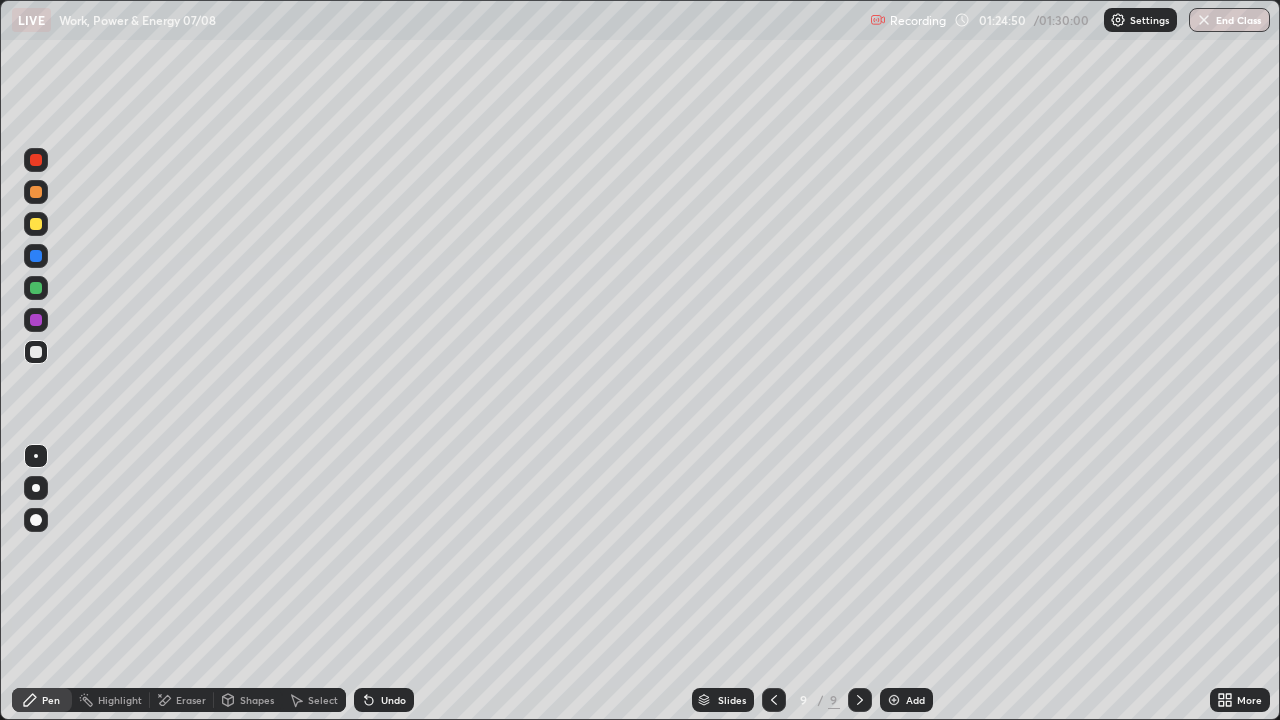 click on "Eraser" at bounding box center (191, 700) 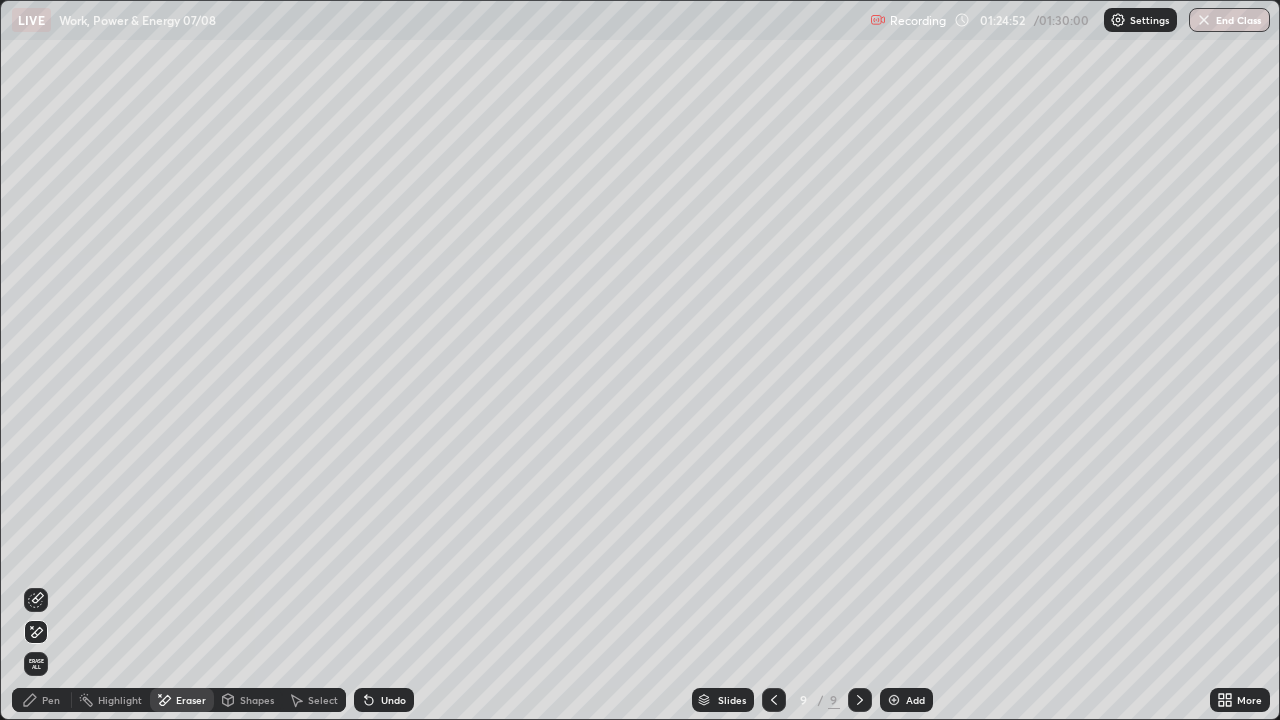 click on "Pen" at bounding box center (42, 700) 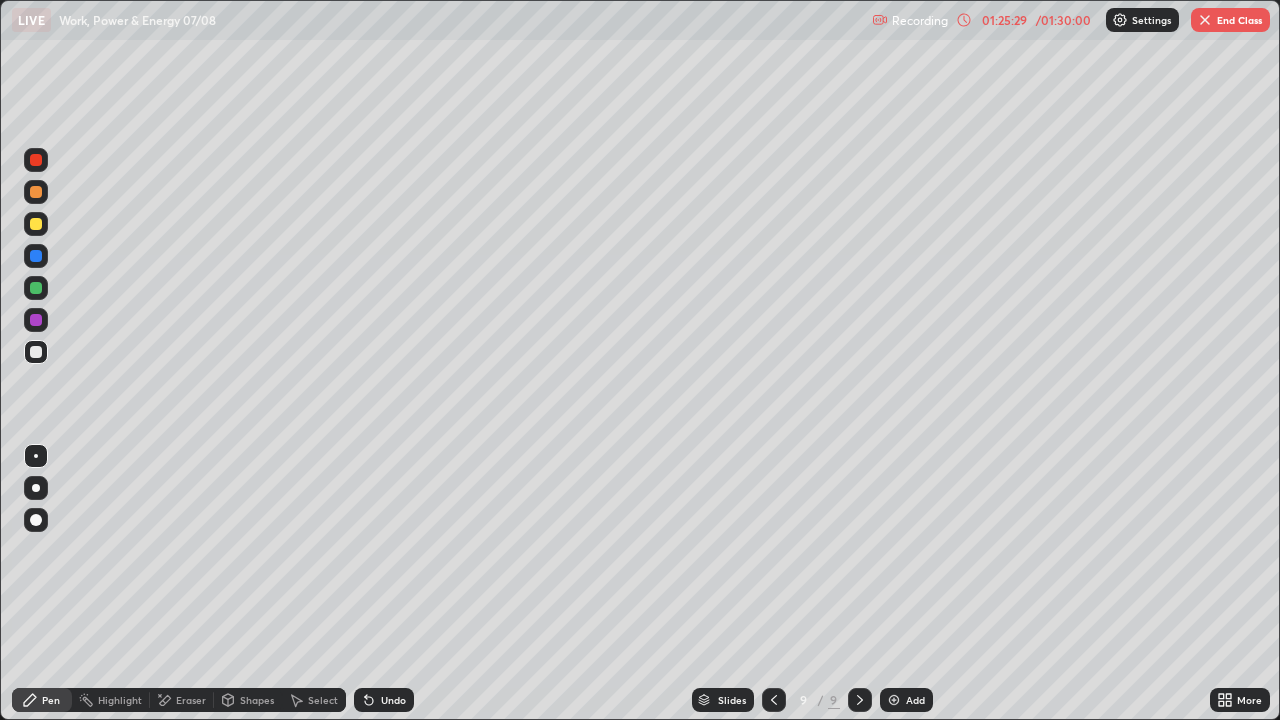 click on "Undo" at bounding box center [384, 700] 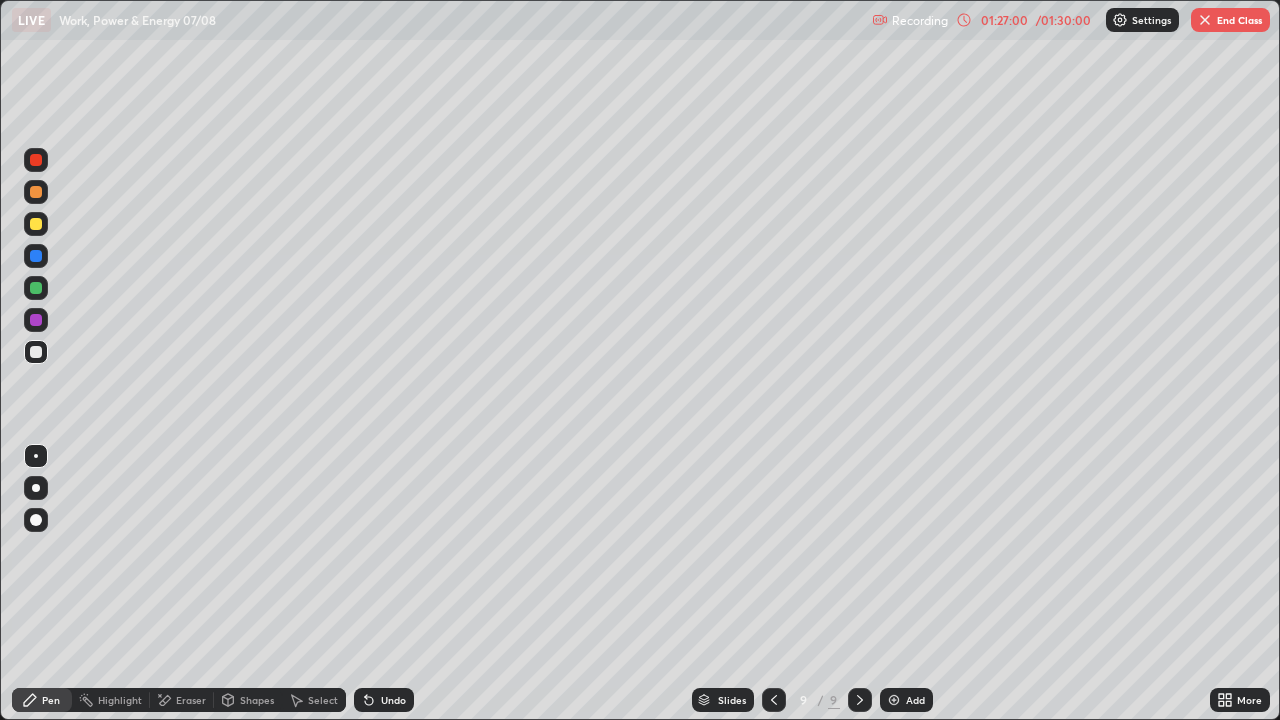 click on "Eraser" at bounding box center [191, 700] 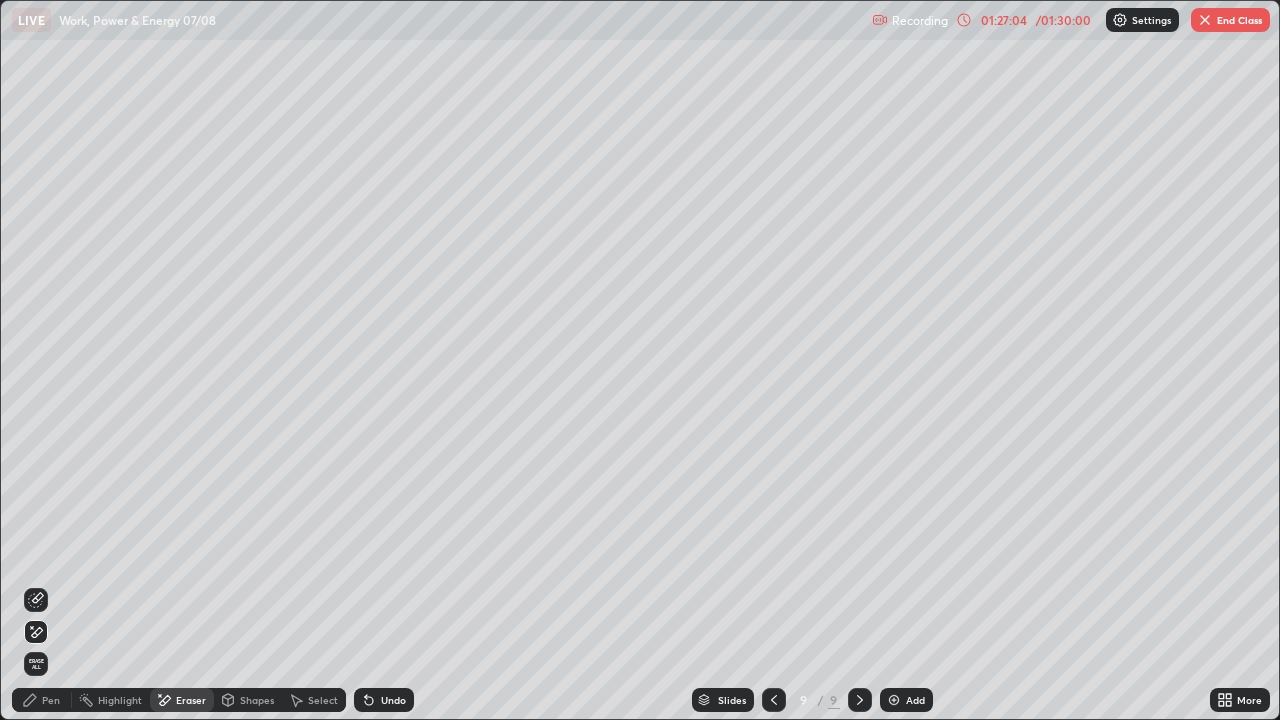 click 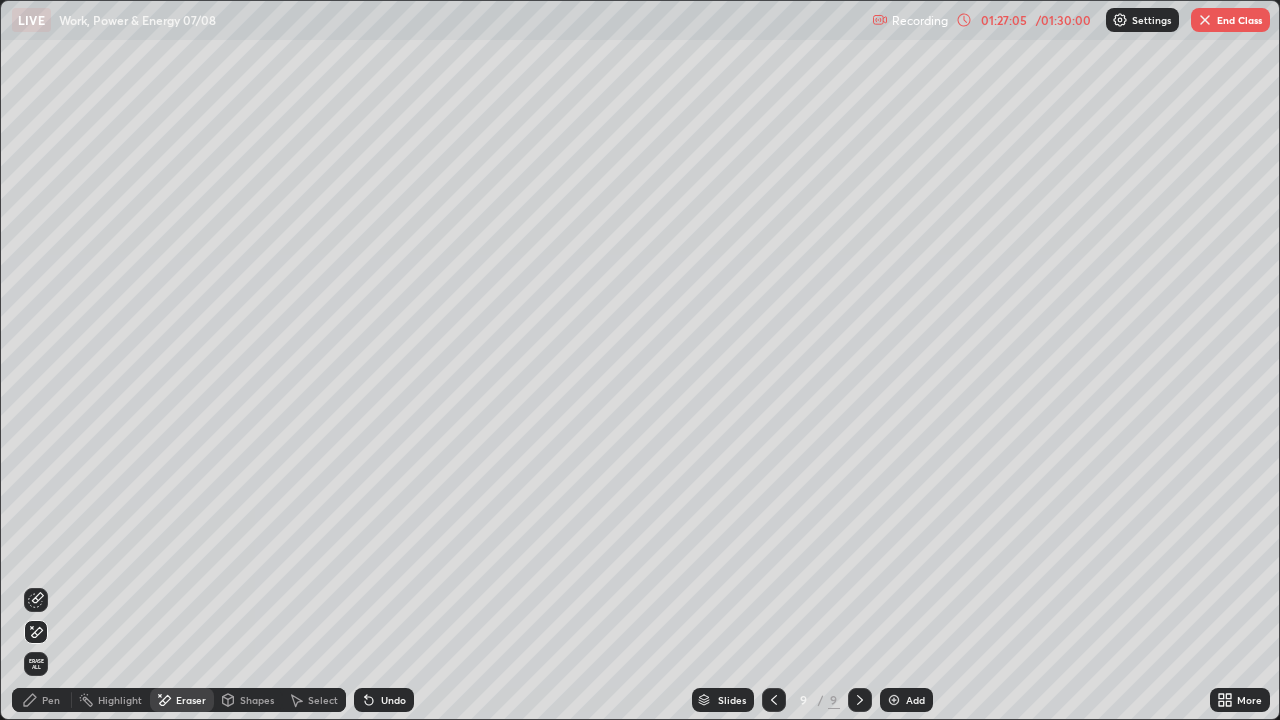 click on "Pen" at bounding box center [42, 700] 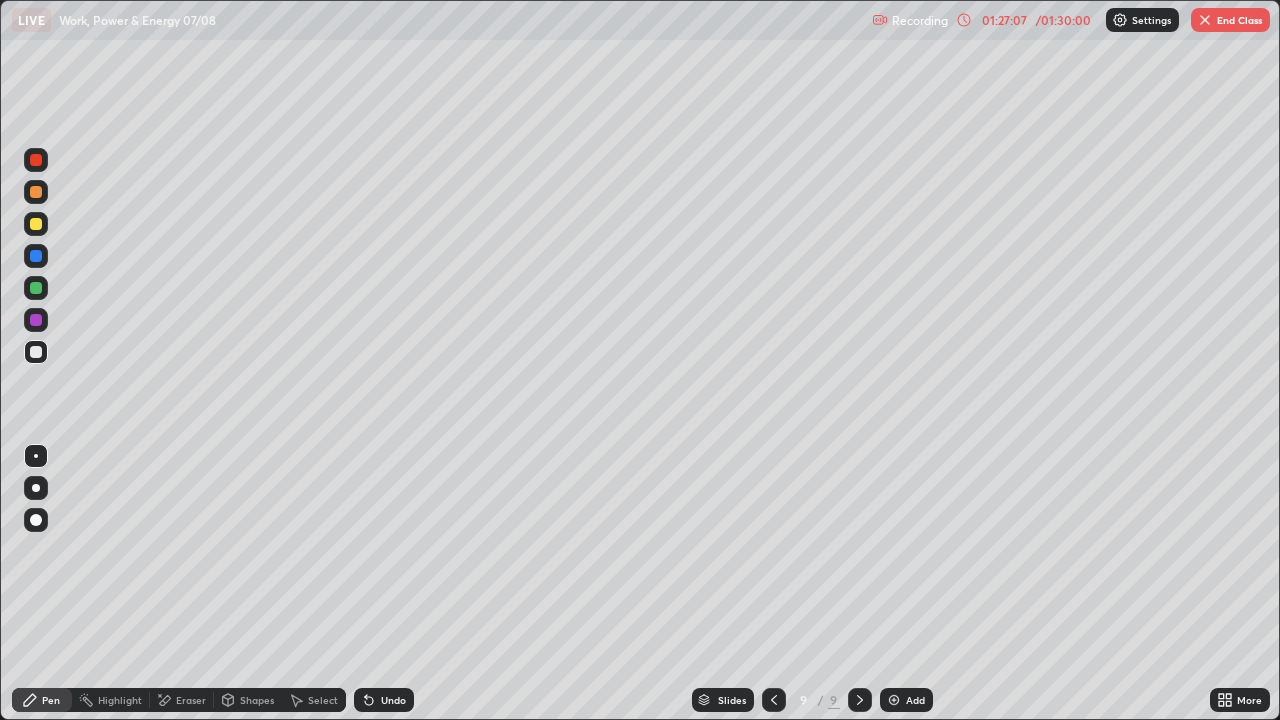 click at bounding box center (36, 288) 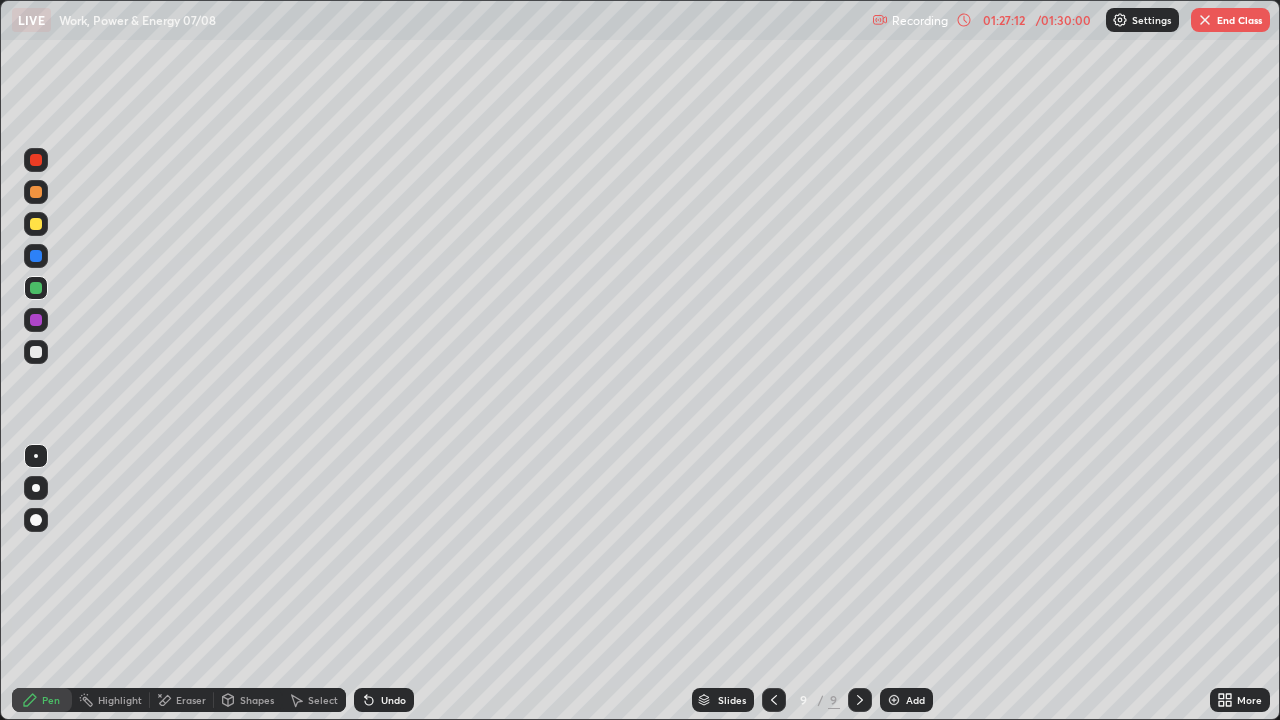click on "Eraser" at bounding box center (182, 700) 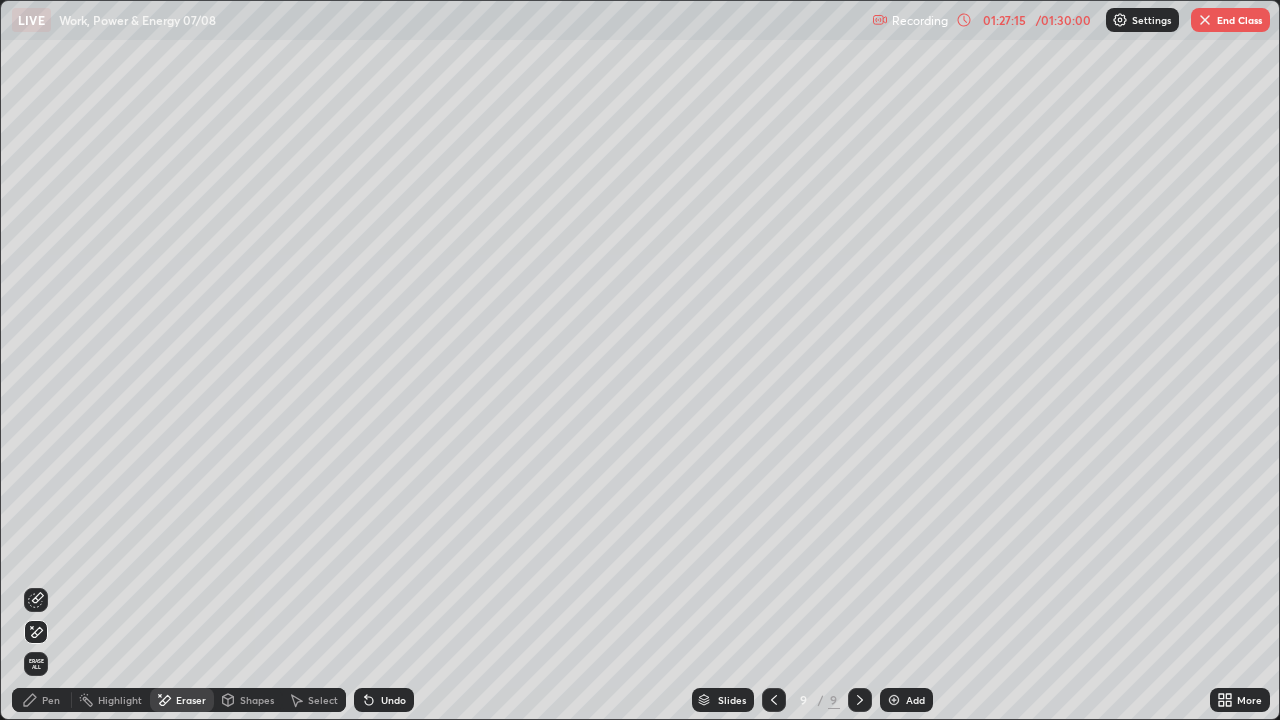 click 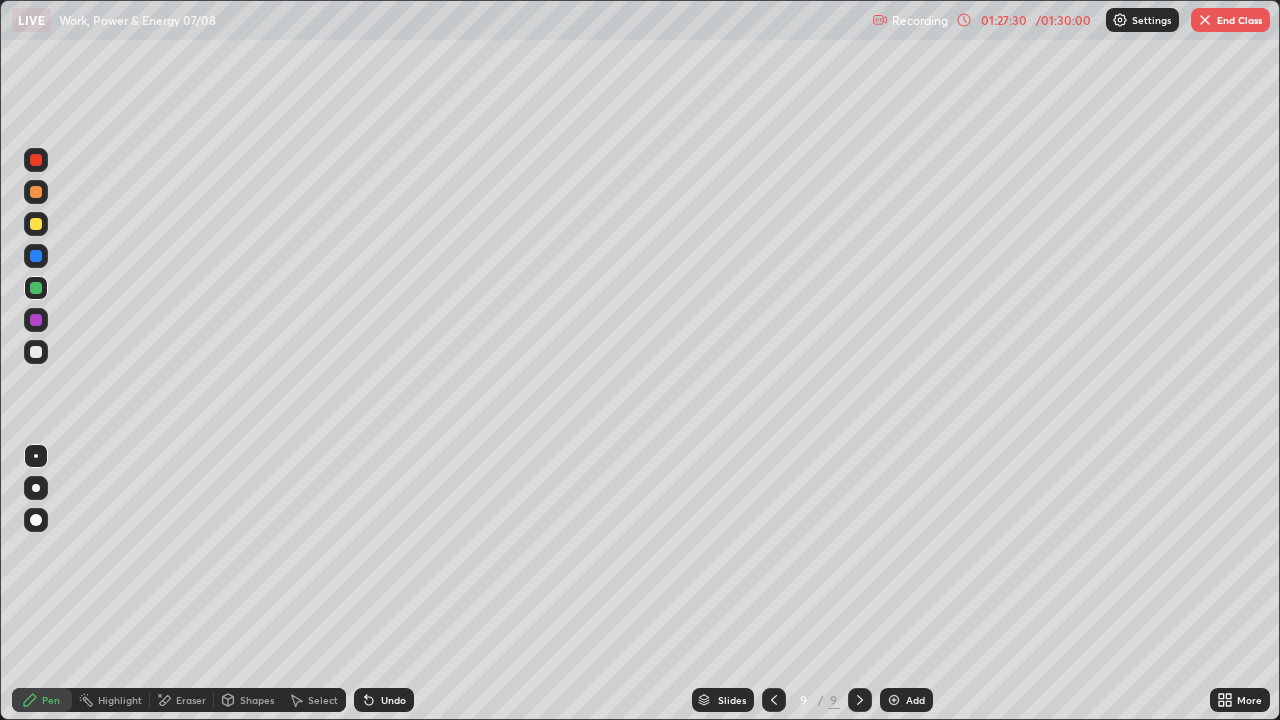click on "Eraser" at bounding box center (191, 700) 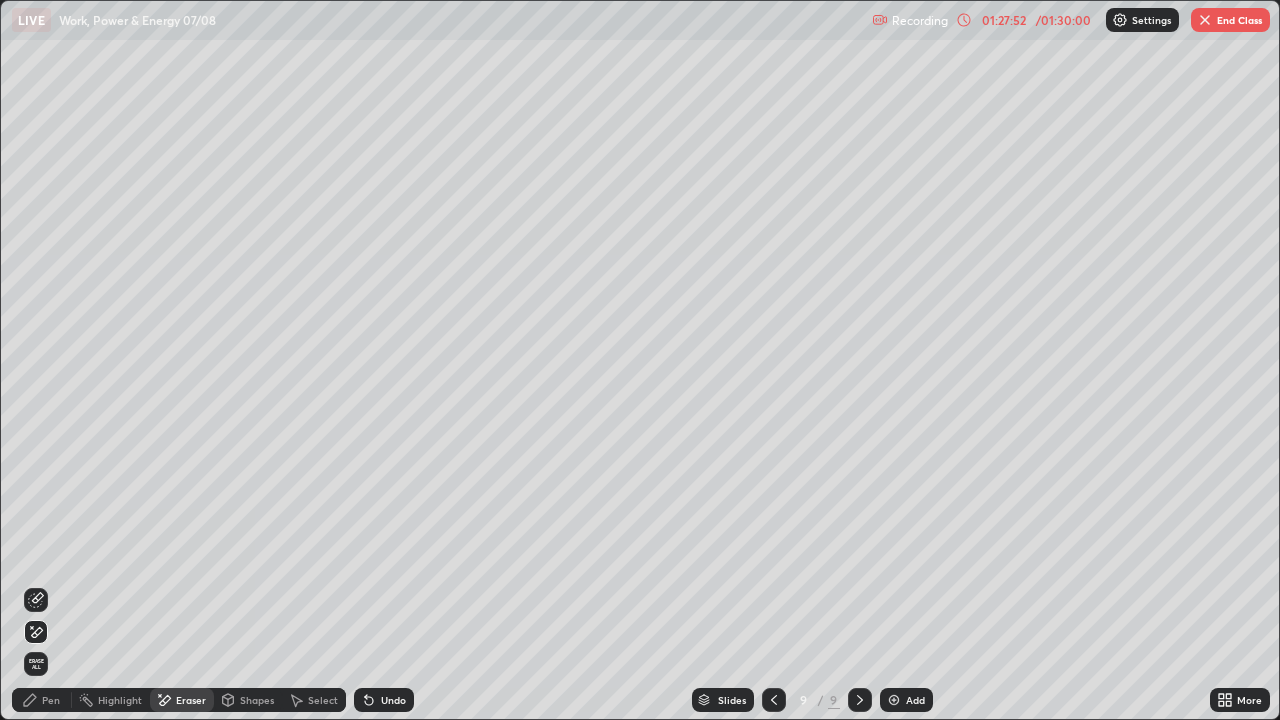 click on "Pen" at bounding box center (51, 700) 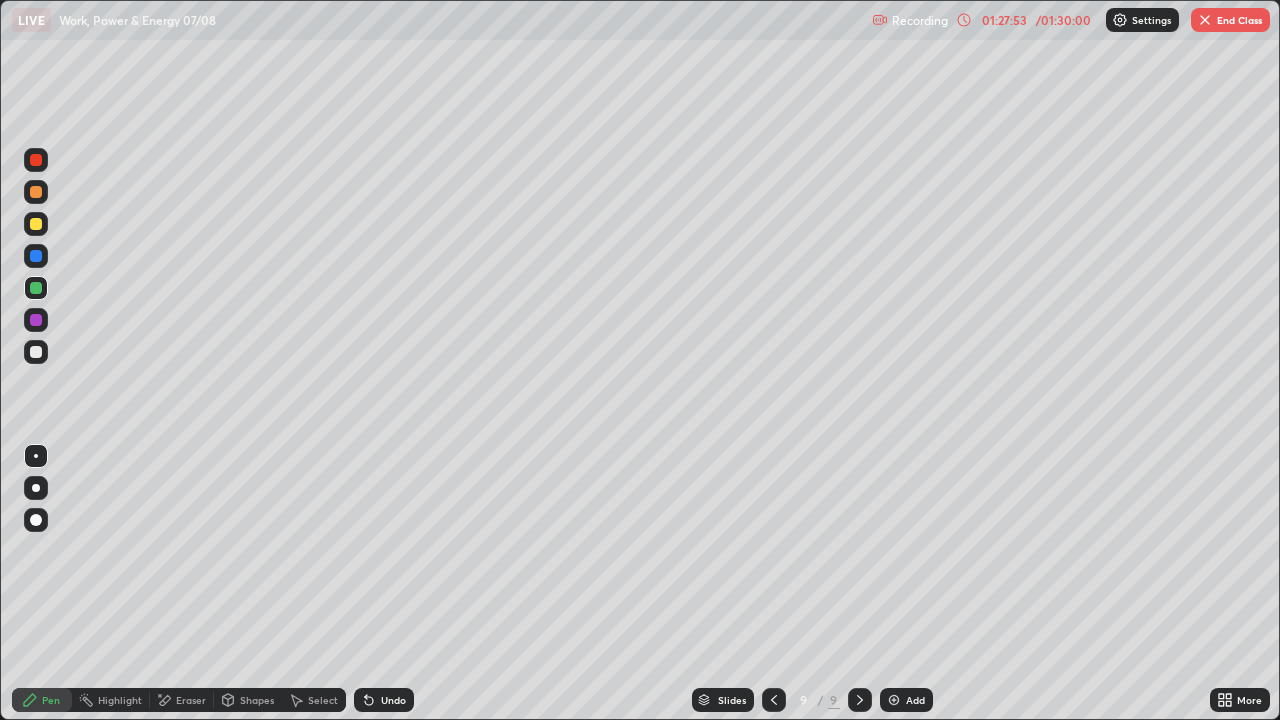 click at bounding box center [36, 224] 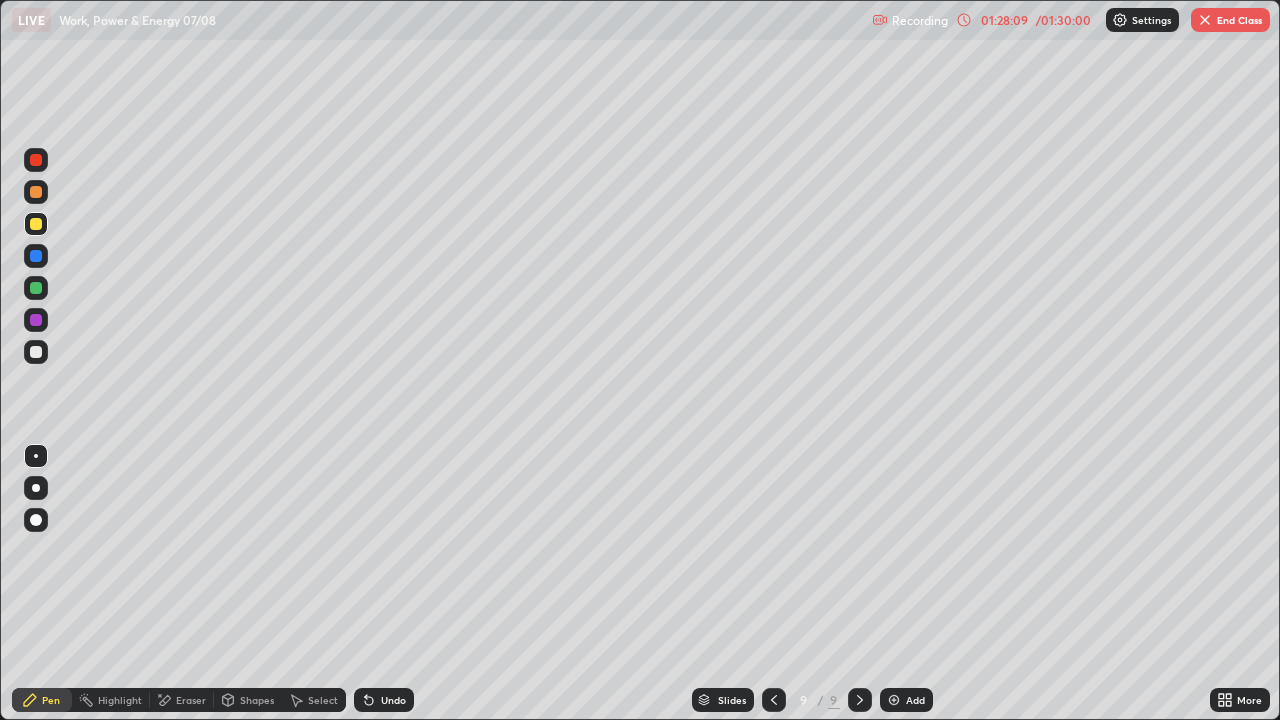 click on "Undo" at bounding box center (393, 700) 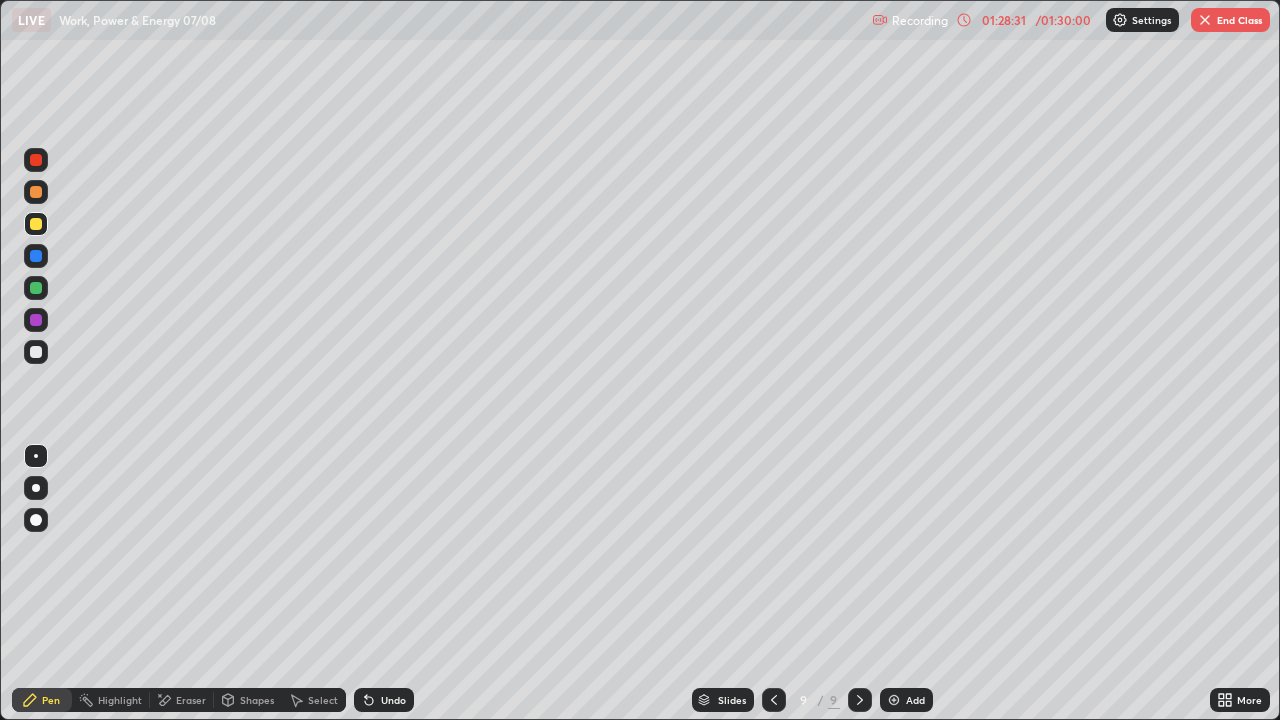 click on "Undo" at bounding box center (393, 700) 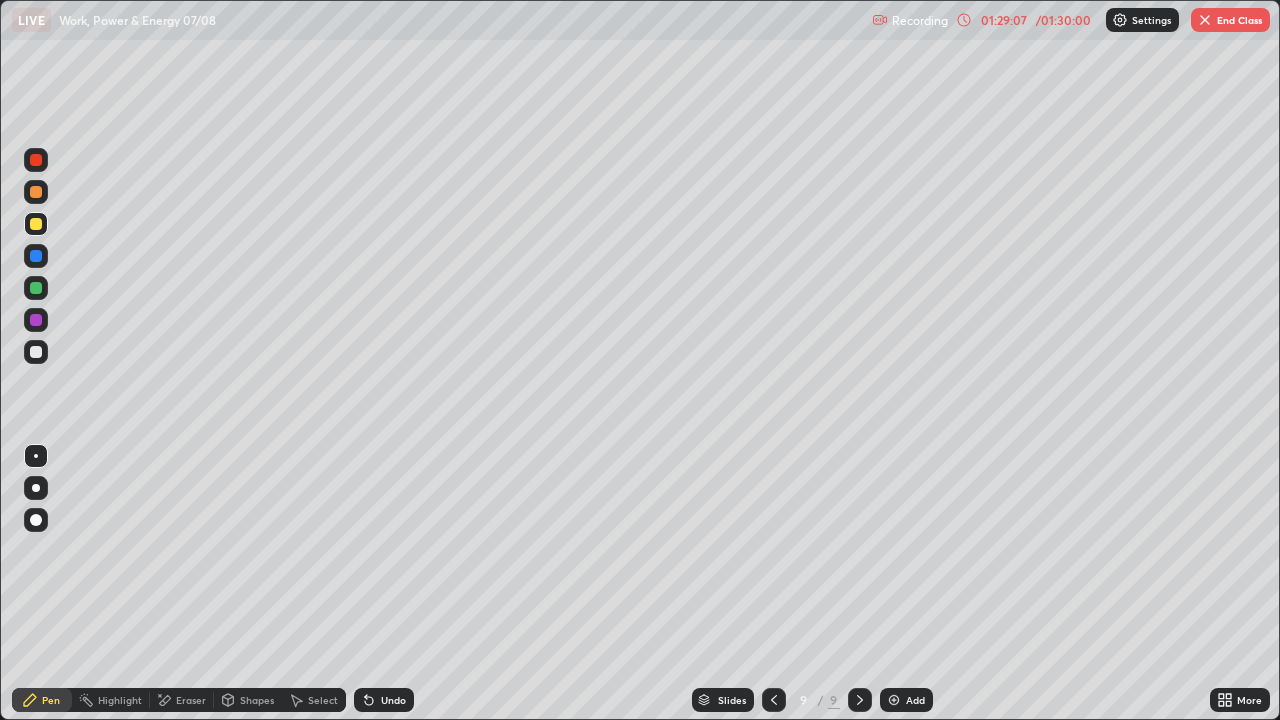 click on "End Class" at bounding box center [1230, 20] 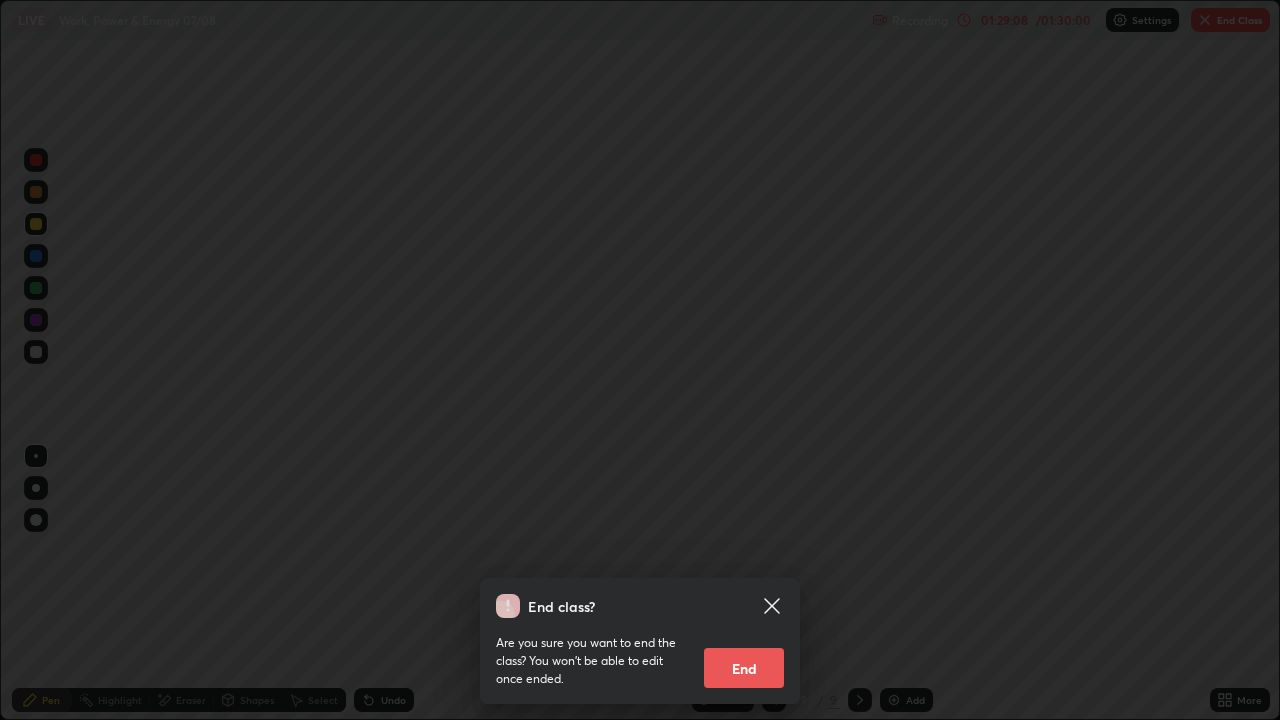 click on "End class? Are you sure you want to end the class? You won’t be able to edit once ended. End" at bounding box center [640, 360] 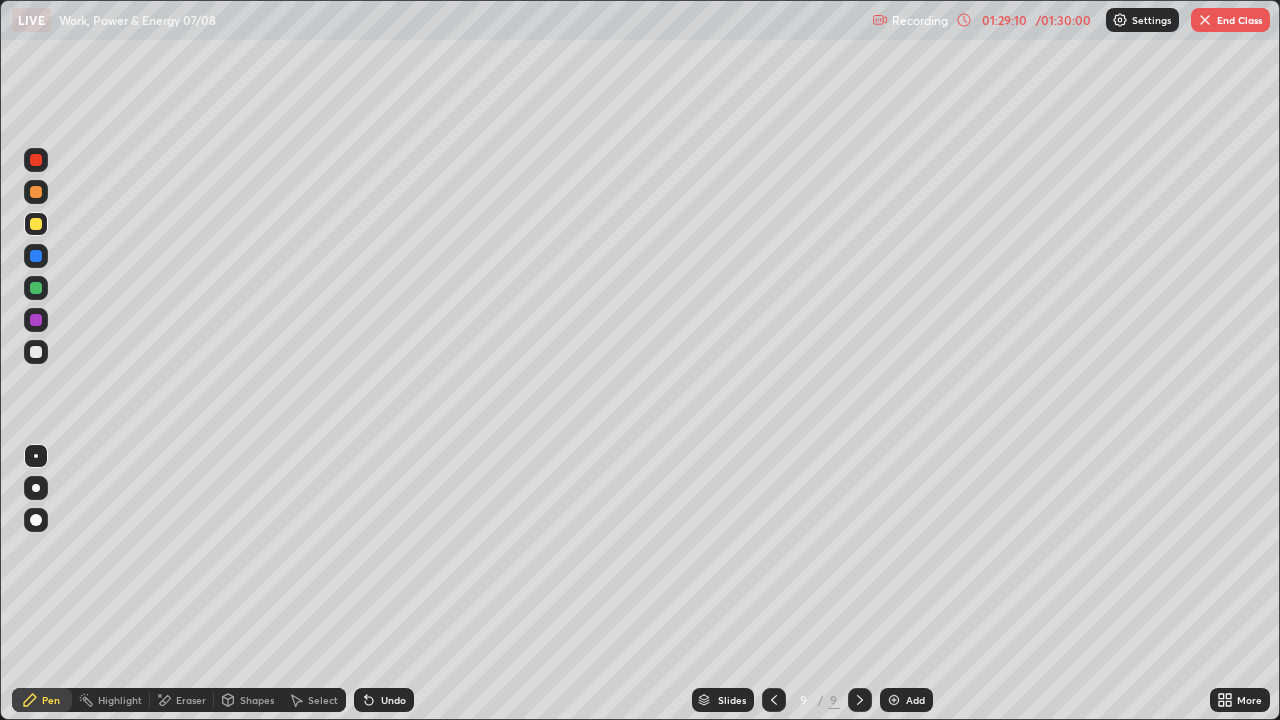 click on "End Class" at bounding box center [1230, 20] 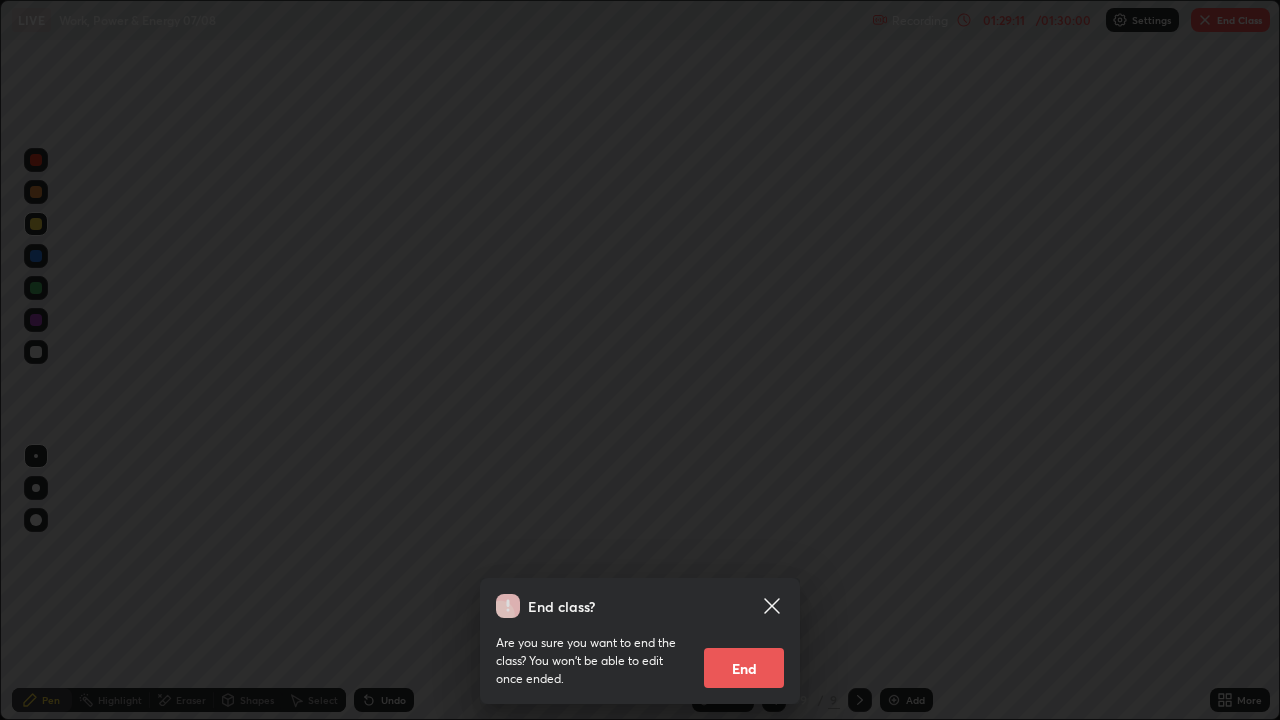 click on "End" at bounding box center (744, 668) 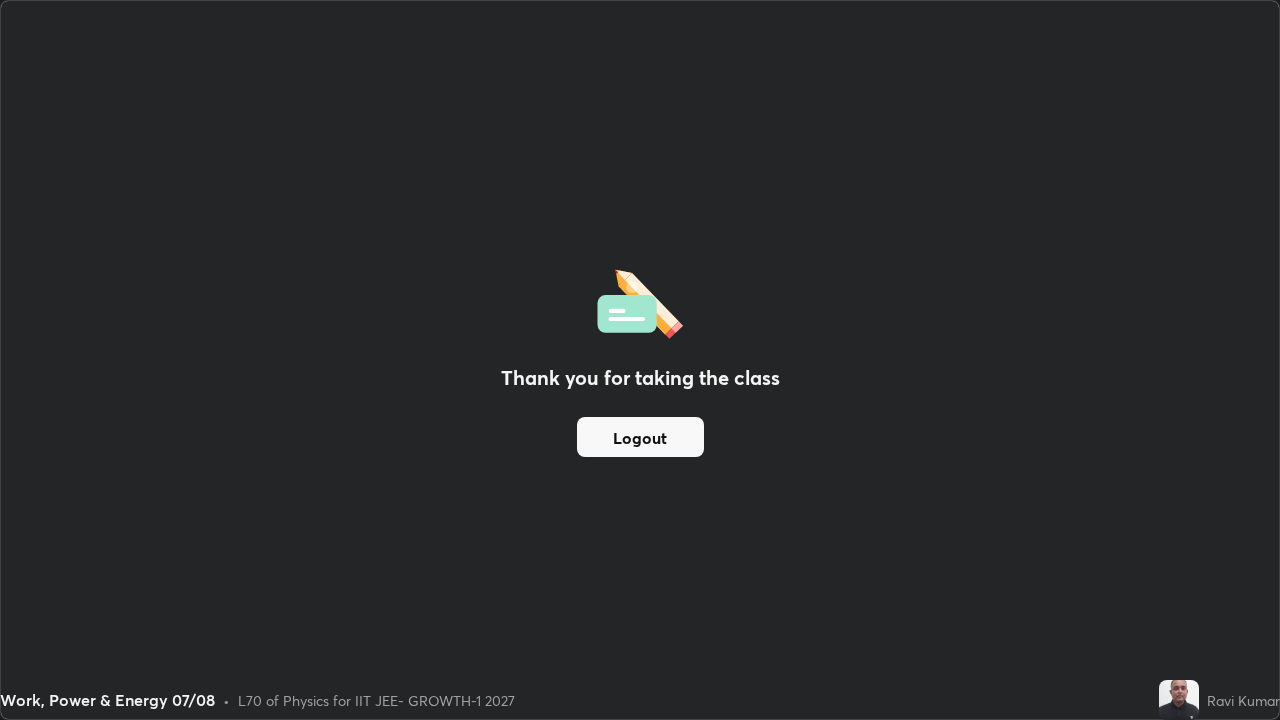 click on "Logout" at bounding box center [640, 437] 